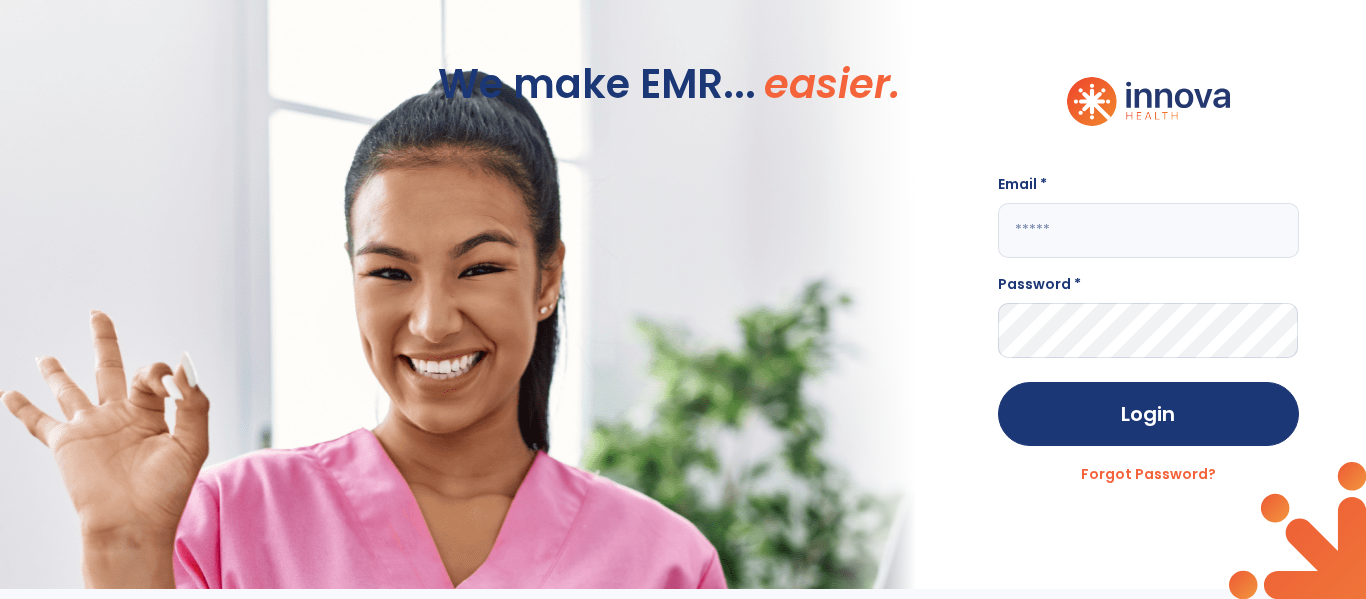 scroll, scrollTop: 0, scrollLeft: 0, axis: both 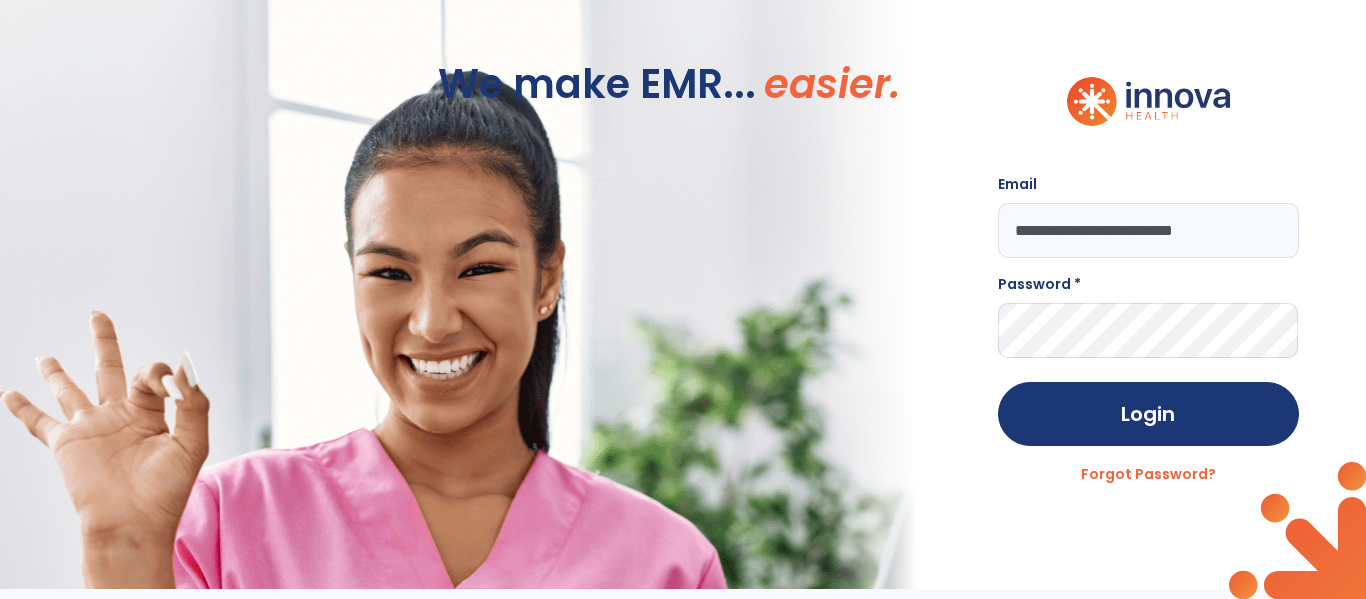 type on "**********" 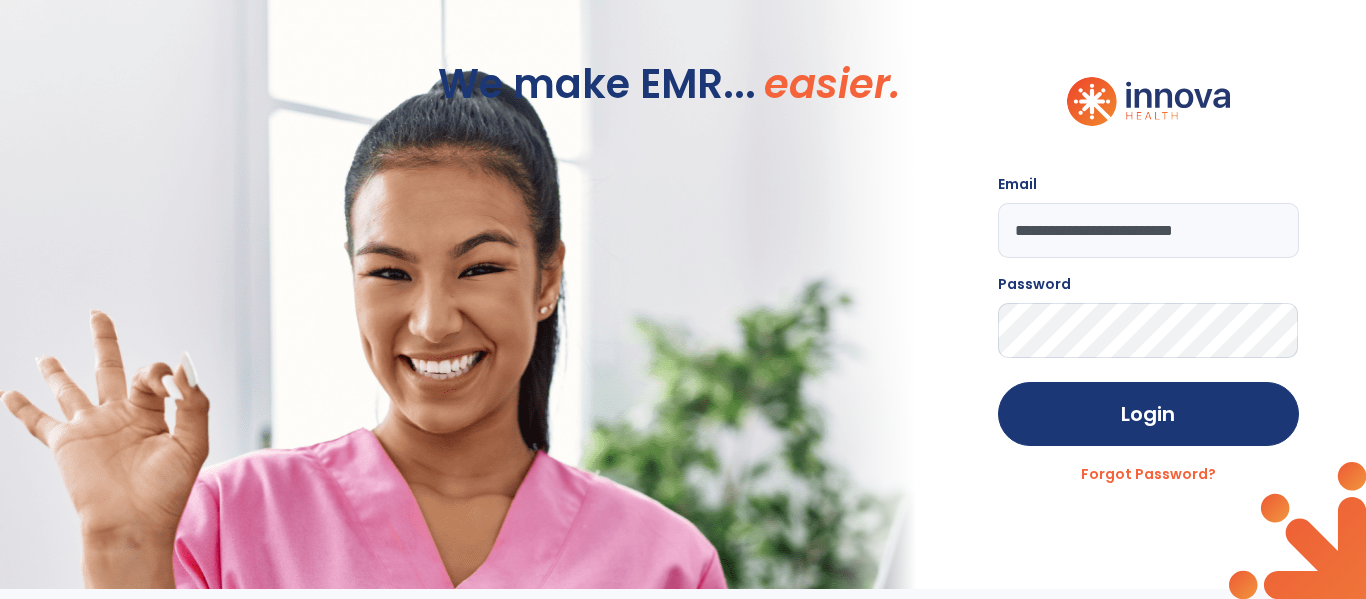 click on "Login" 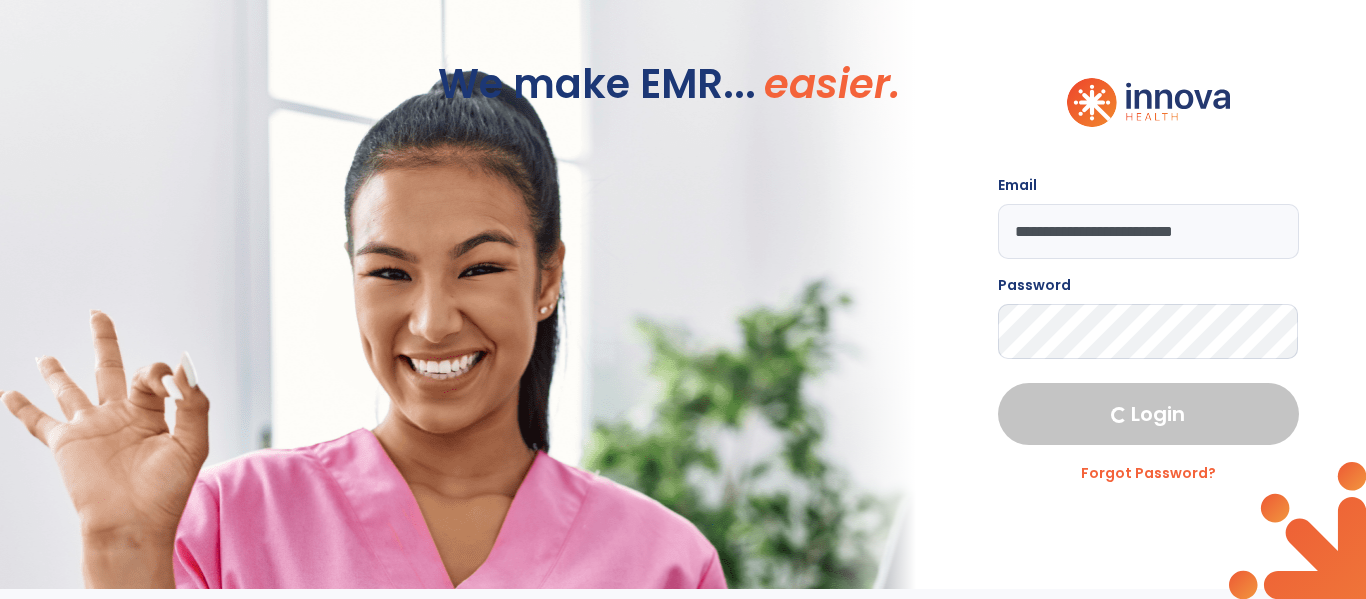 select on "****" 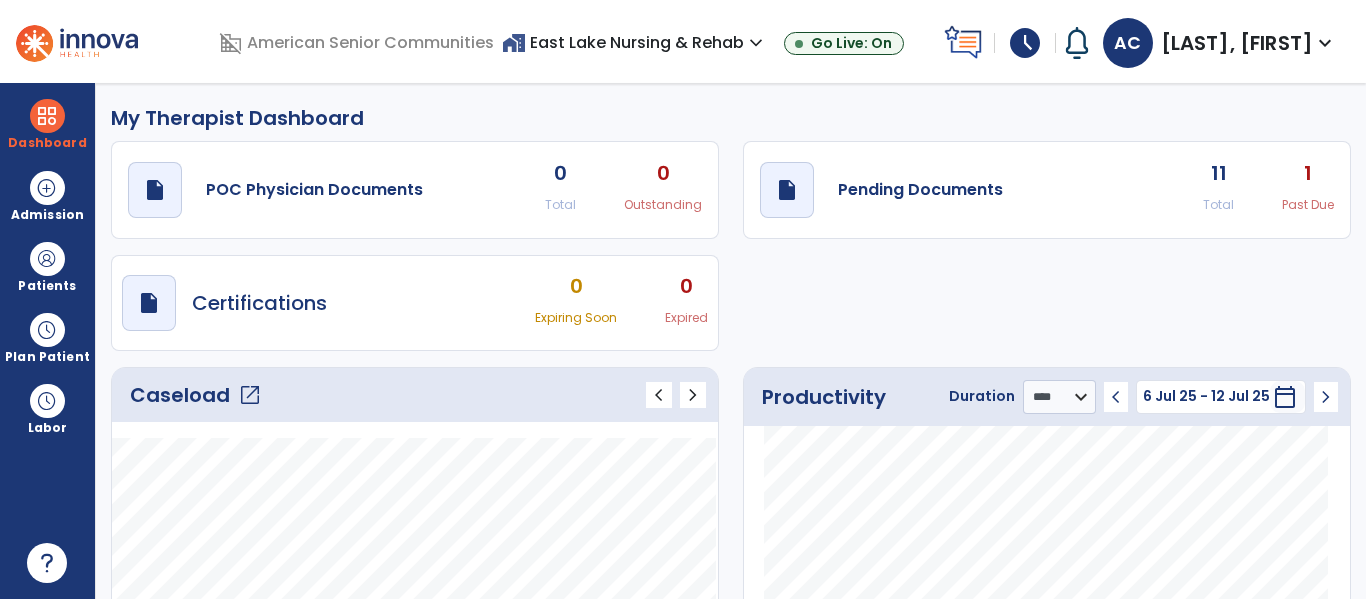 click on "Caseload   open_in_new" 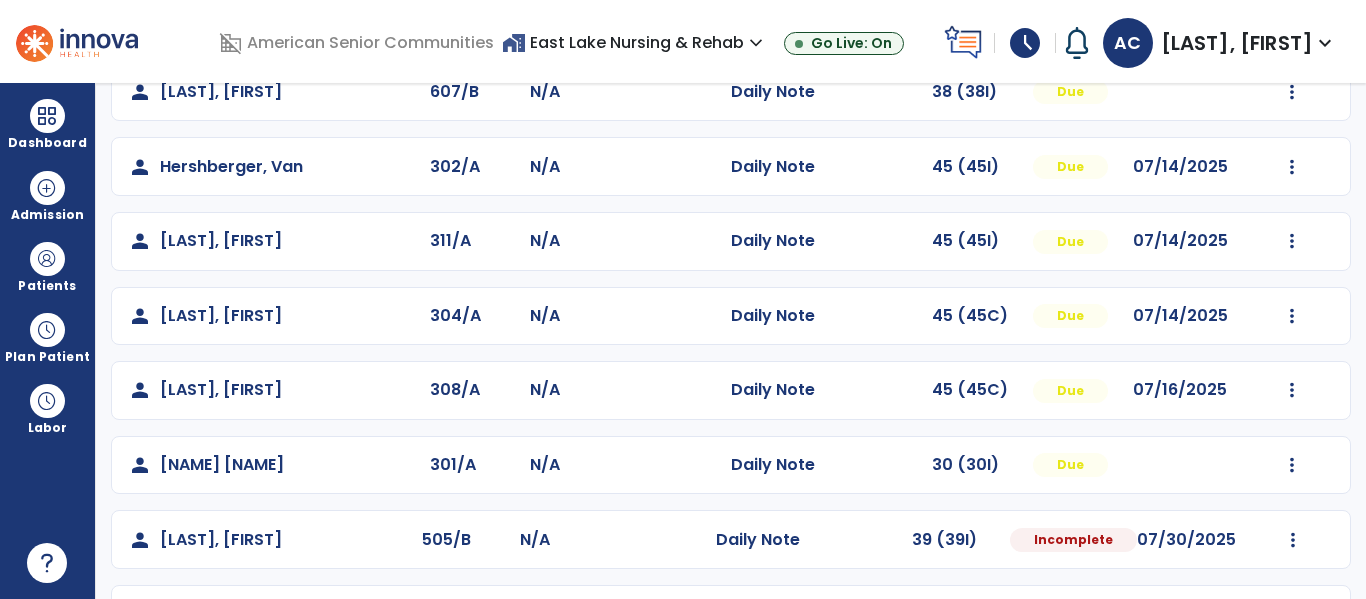 scroll, scrollTop: 413, scrollLeft: 0, axis: vertical 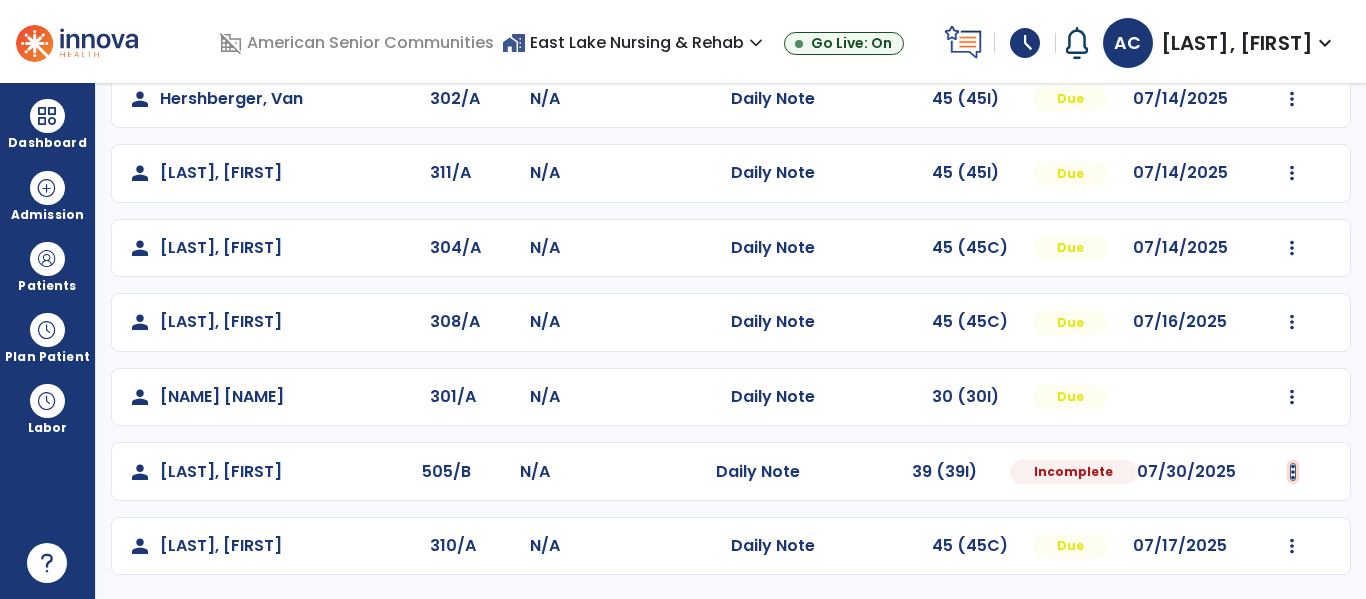 click at bounding box center [1292, -125] 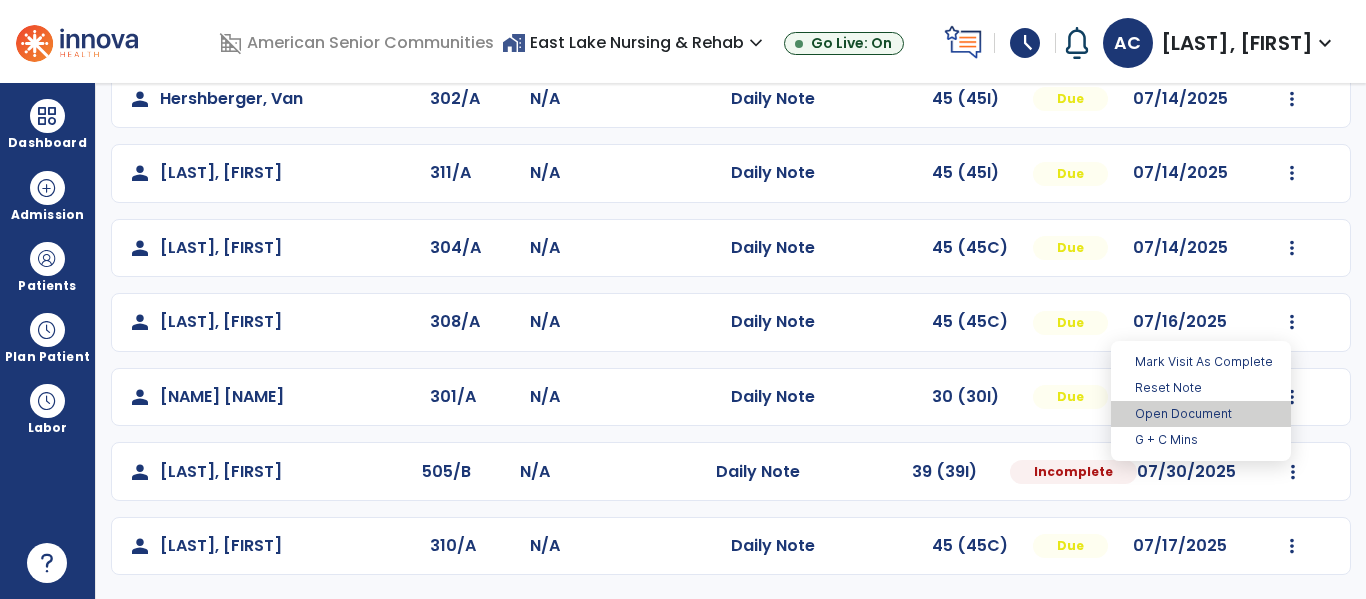click on "Open Document" at bounding box center [1201, 414] 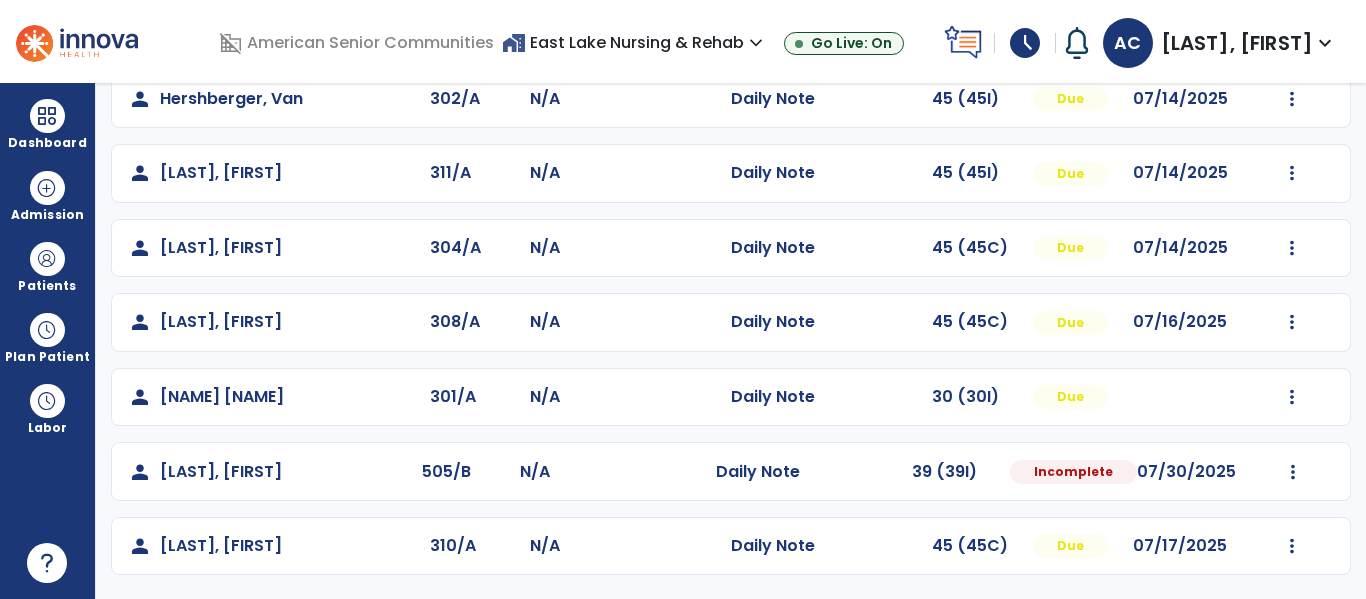 select on "*" 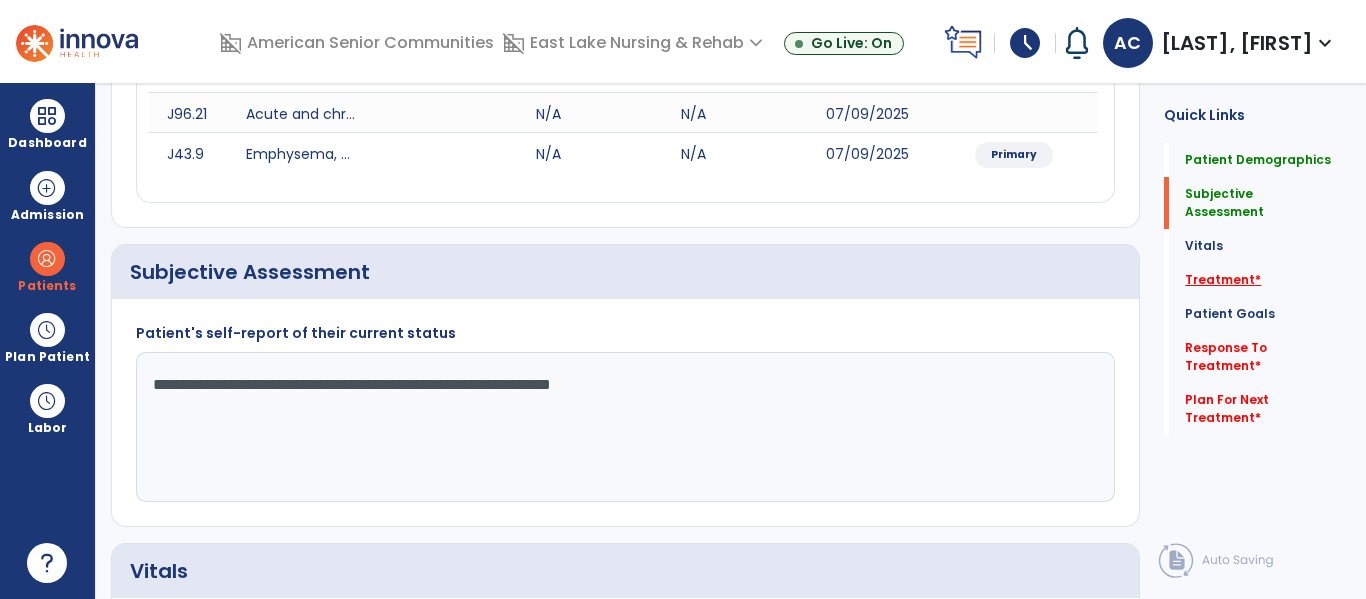 click on "Treatment   *" 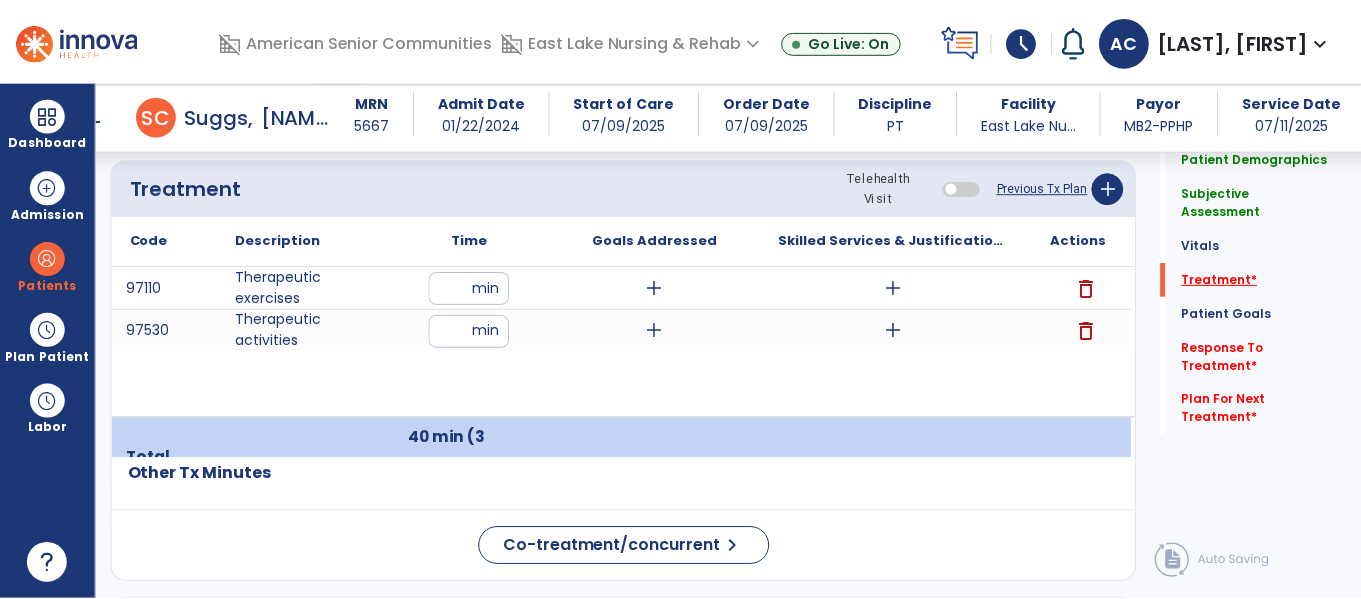 scroll, scrollTop: 1248, scrollLeft: 0, axis: vertical 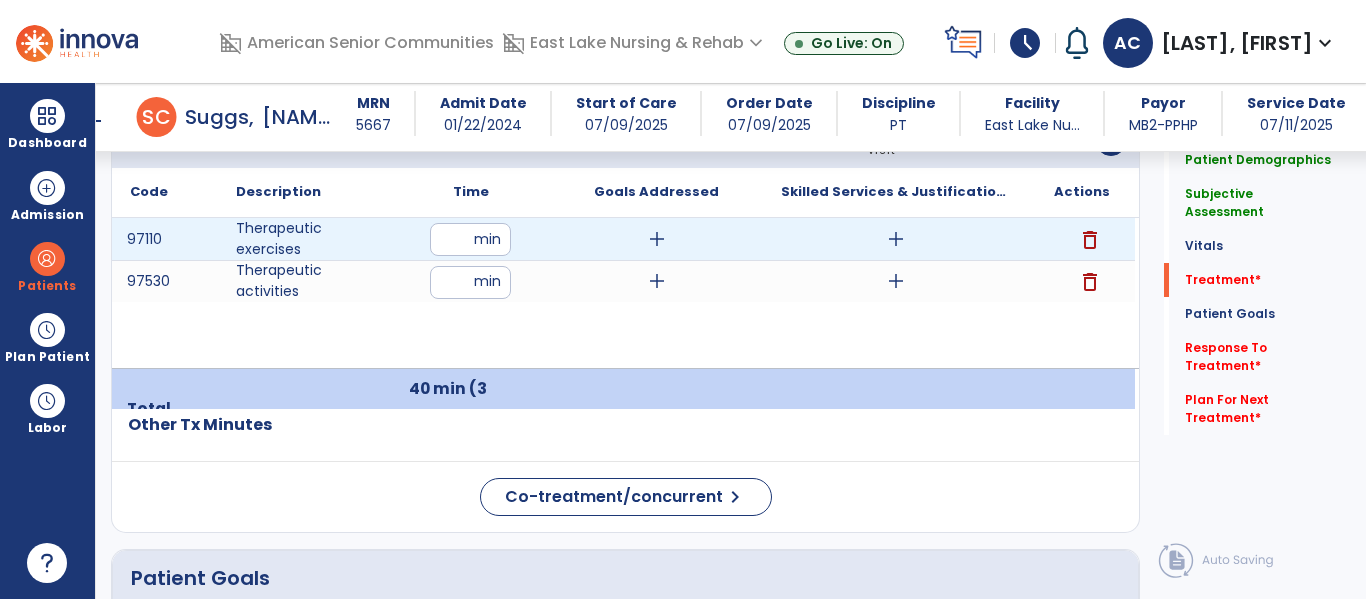 click on "add" at bounding box center [657, 239] 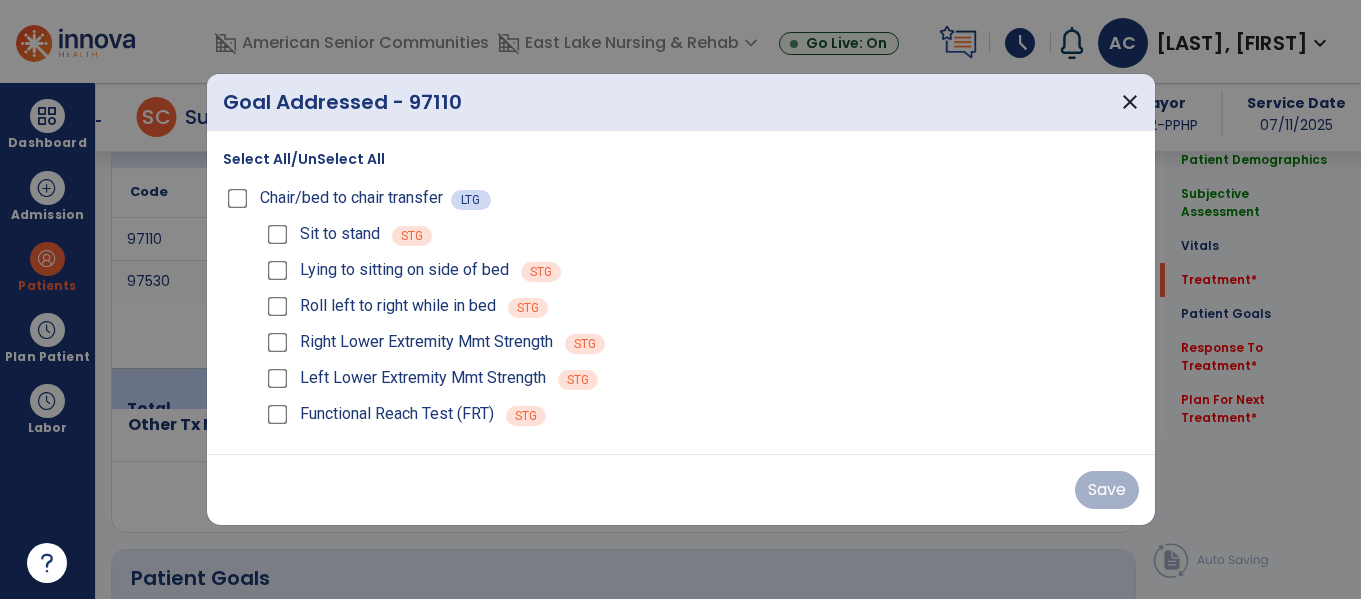 scroll, scrollTop: 1248, scrollLeft: 0, axis: vertical 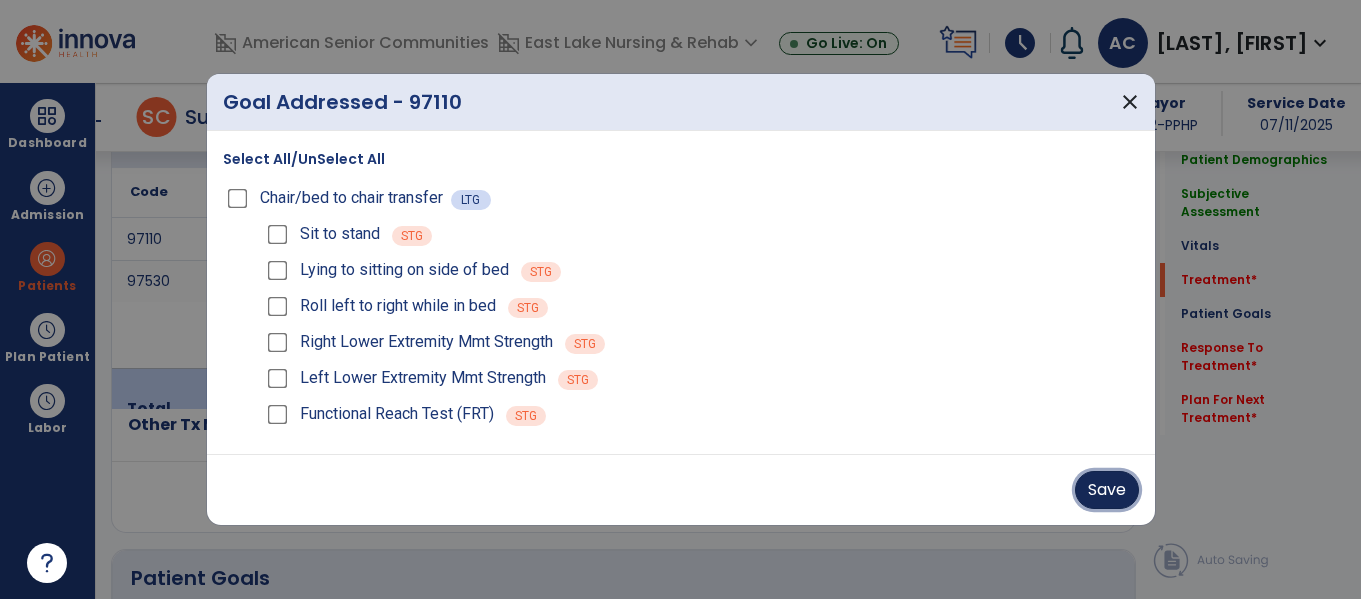 click on "Save" at bounding box center (1107, 490) 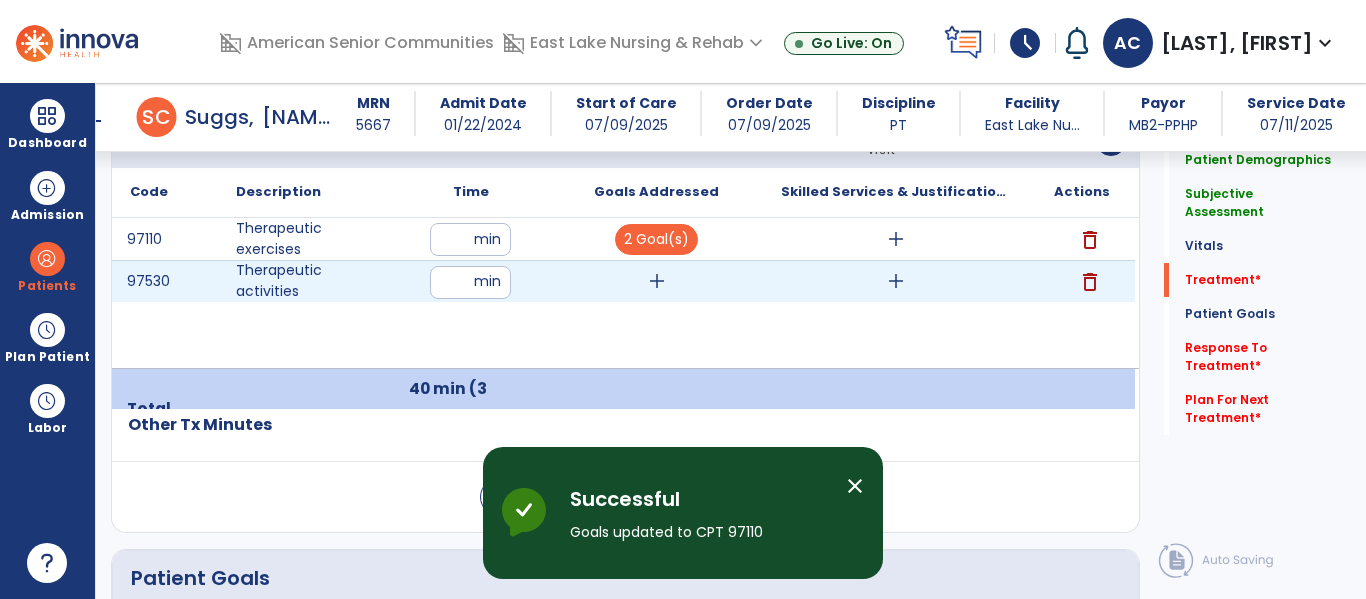 click on "add" at bounding box center (657, 281) 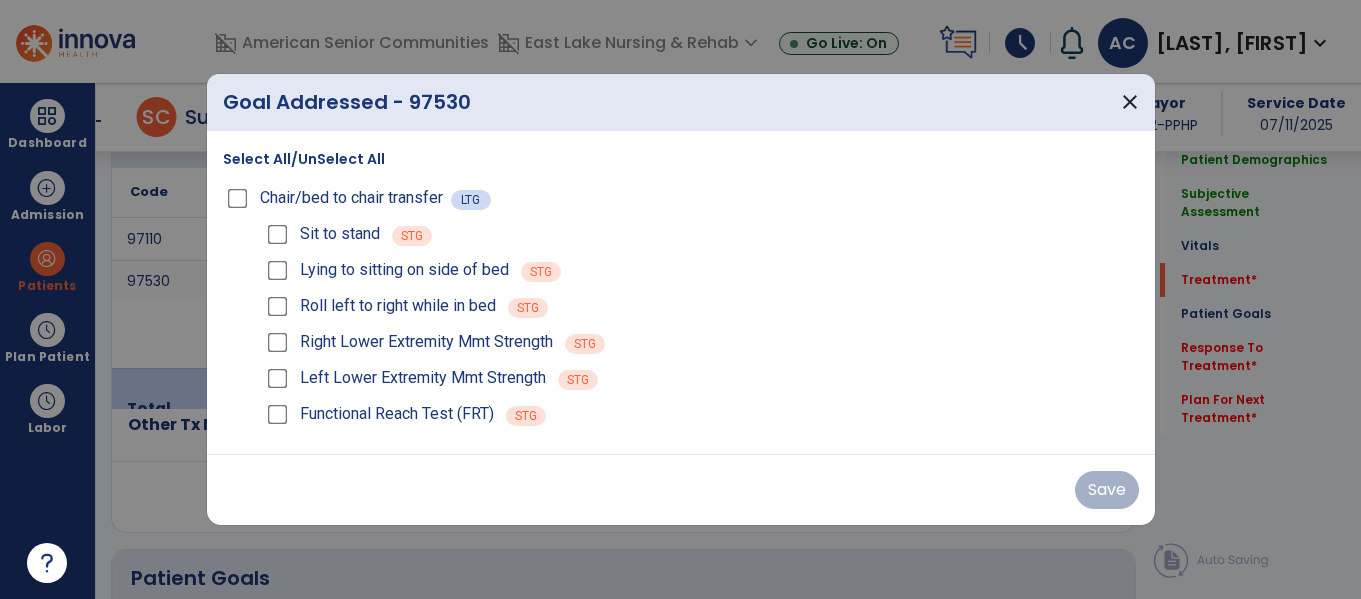 scroll, scrollTop: 1248, scrollLeft: 0, axis: vertical 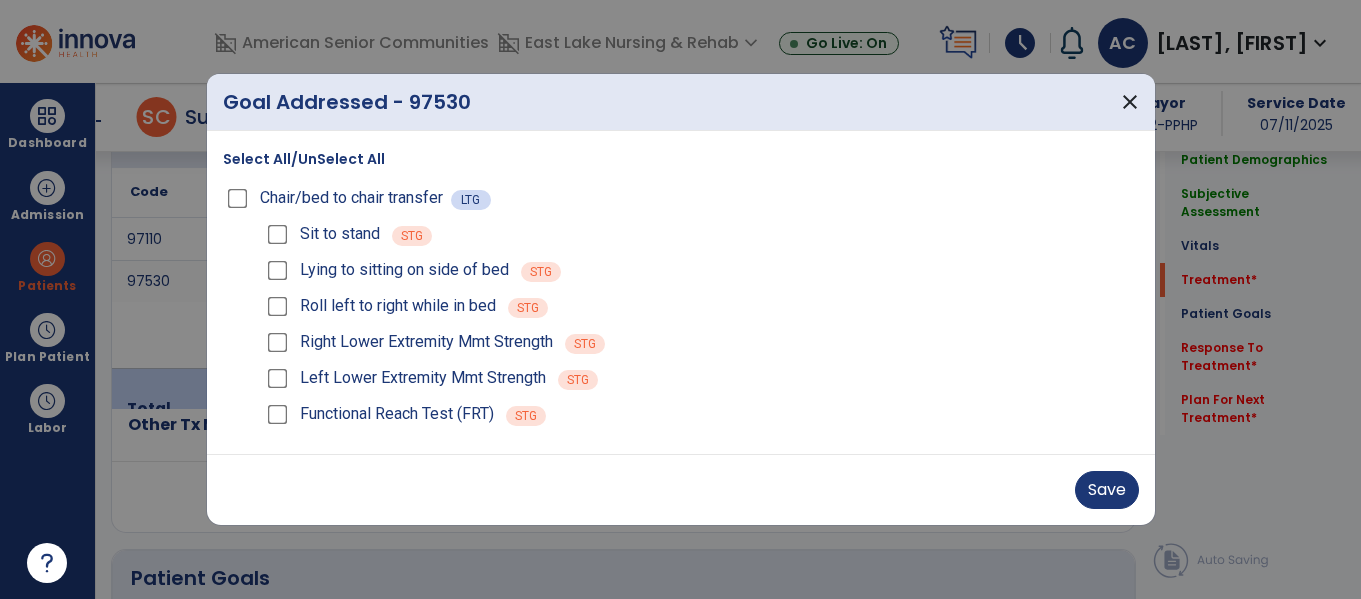 click on "Save" at bounding box center (681, 489) 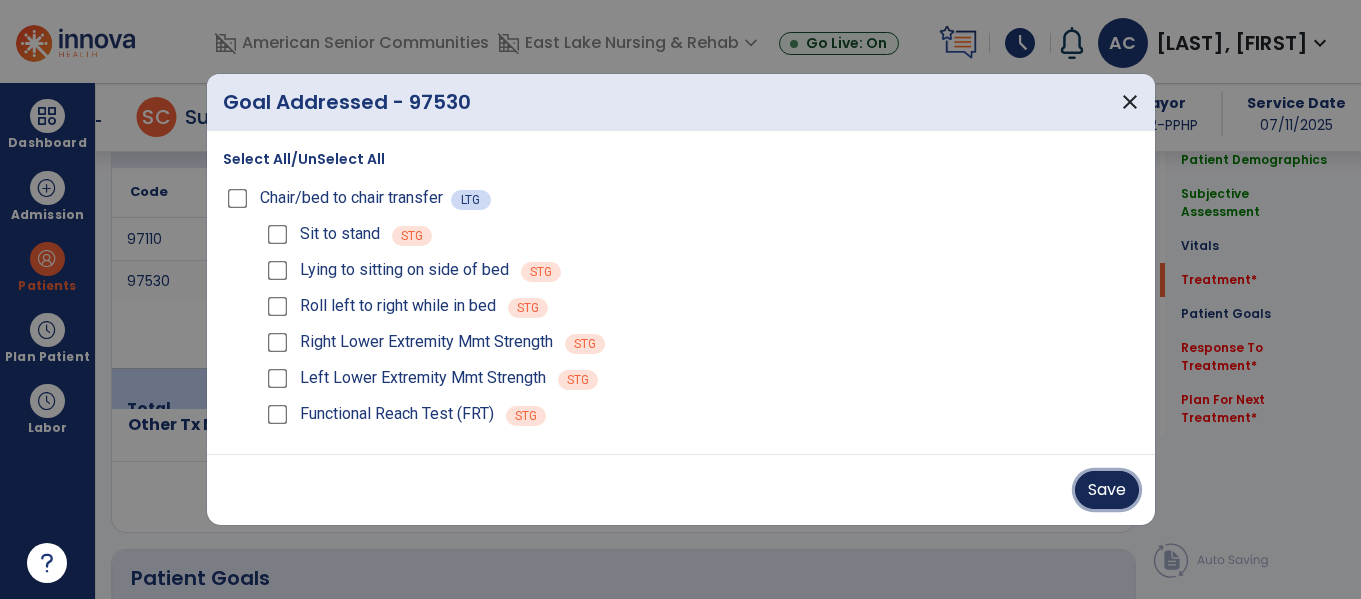 click on "Save" at bounding box center [1107, 490] 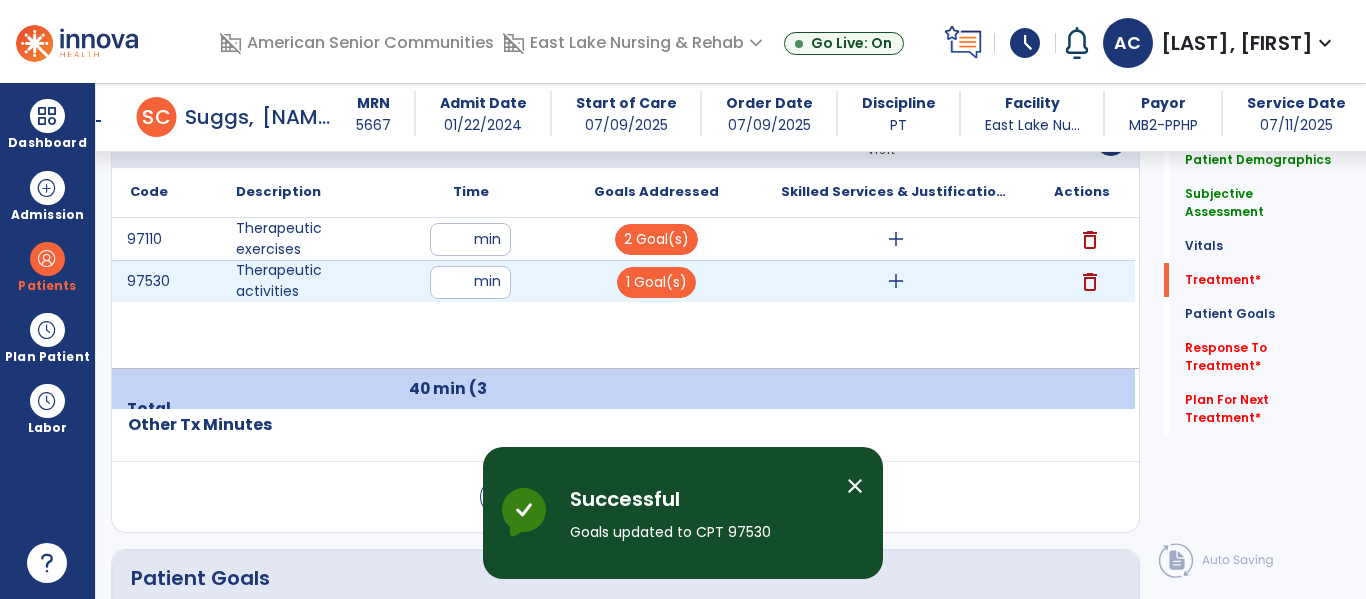 click on "add" at bounding box center (896, 281) 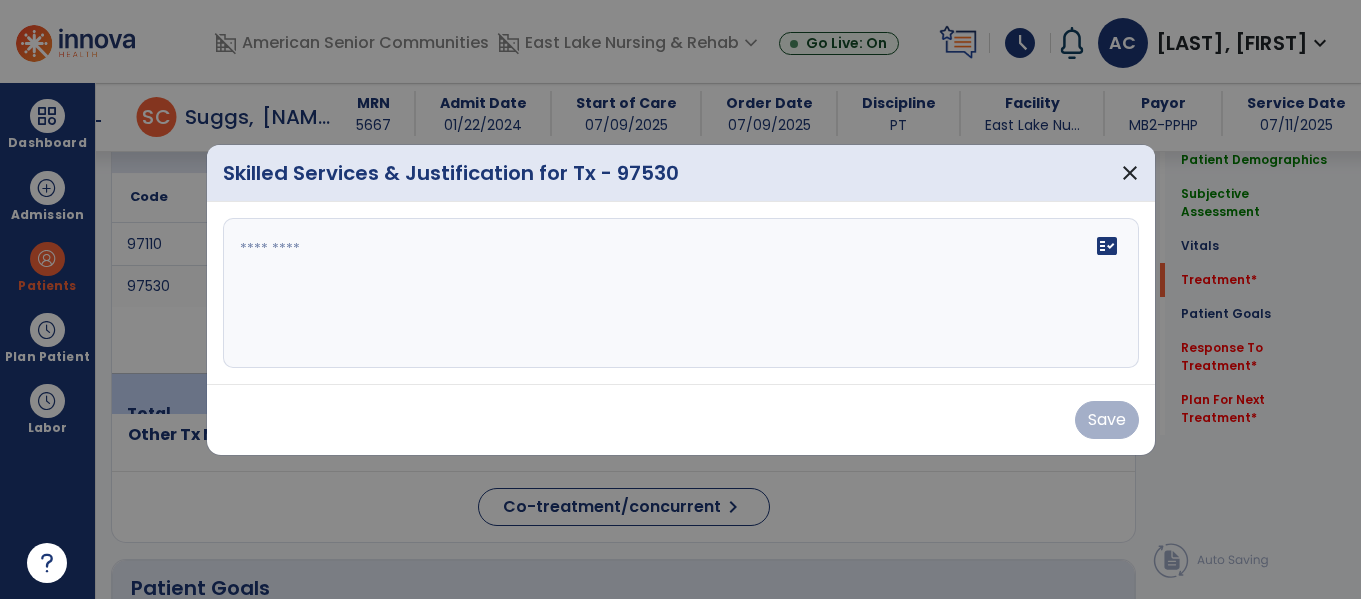 scroll, scrollTop: 1248, scrollLeft: 0, axis: vertical 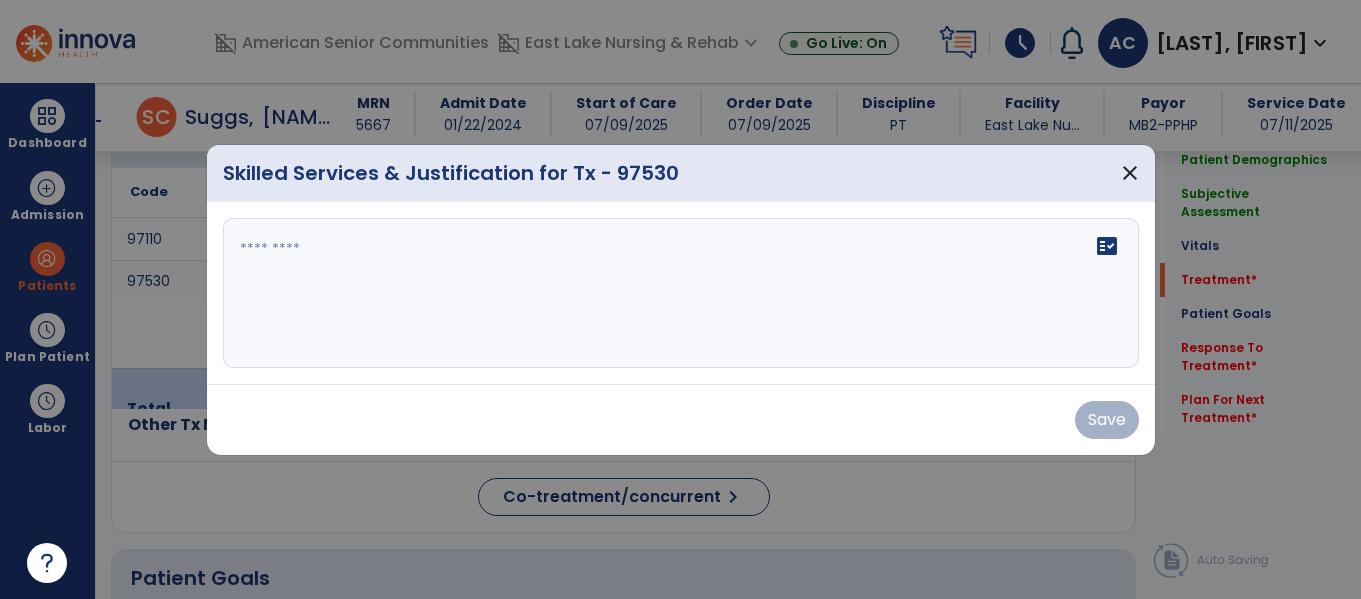 click on "fact_check" at bounding box center (681, 293) 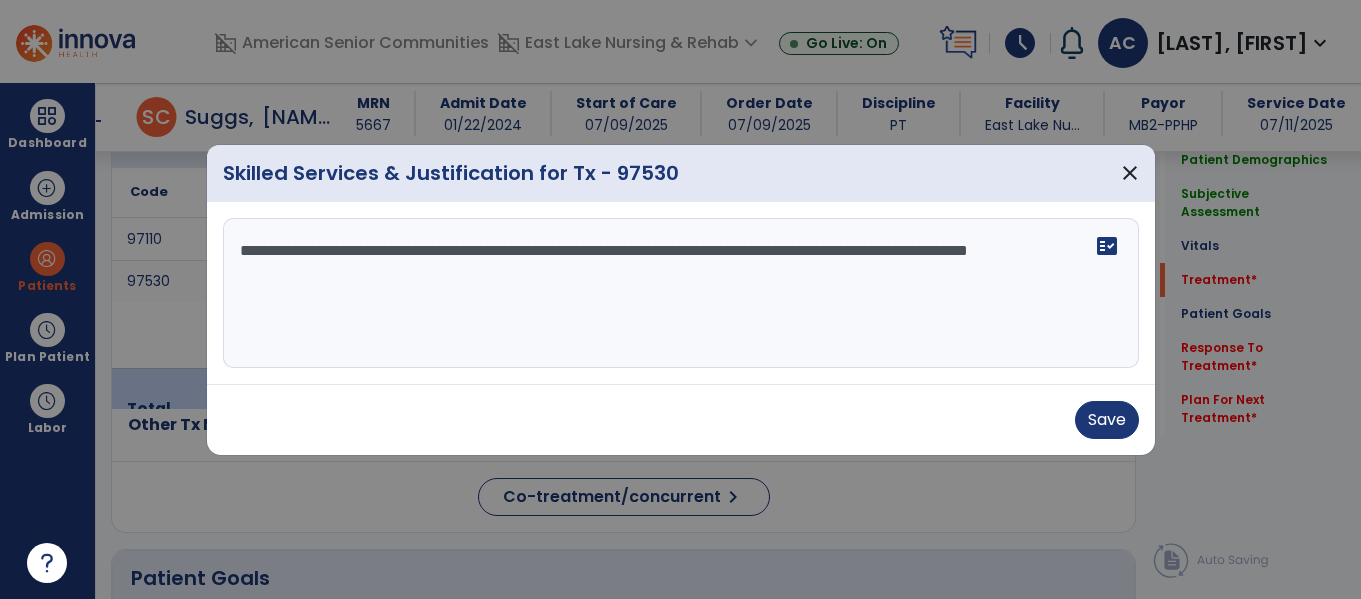 click on "**********" at bounding box center (681, 293) 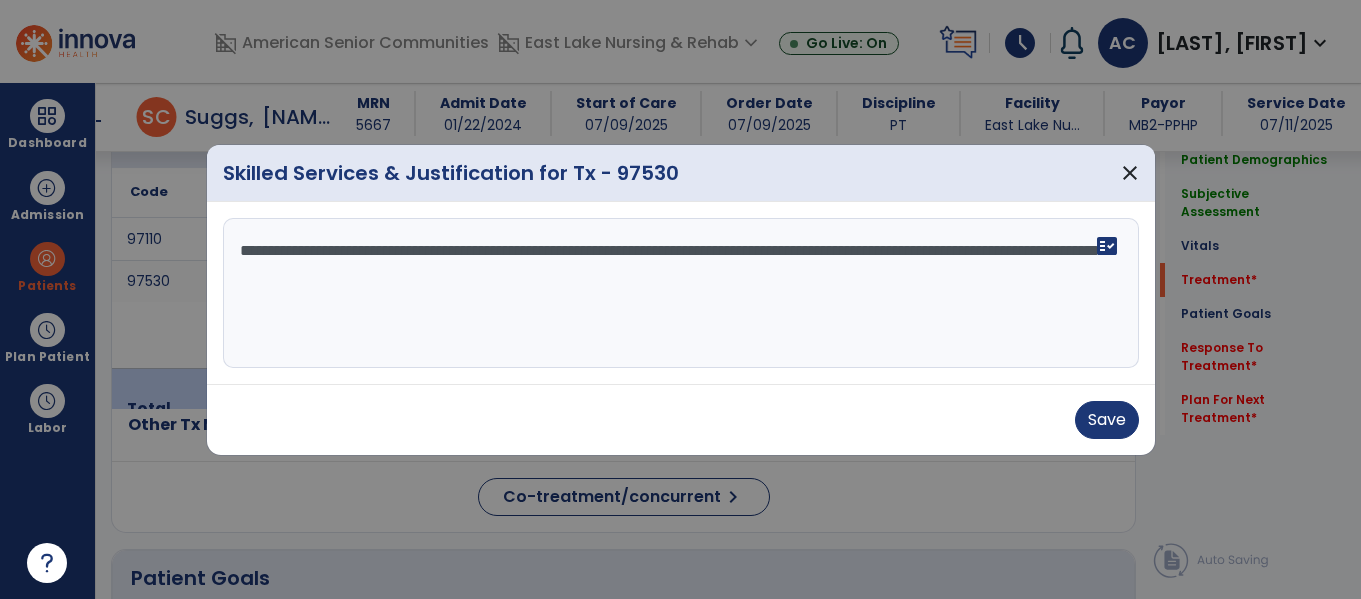 drag, startPoint x: 1004, startPoint y: 249, endPoint x: 1014, endPoint y: 299, distance: 50.990196 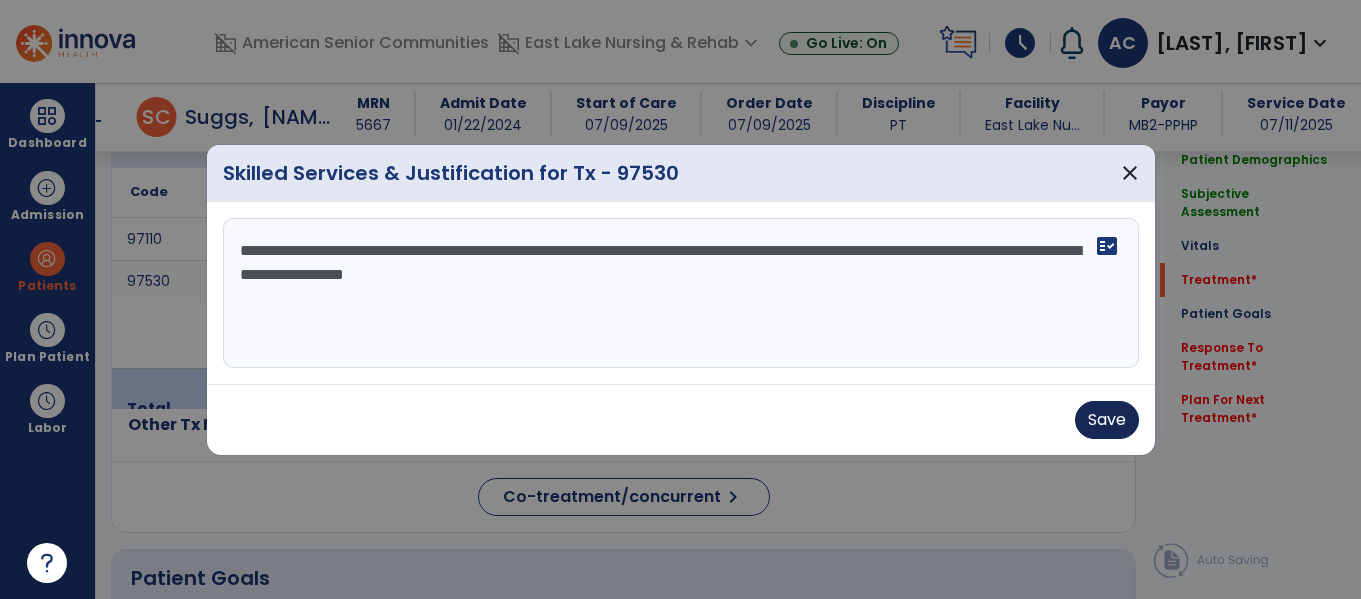 type on "**********" 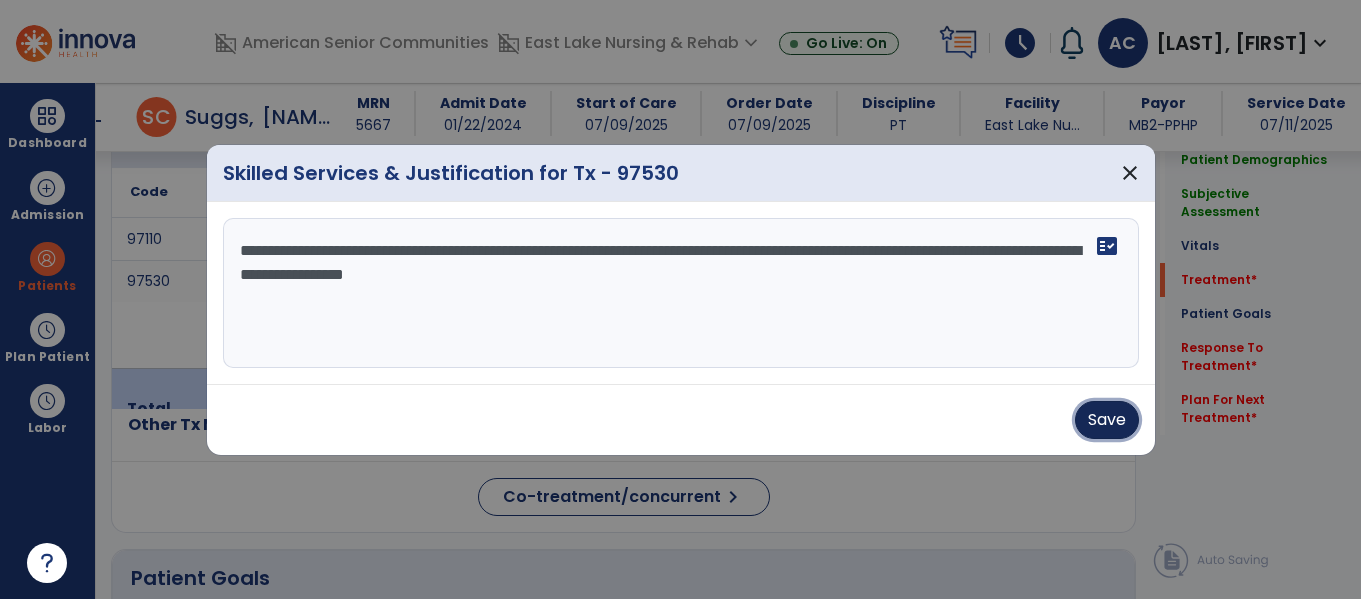 click on "Save" at bounding box center (1107, 420) 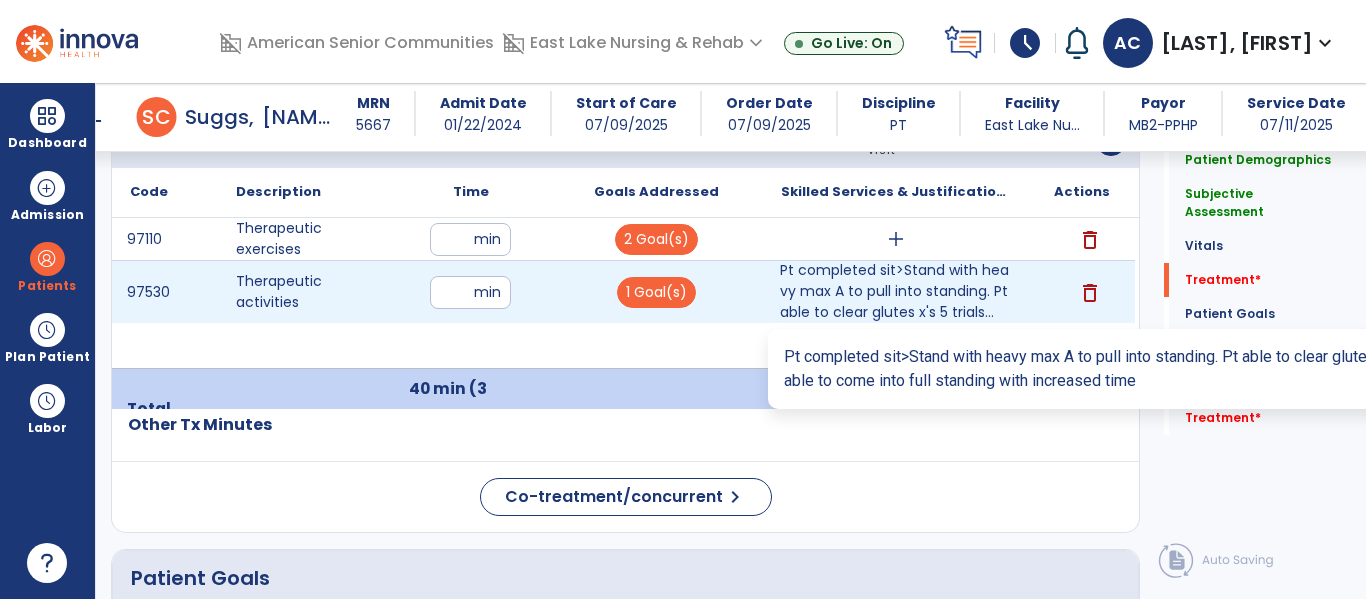 click on "Pt completed sit>Stand with heavy max A to pull into standing.  Pt able to clear glutes x's 5 trials..." at bounding box center [896, 291] 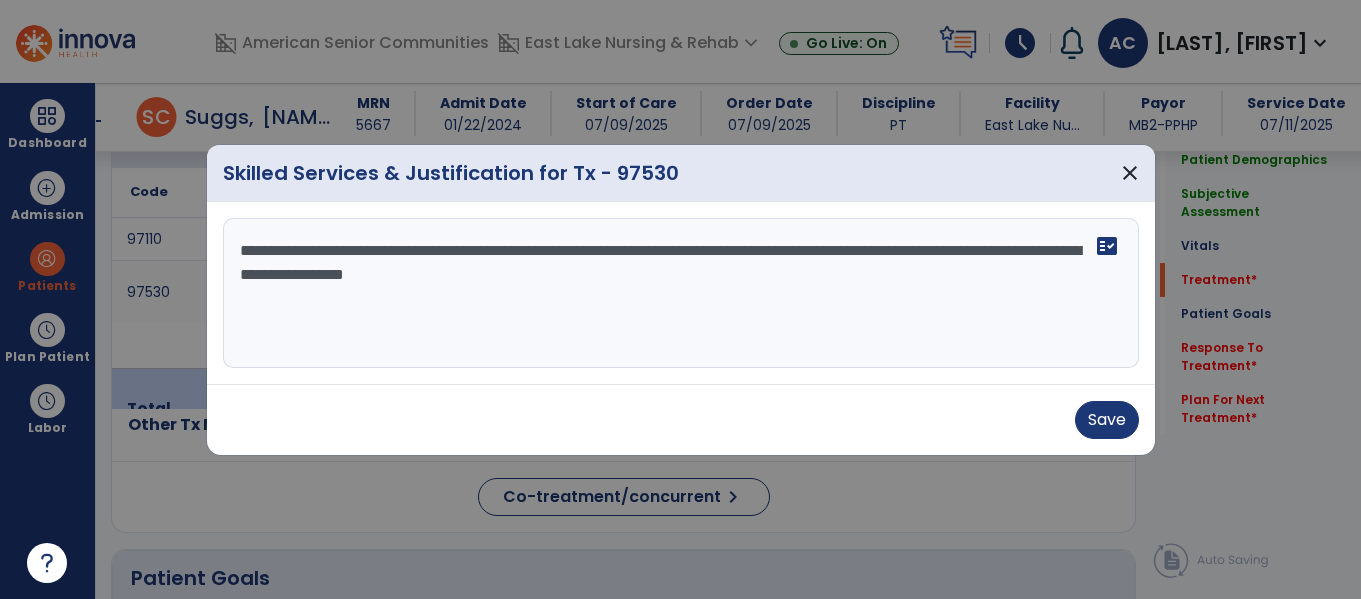 scroll, scrollTop: 1248, scrollLeft: 0, axis: vertical 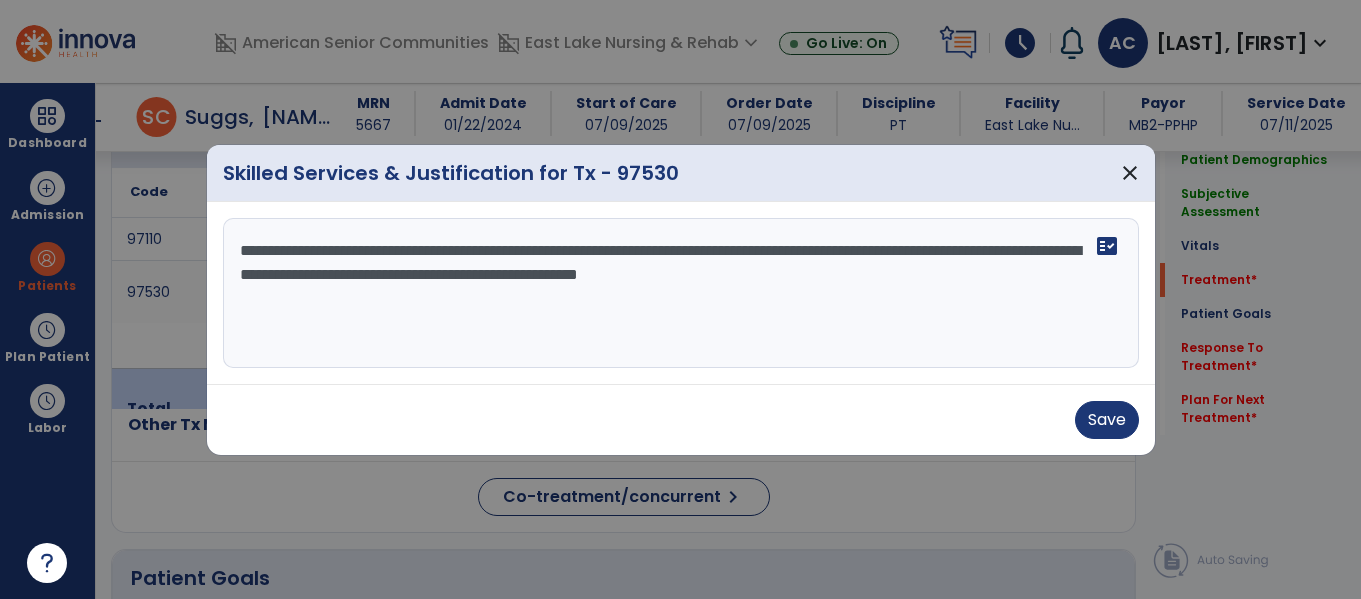 click on "**********" at bounding box center [681, 293] 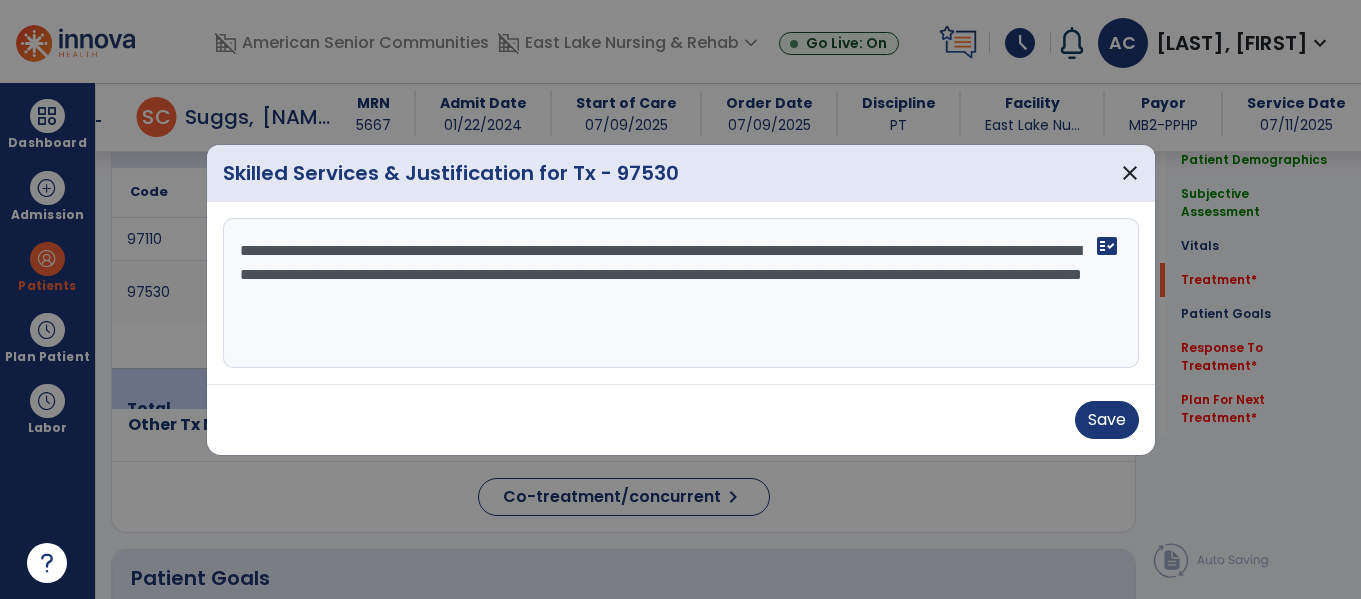 click on "**********" at bounding box center [681, 293] 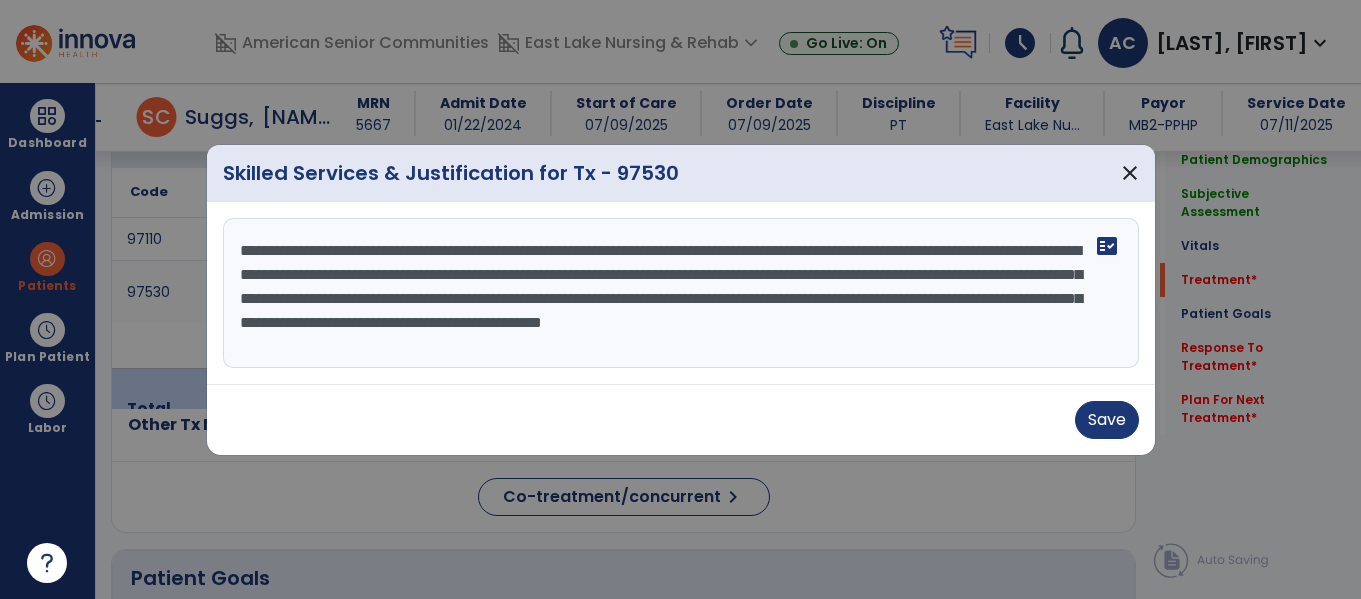 click on "**********" at bounding box center (681, 293) 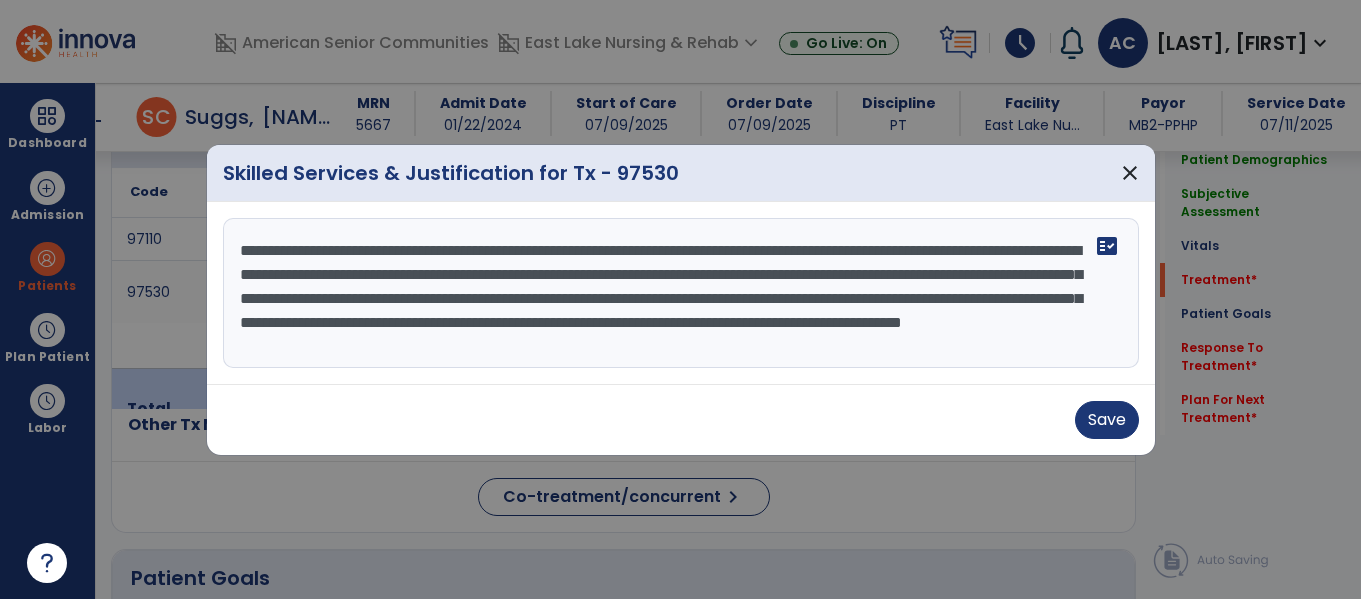 scroll, scrollTop: 16, scrollLeft: 0, axis: vertical 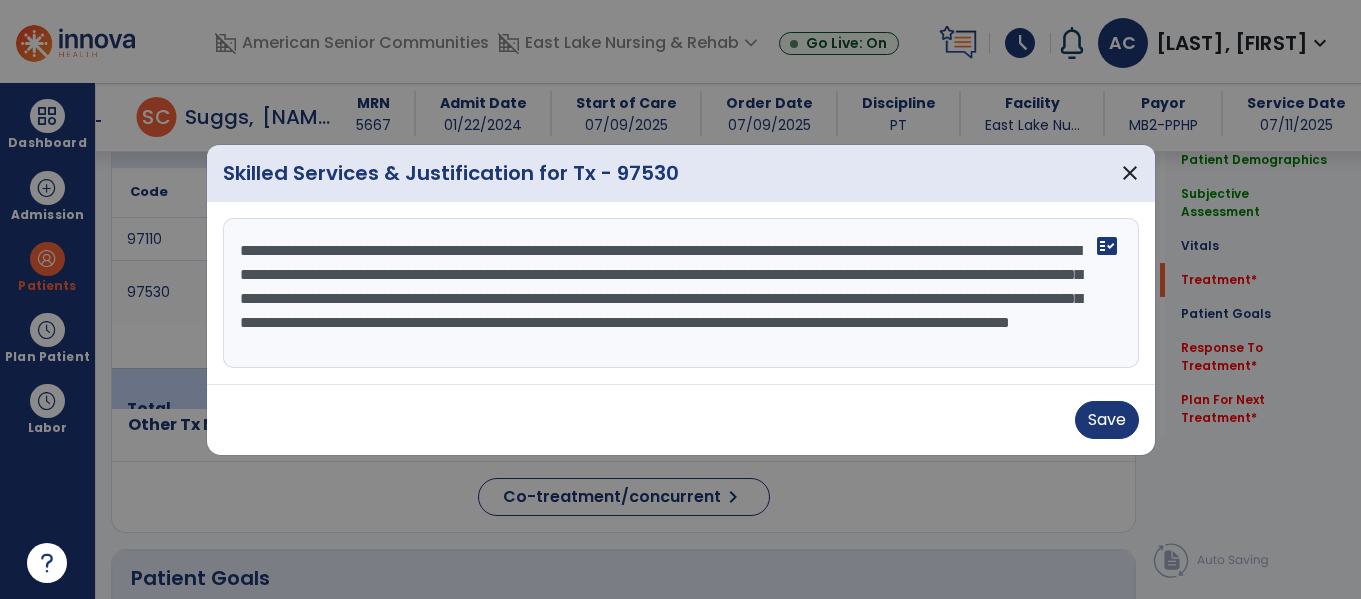 click on "**********" at bounding box center [681, 293] 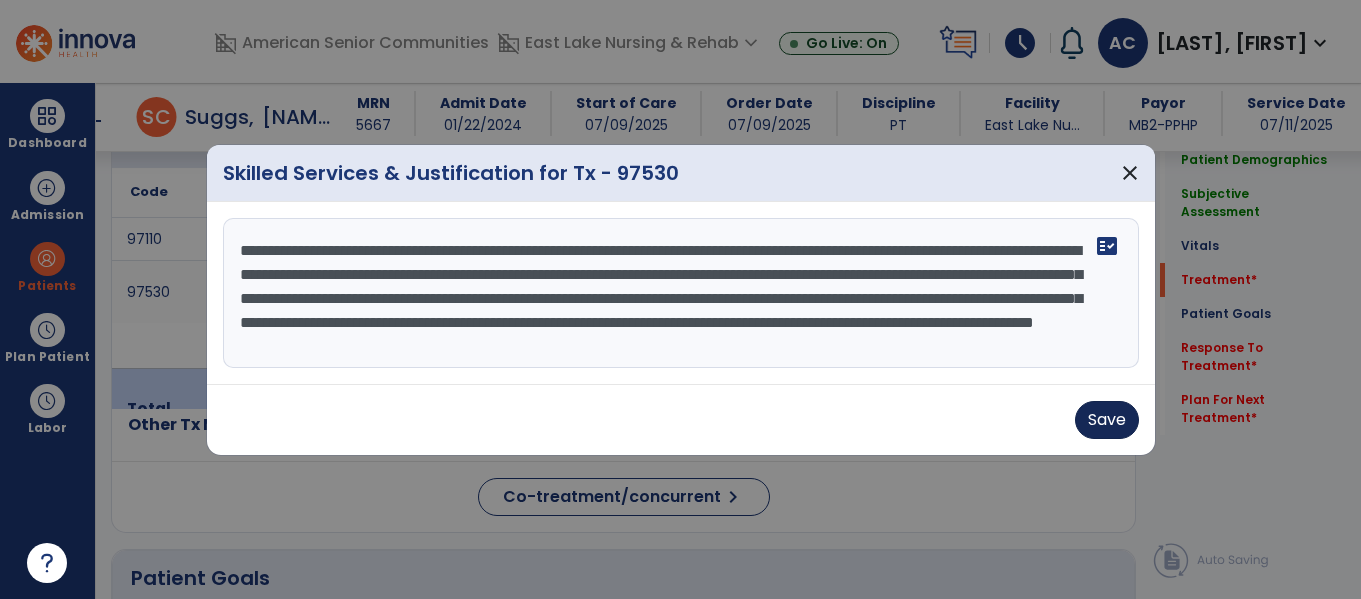 type on "**********" 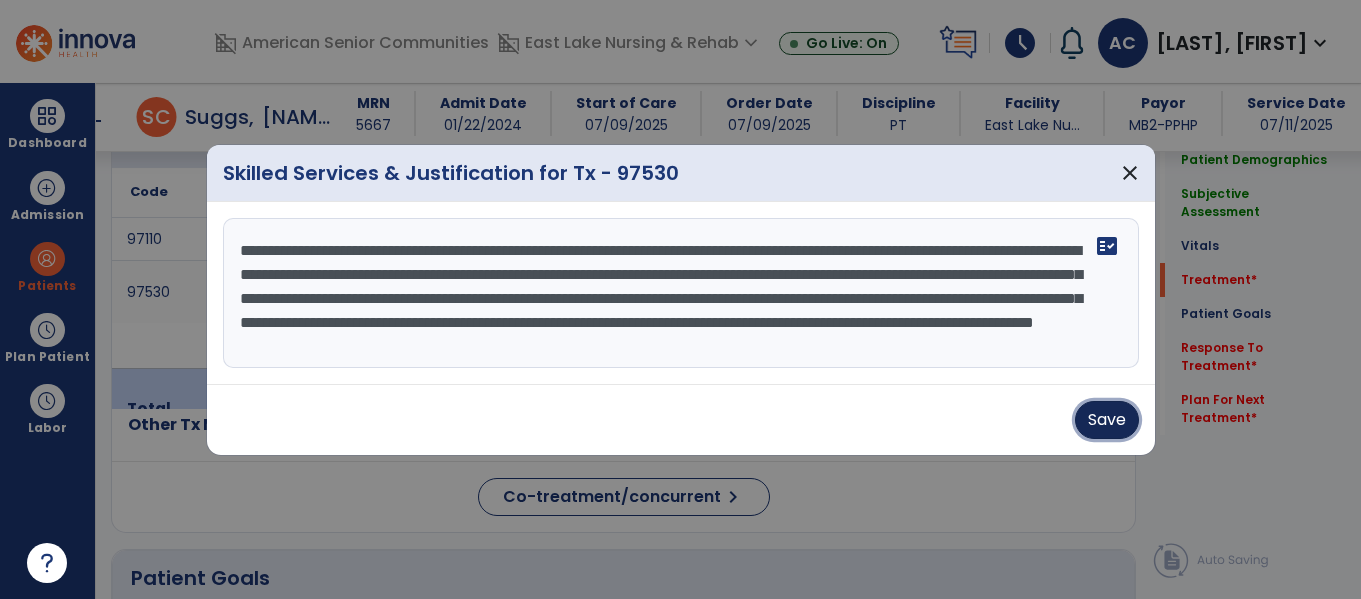 click on "Save" at bounding box center (1107, 420) 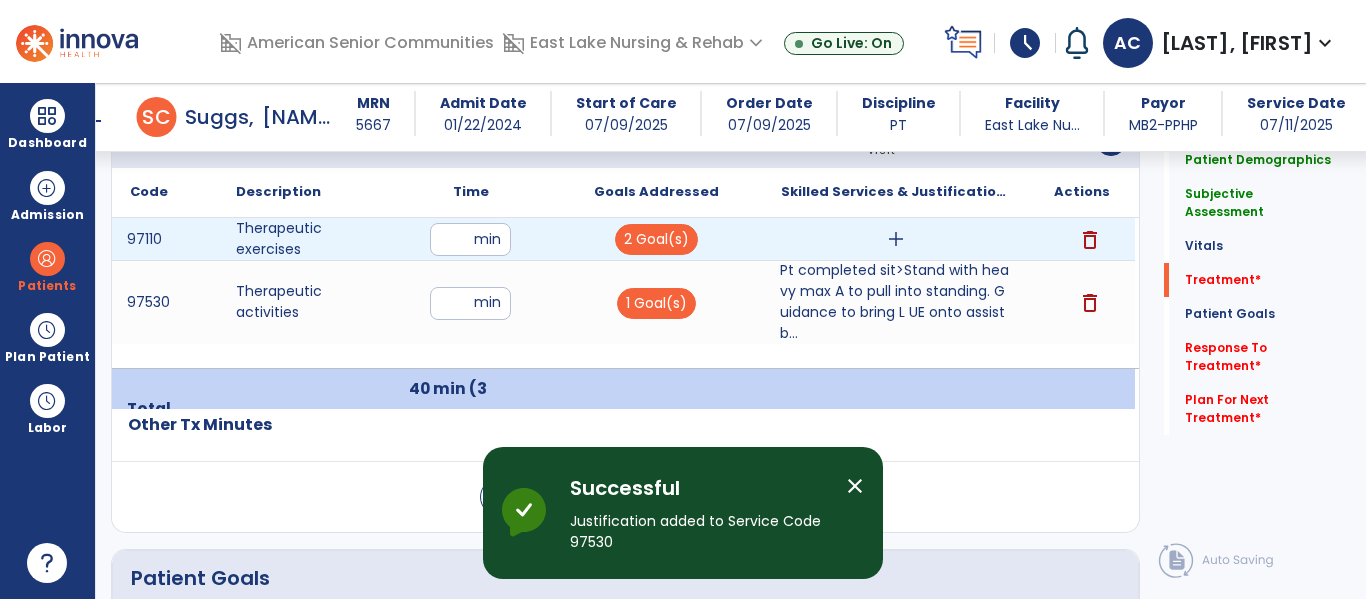click on "add" at bounding box center [896, 239] 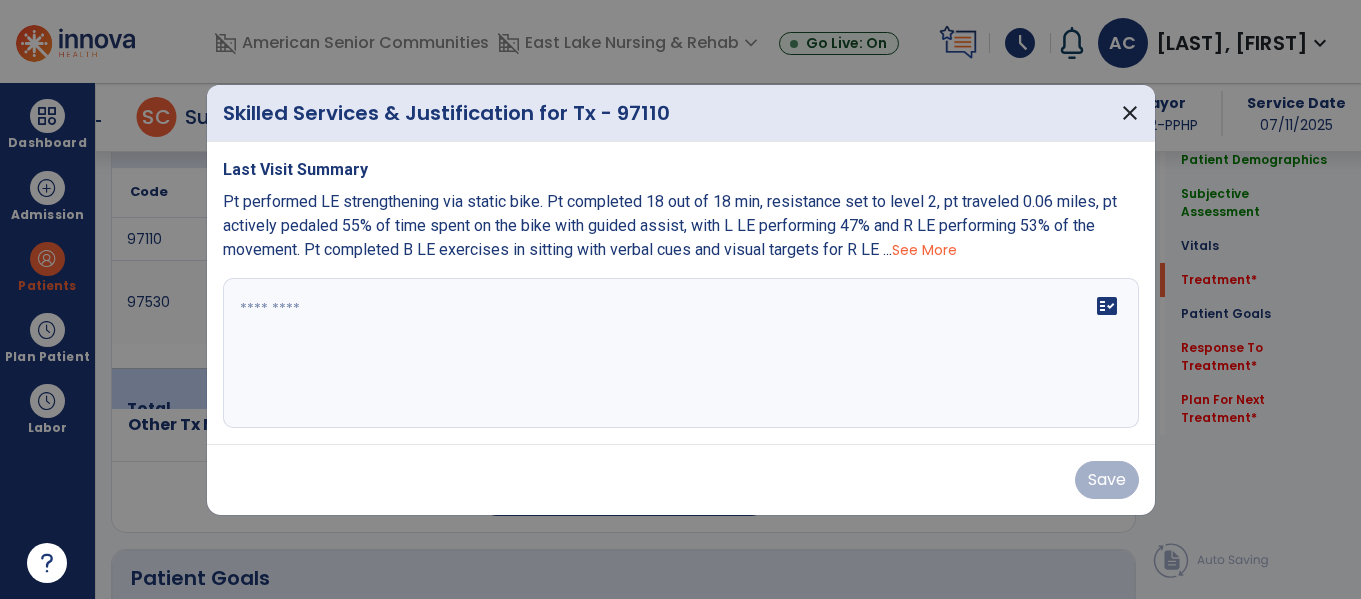 scroll, scrollTop: 1248, scrollLeft: 0, axis: vertical 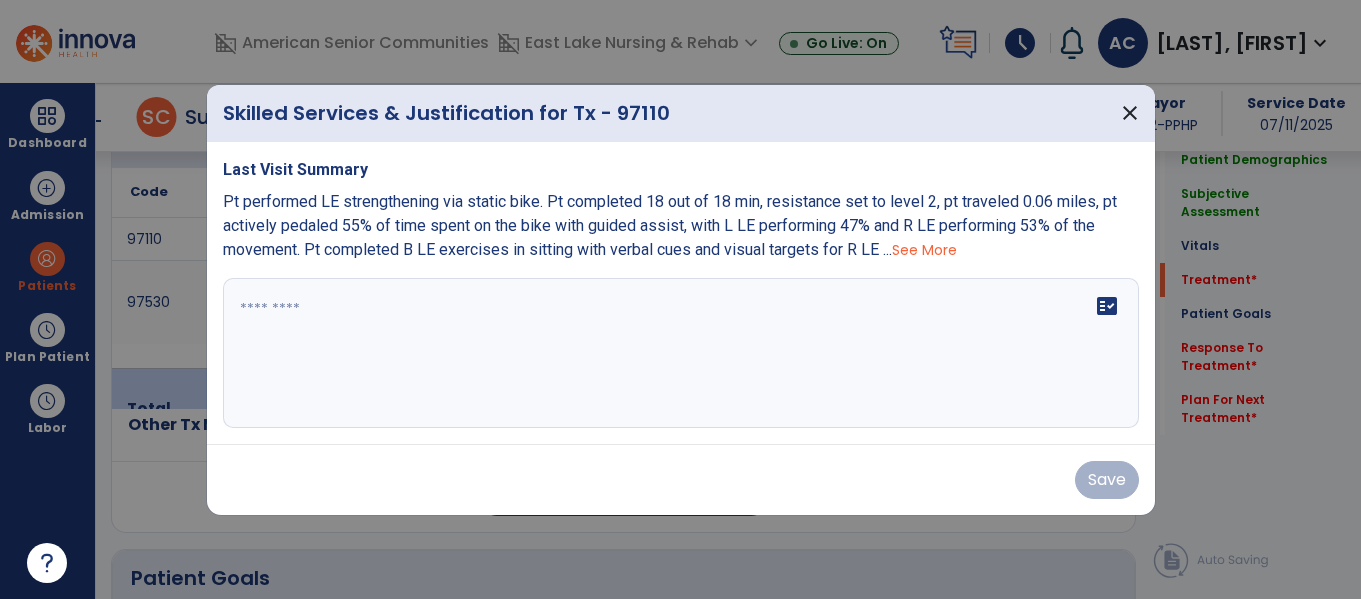 click on "fact_check" at bounding box center [681, 353] 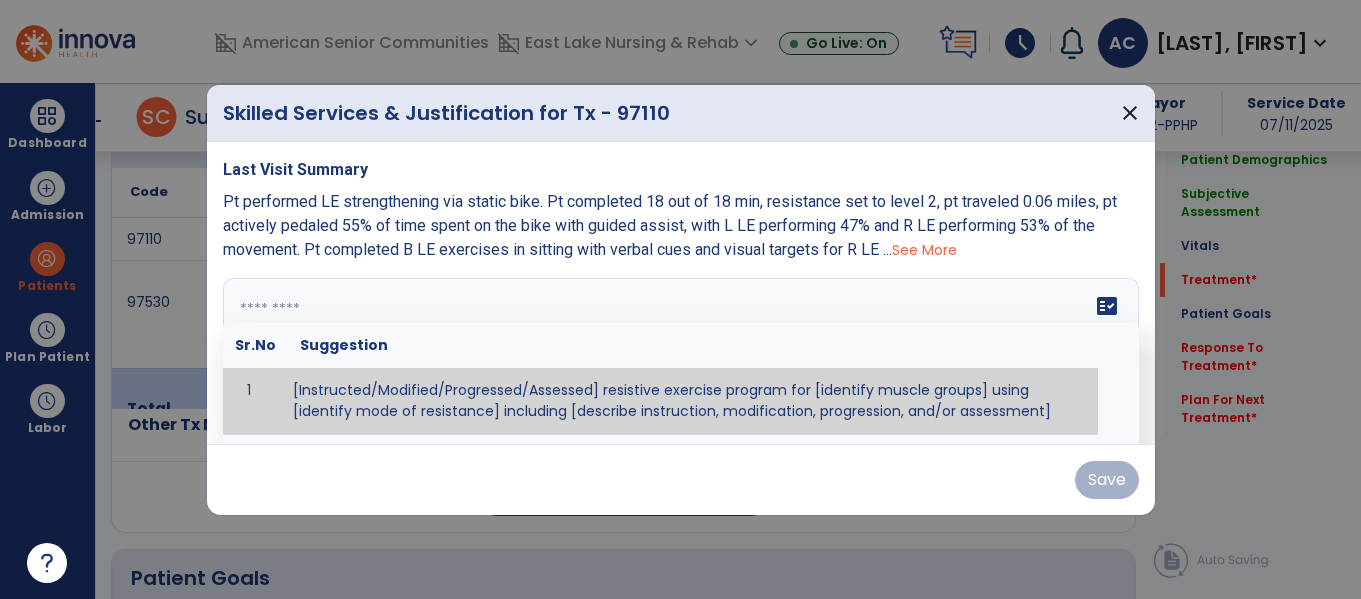 click on "fact_check  Sr.No Suggestion 1 [Instructed/Modified/Progressed/Assessed] resistive exercise program for [identify muscle groups] using [identify mode of resistance] including [describe instruction, modification, progression, and/or assessment] 2 [Instructed/Modified/Progressed/Assessed] aerobic exercise program using [identify equipment/mode] including [describe instruction, modification,progression, and/or assessment] 3 [Instructed/Modified/Progressed/Assessed] [PROM/A/AROM/AROM] program for [identify joint movements] using [contract-relax, over-pressure, inhibitory techniques, other] 4 [Assessed/Tested] aerobic capacity with administration of [aerobic capacity test]" at bounding box center (681, 353) 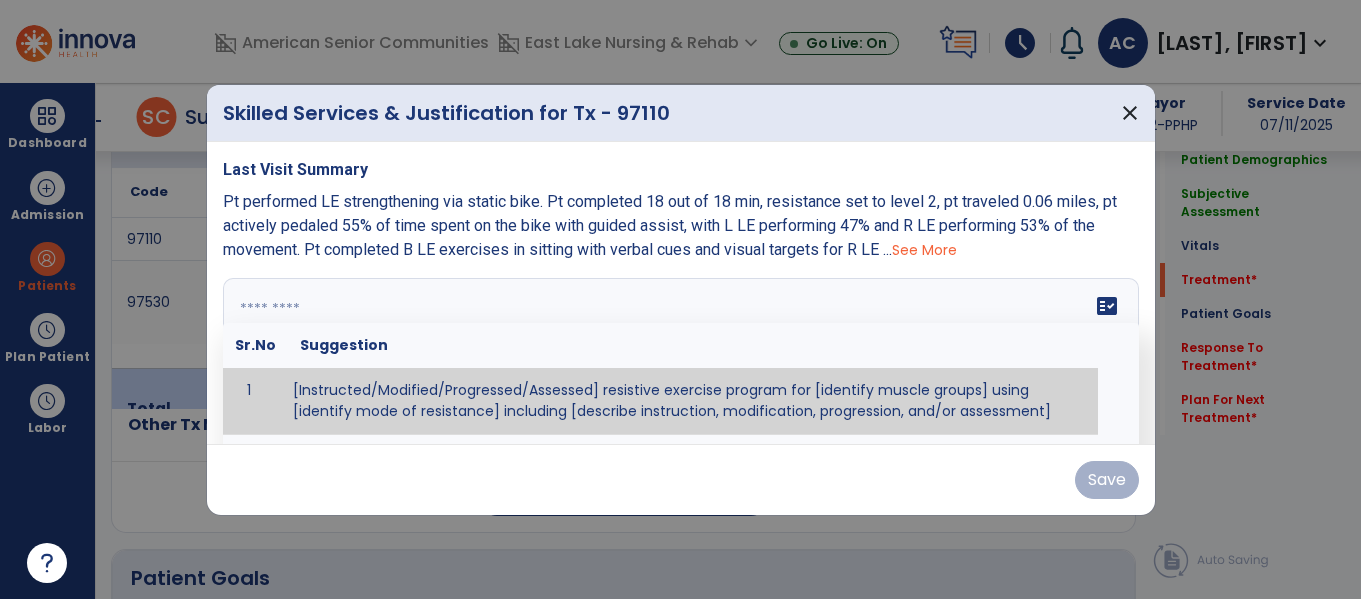 paste on "**********" 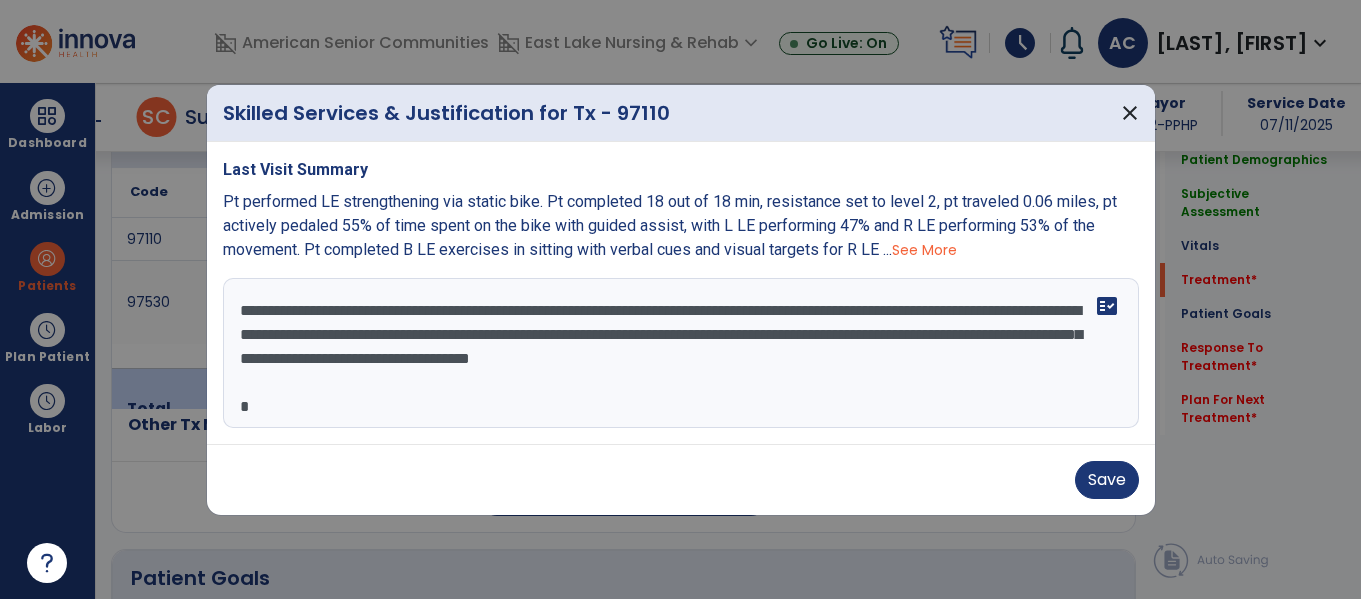 scroll, scrollTop: 120, scrollLeft: 0, axis: vertical 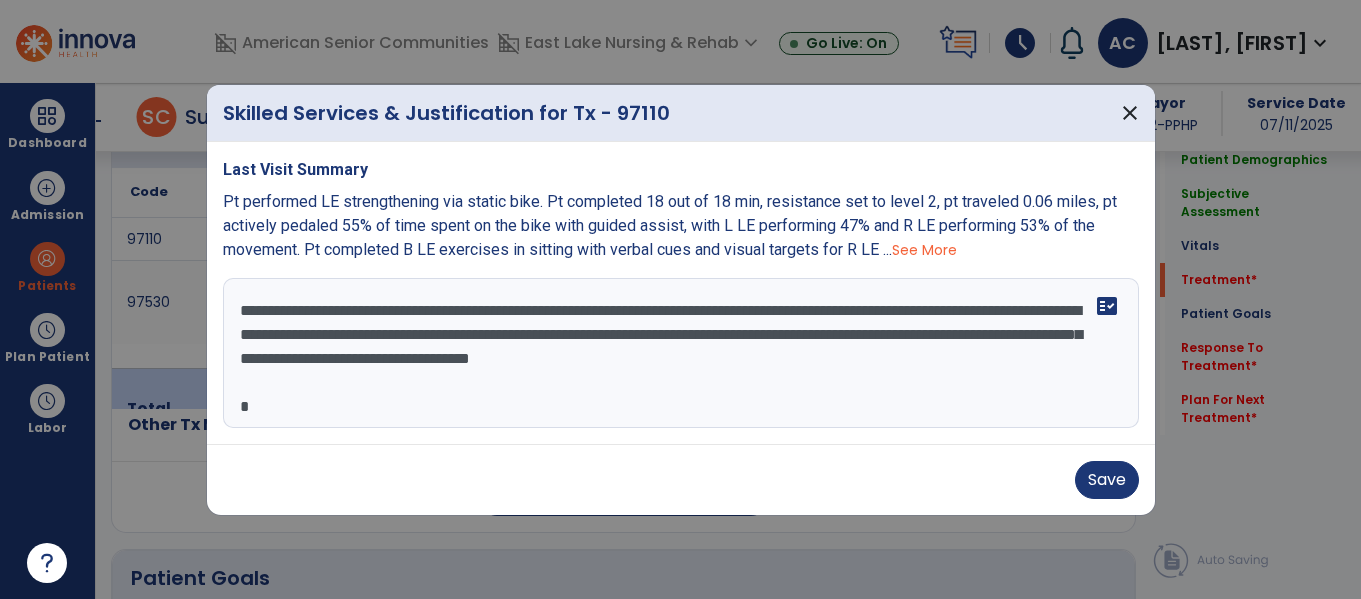 click on "**********" at bounding box center [681, 353] 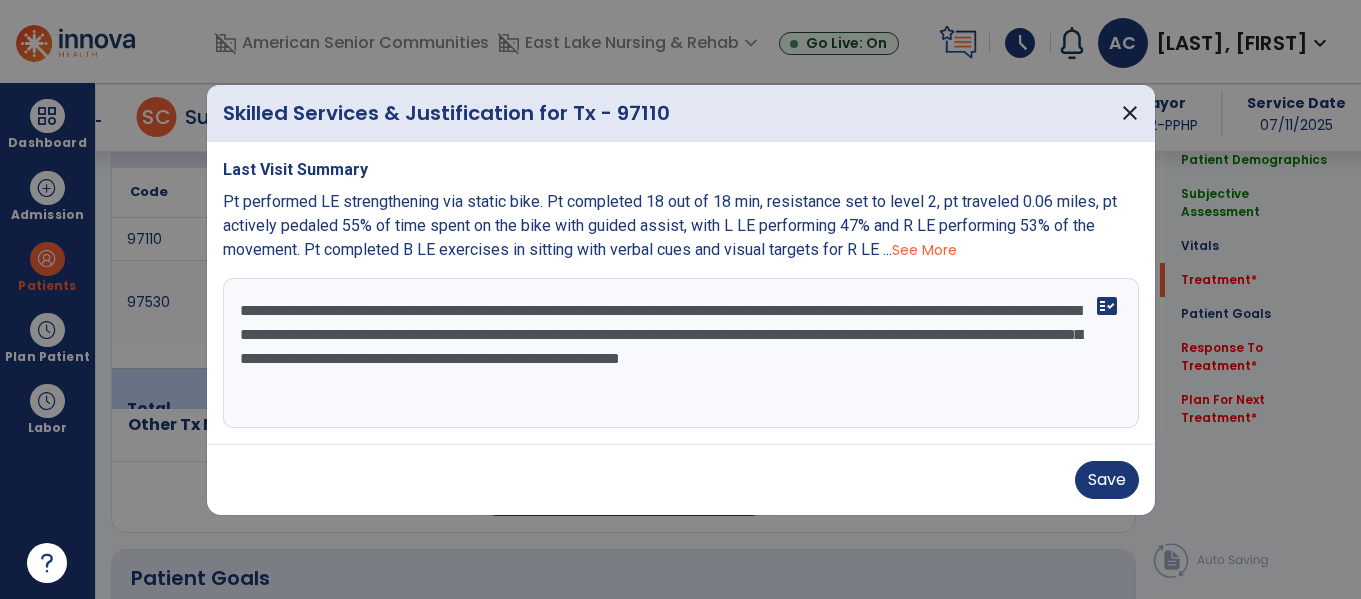 click on "**********" at bounding box center [681, 353] 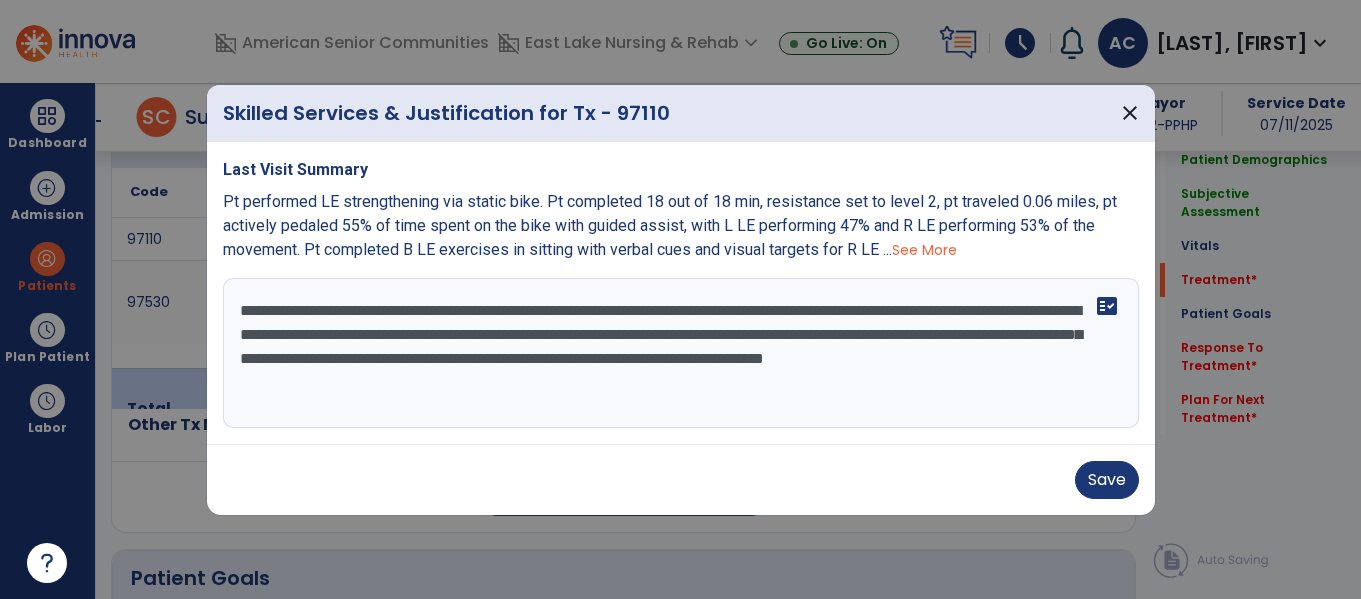 click on "**********" at bounding box center [681, 353] 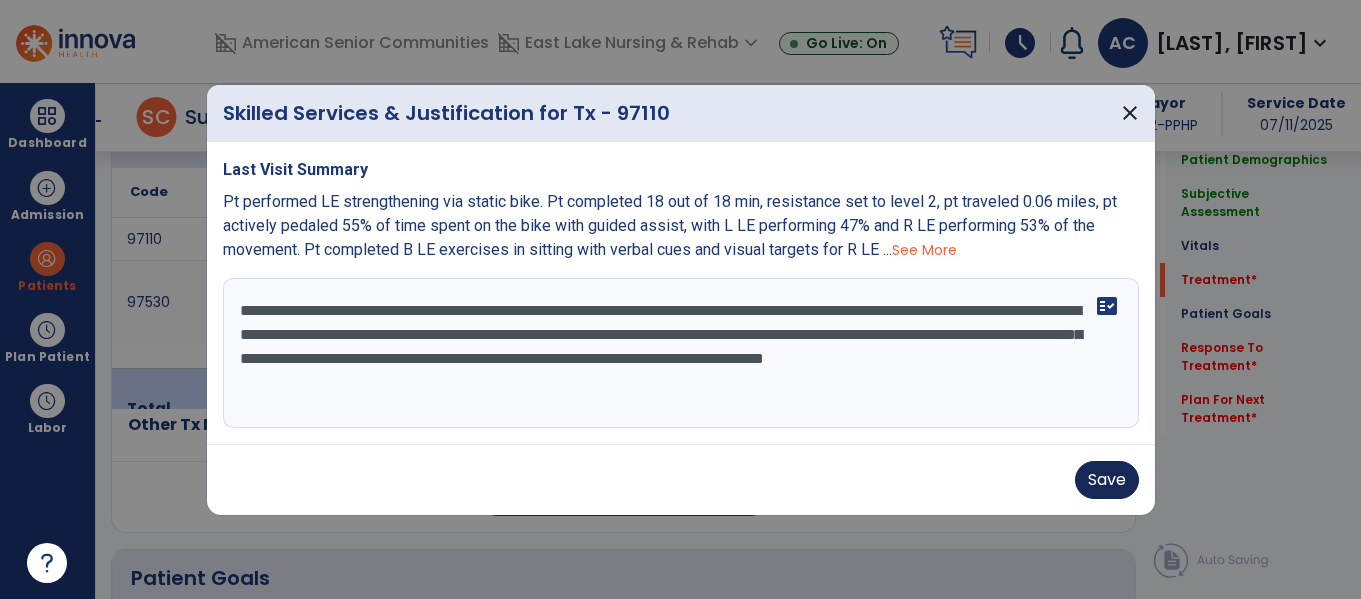 type on "**********" 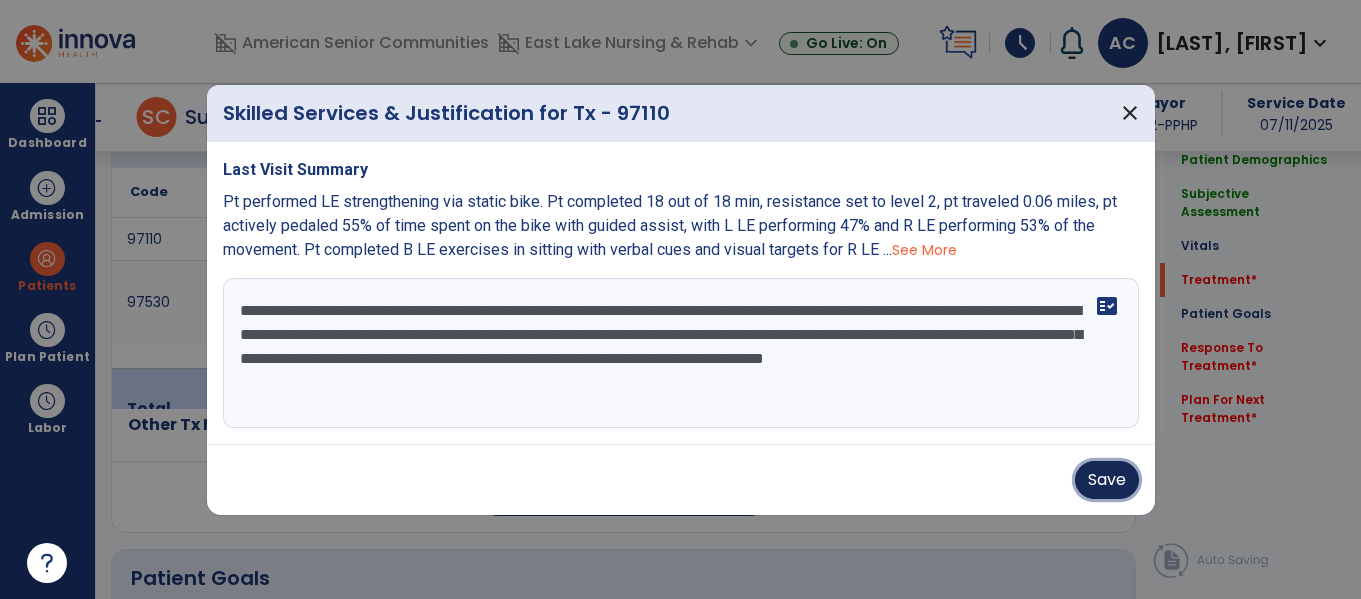 click on "Save" at bounding box center [1107, 480] 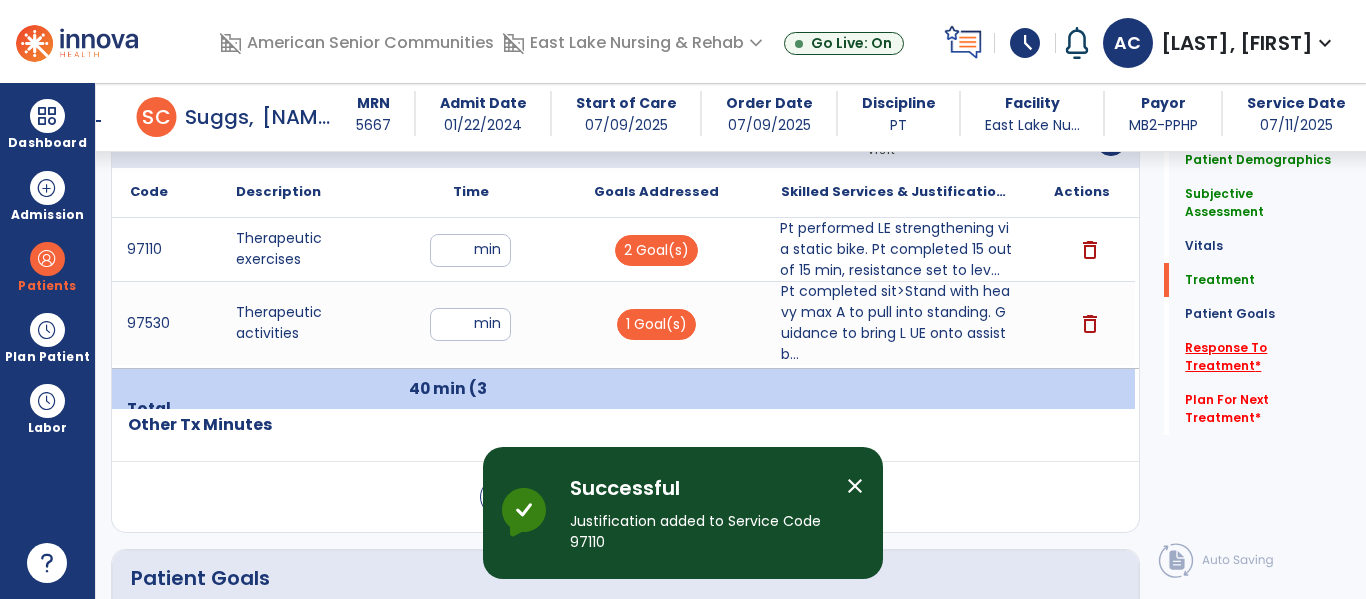 click on "Response To Treatment   *" 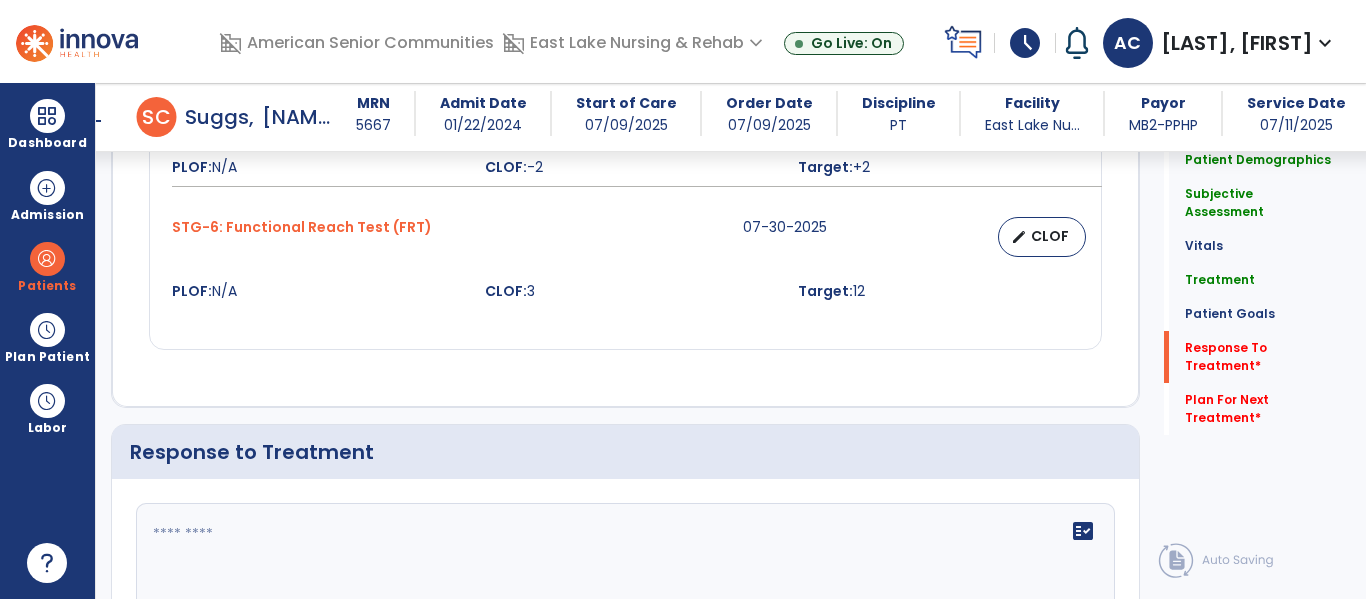 scroll, scrollTop: 2687, scrollLeft: 0, axis: vertical 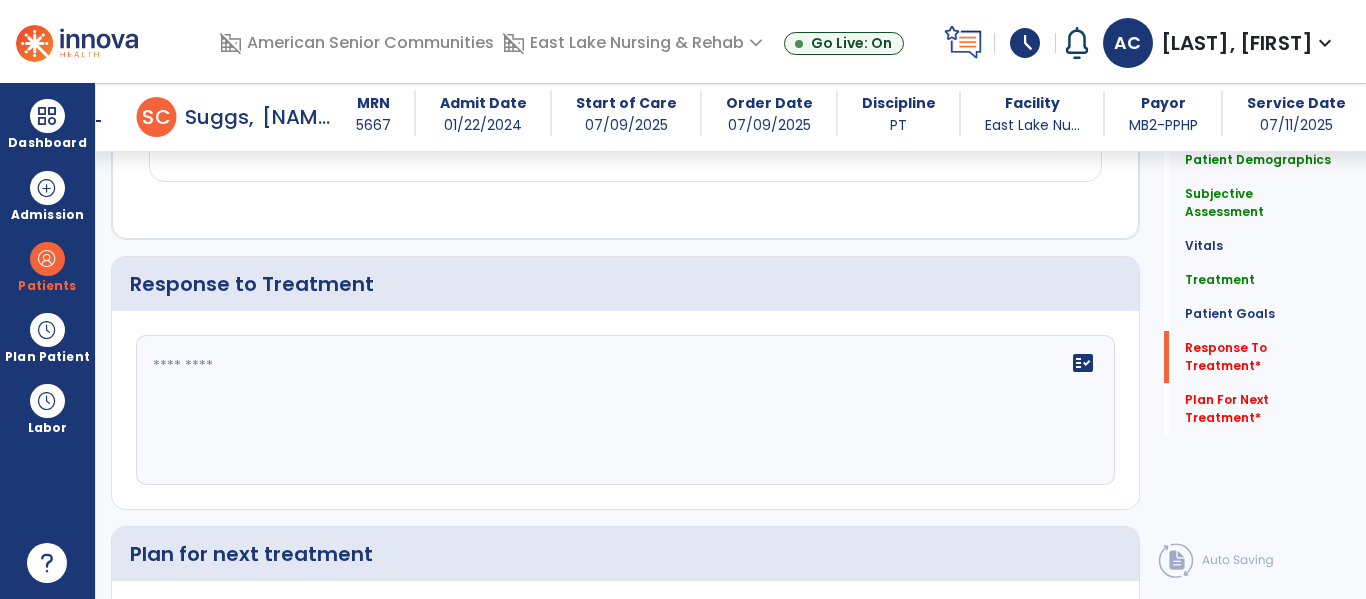 click on "fact_check" 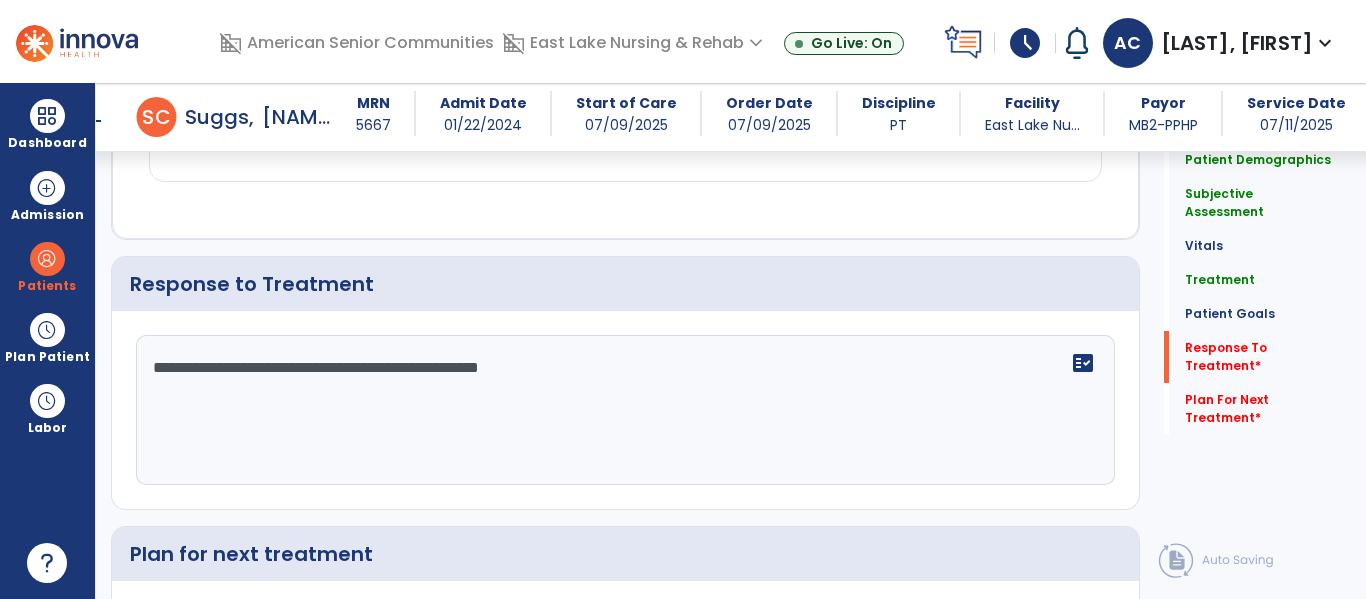 type on "**********" 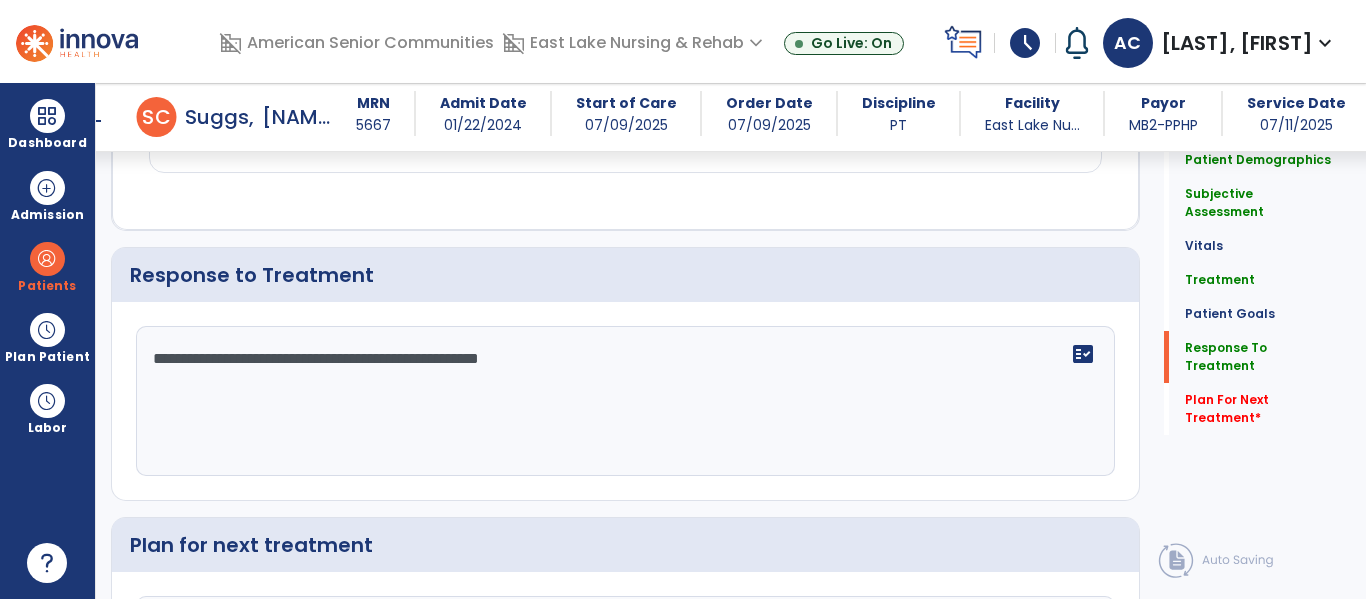 type on "**********" 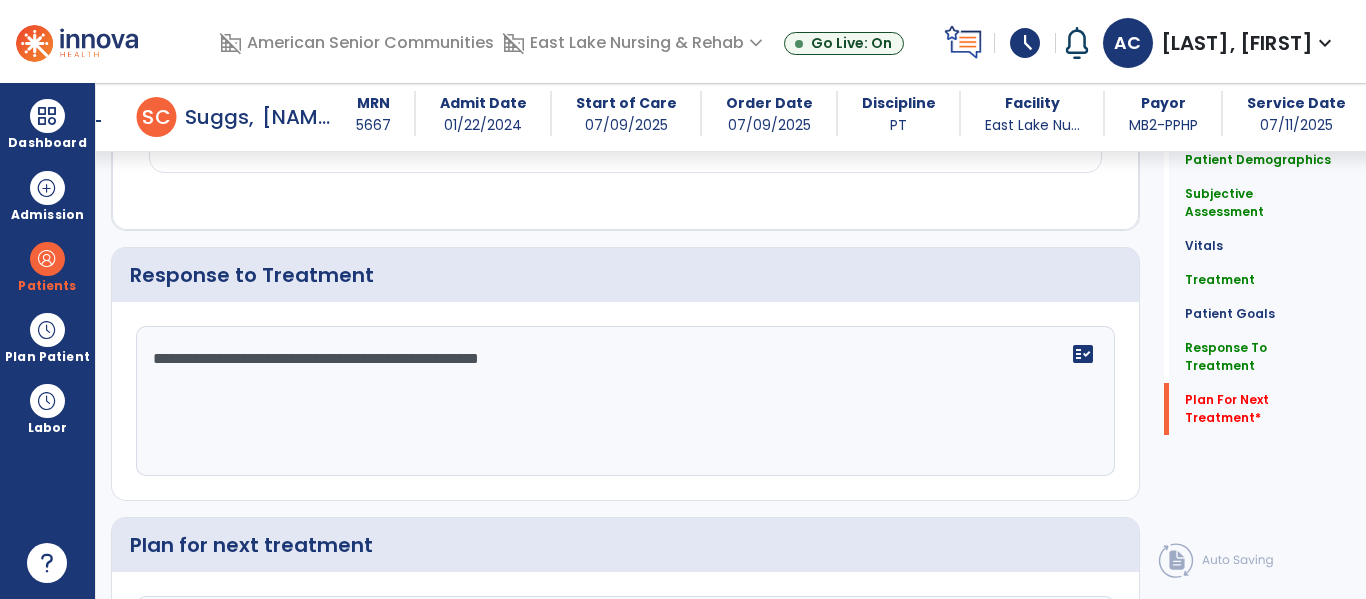 type 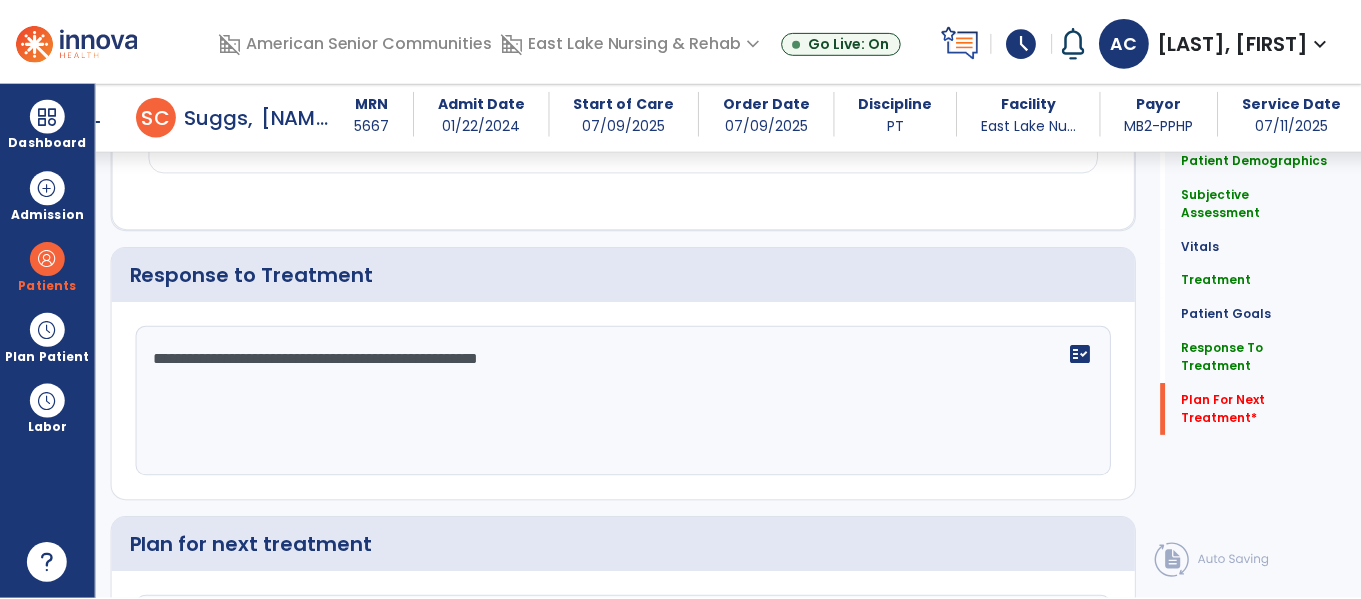 scroll, scrollTop: 2892, scrollLeft: 0, axis: vertical 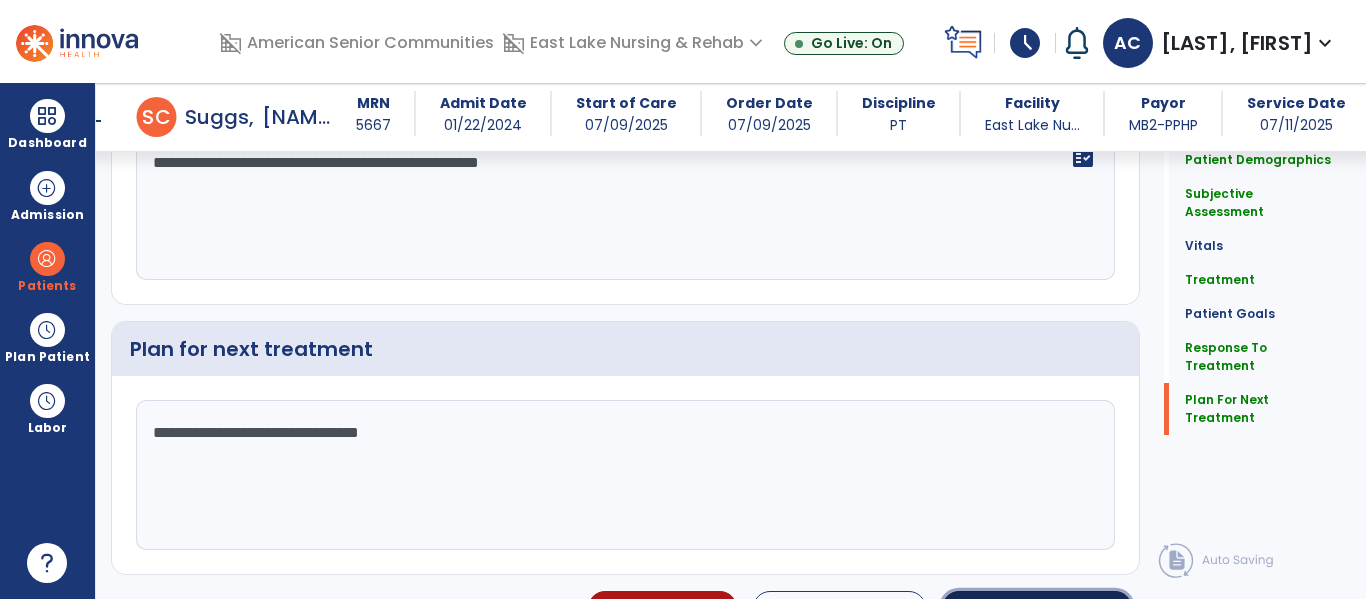 click on "chevron_right" 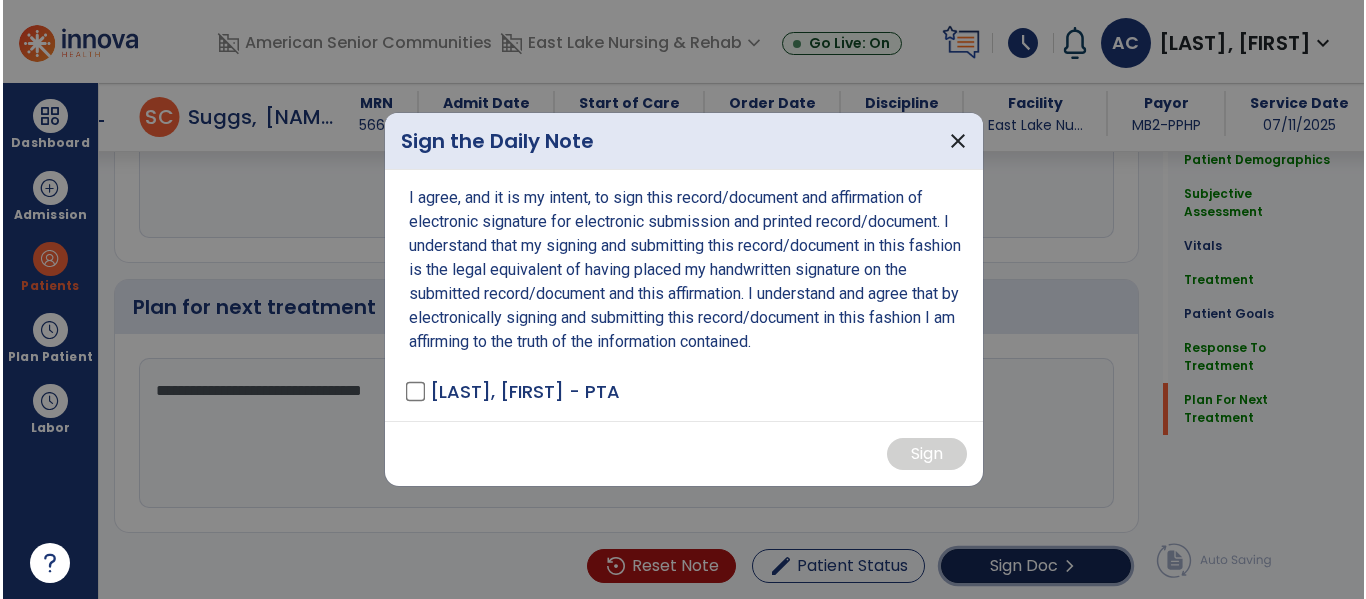 scroll, scrollTop: 2934, scrollLeft: 0, axis: vertical 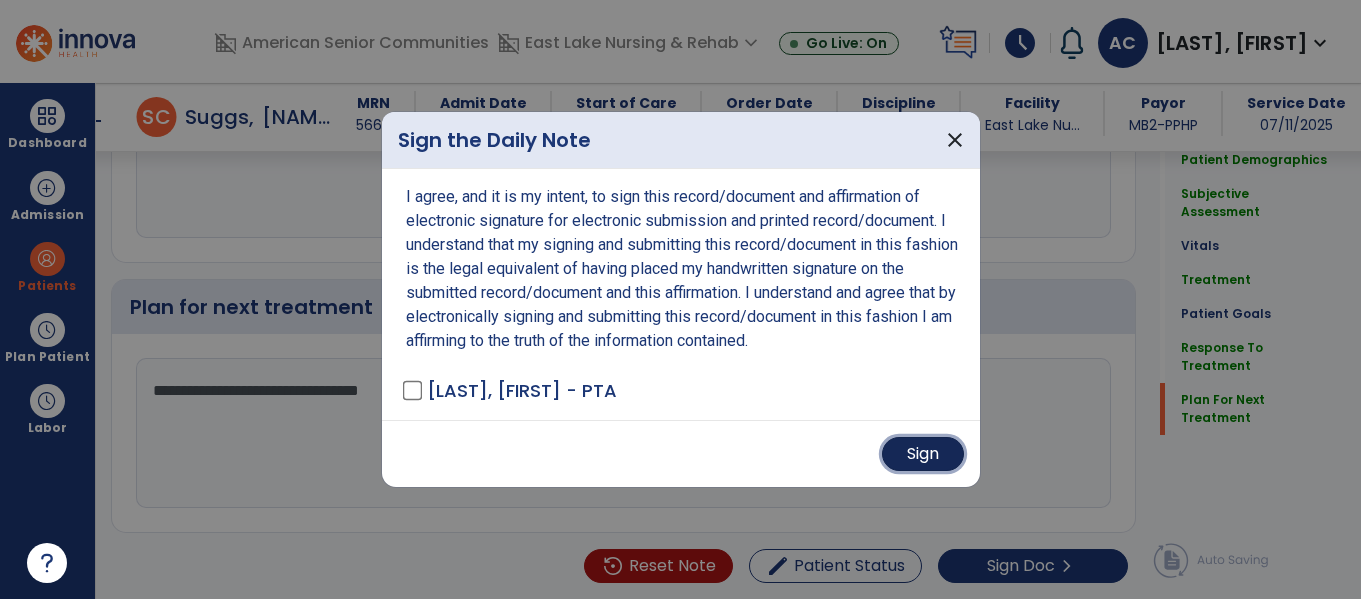 click on "Sign" at bounding box center [923, 454] 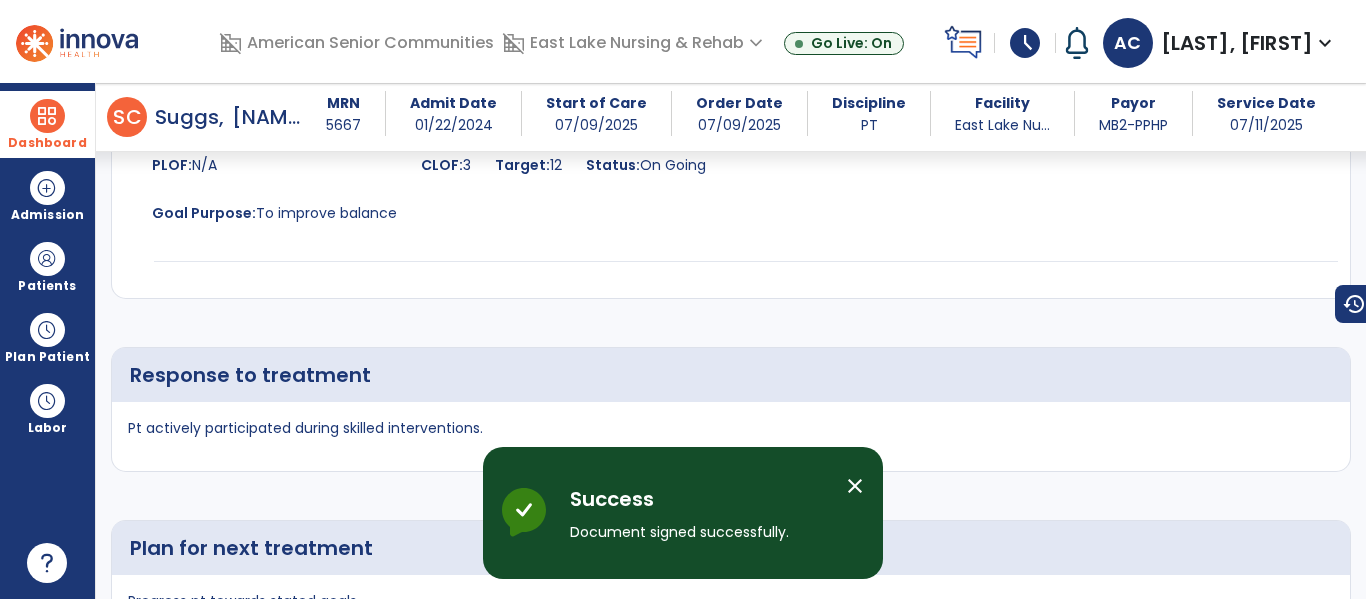 scroll, scrollTop: 4338, scrollLeft: 0, axis: vertical 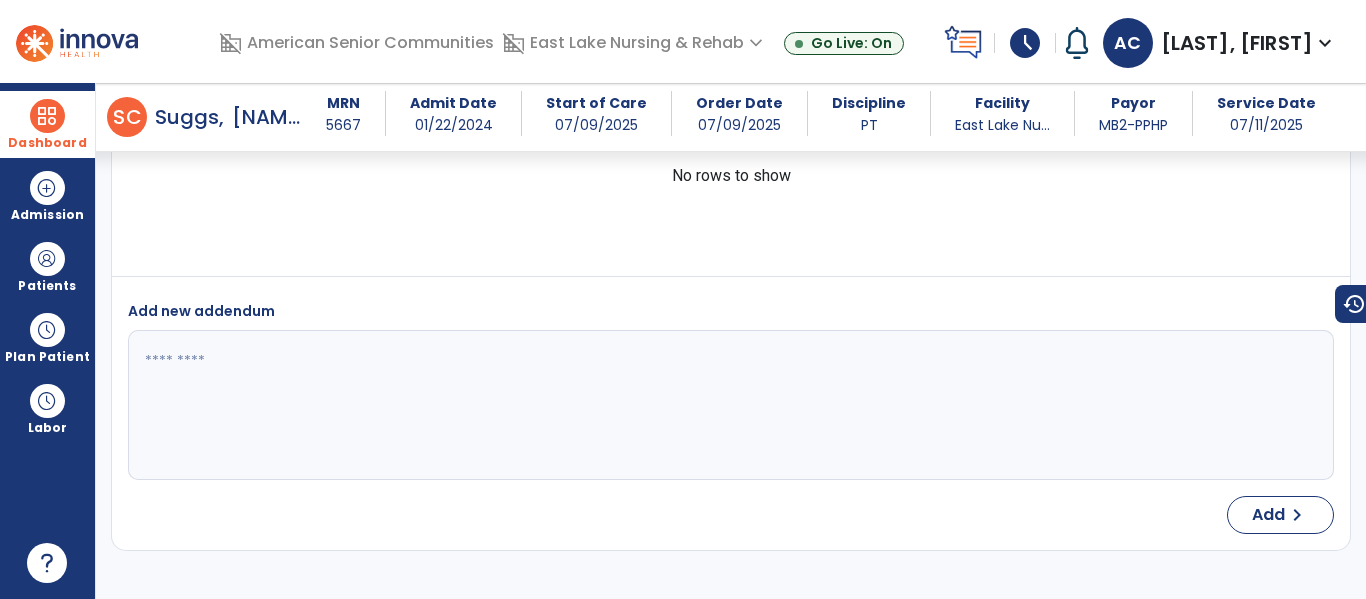 click on "Dashboard" at bounding box center (47, 124) 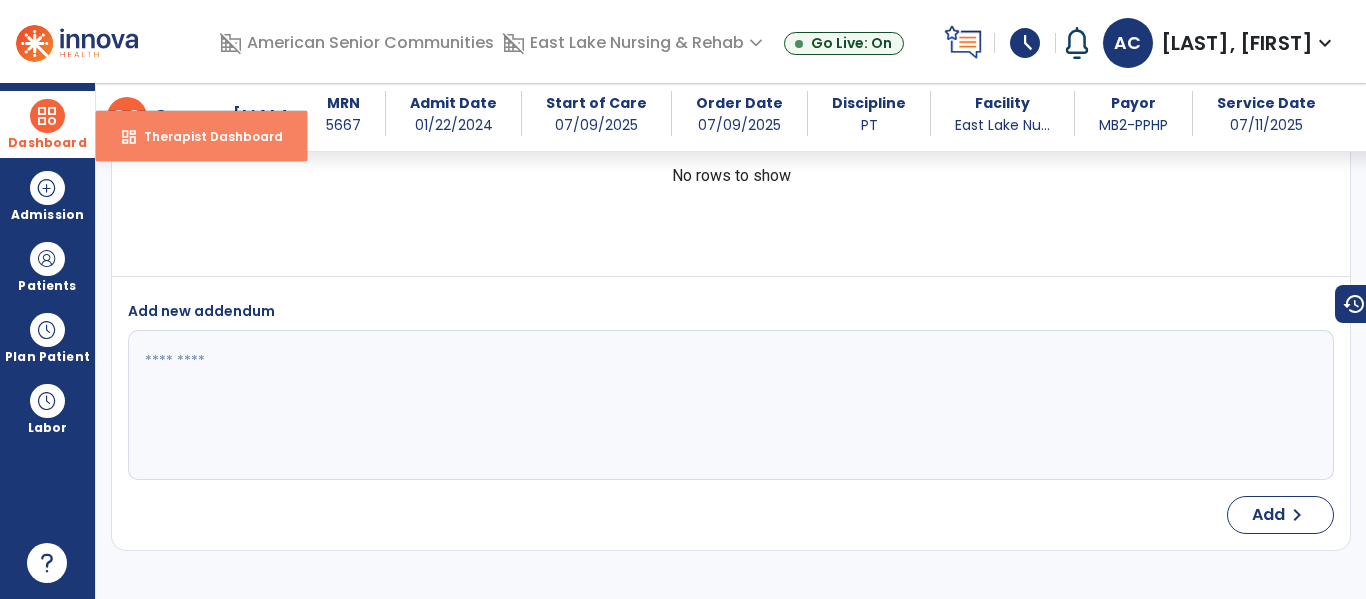 click on "dashboard  Therapist Dashboard" at bounding box center [201, 136] 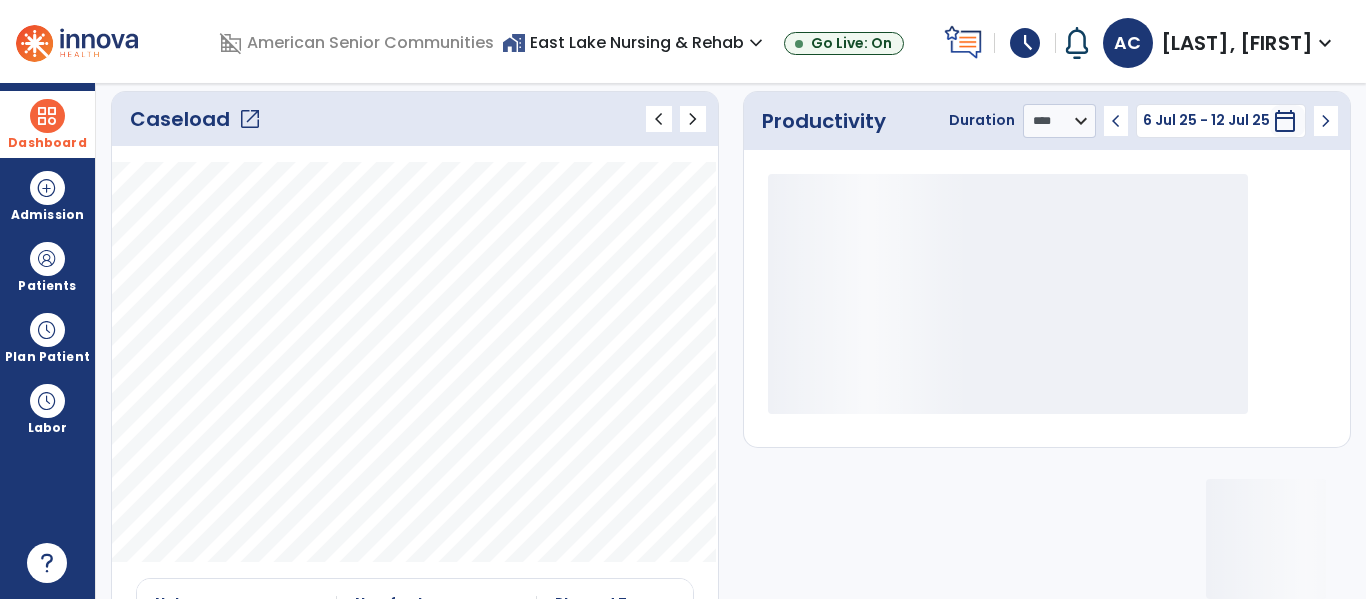 click on "Caseload   open_in_new" 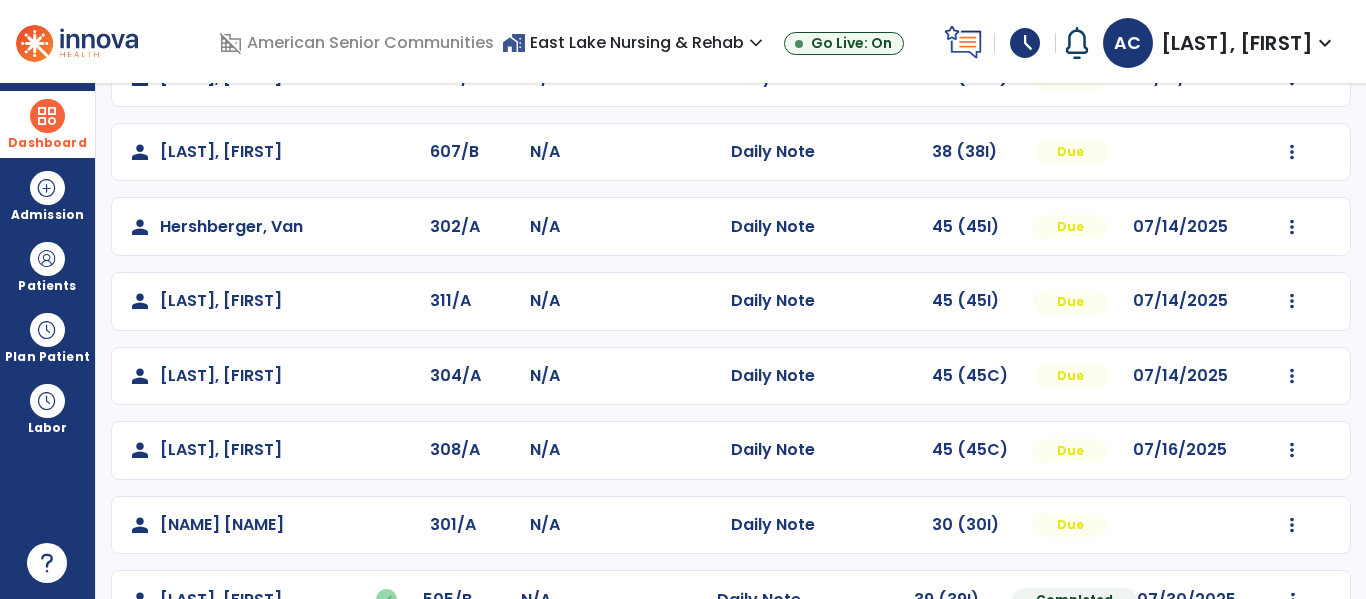 scroll, scrollTop: 413, scrollLeft: 0, axis: vertical 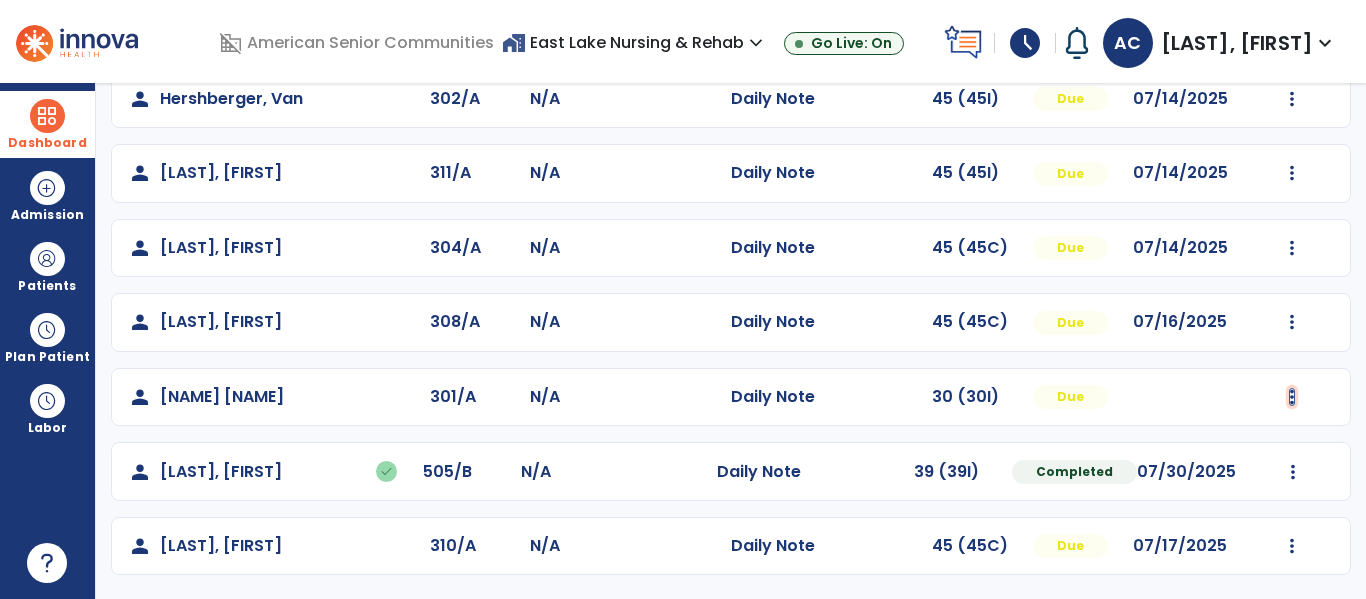 click at bounding box center (1292, -125) 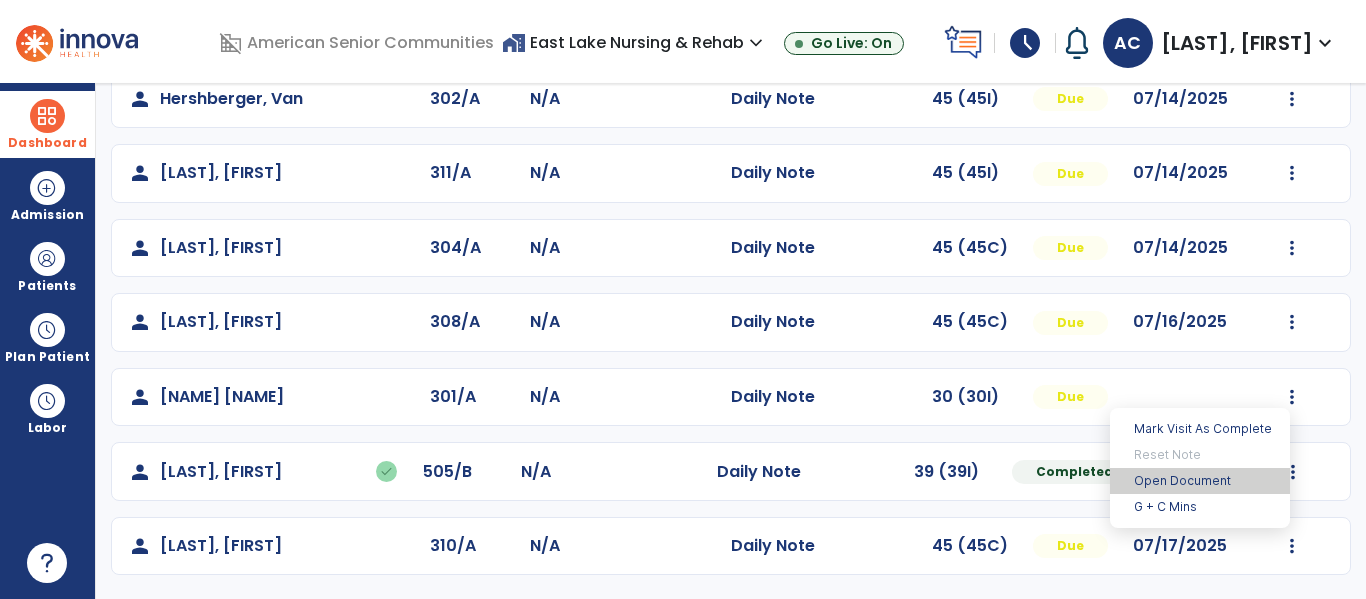 click on "Open Document" at bounding box center (1200, 481) 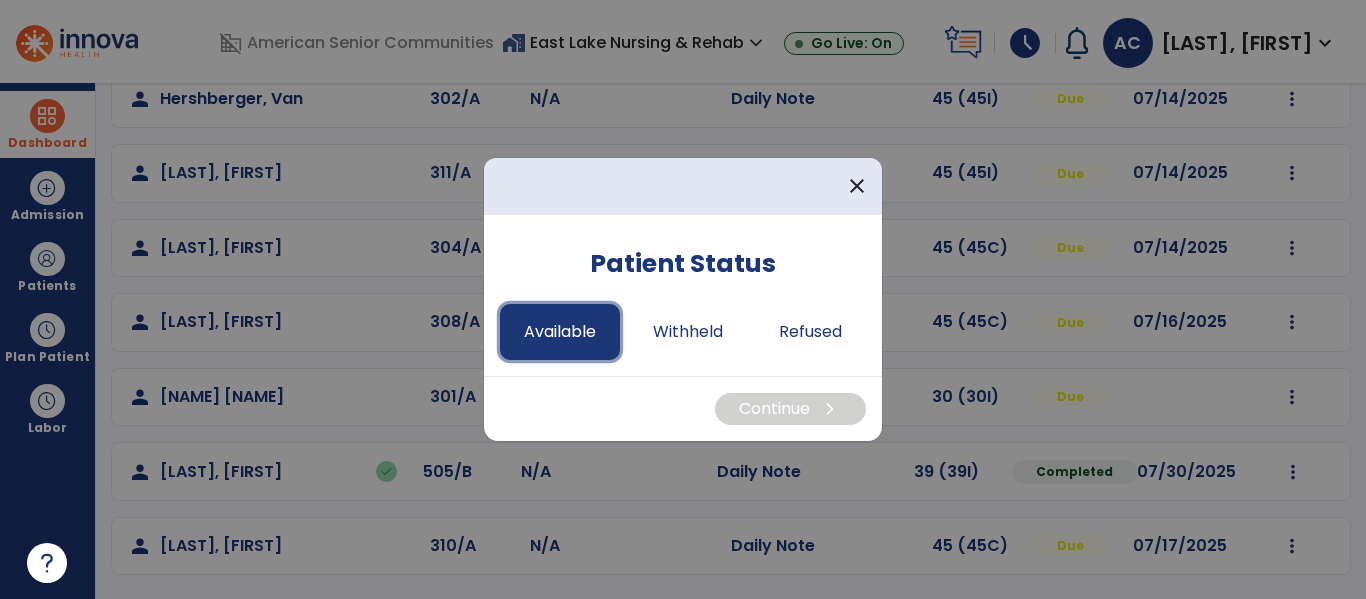 click on "Available" at bounding box center [560, 332] 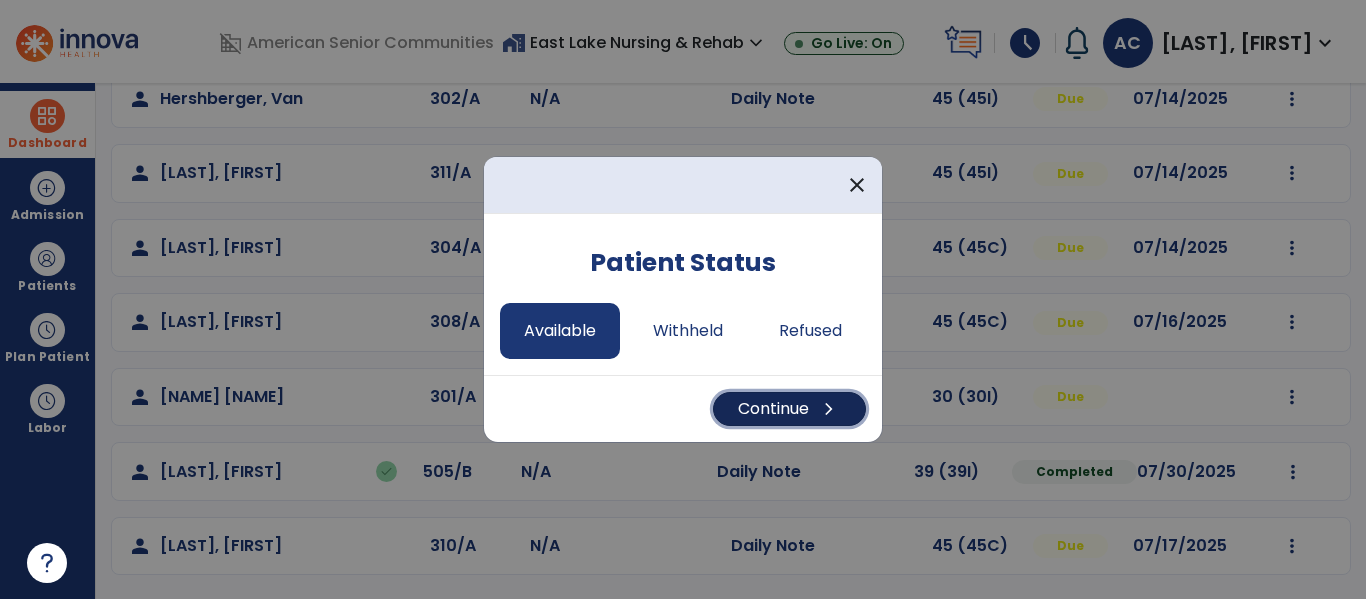 click on "Continue   chevron_right" at bounding box center [789, 409] 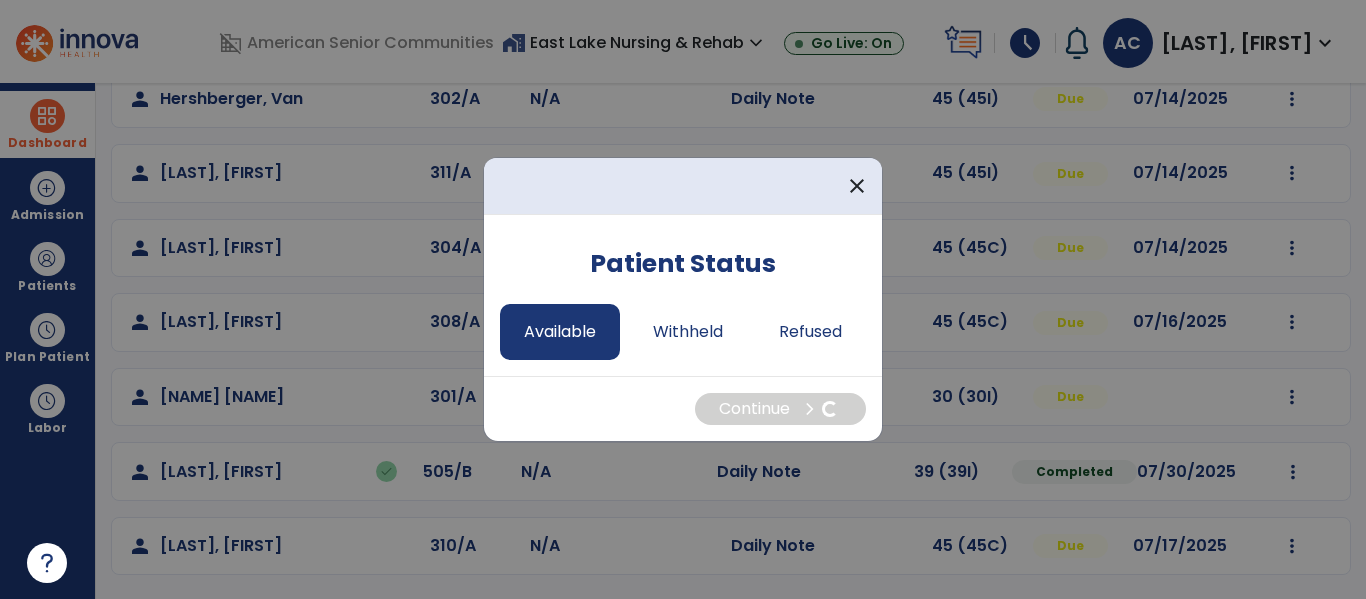 select on "*" 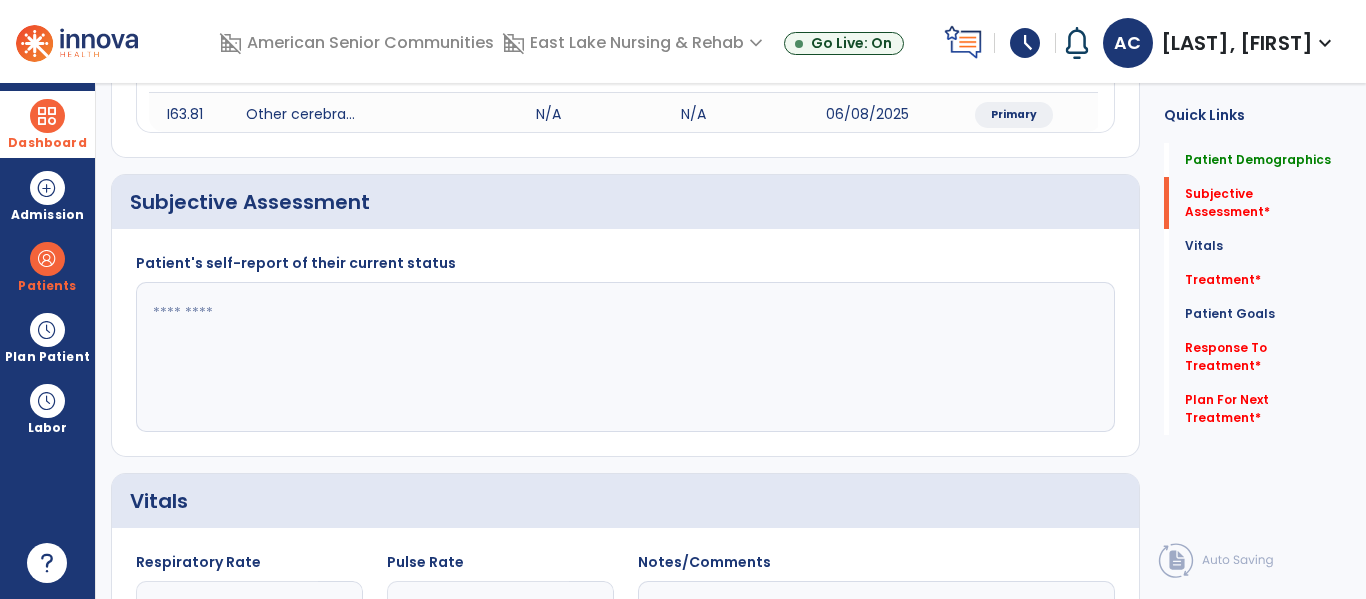 click 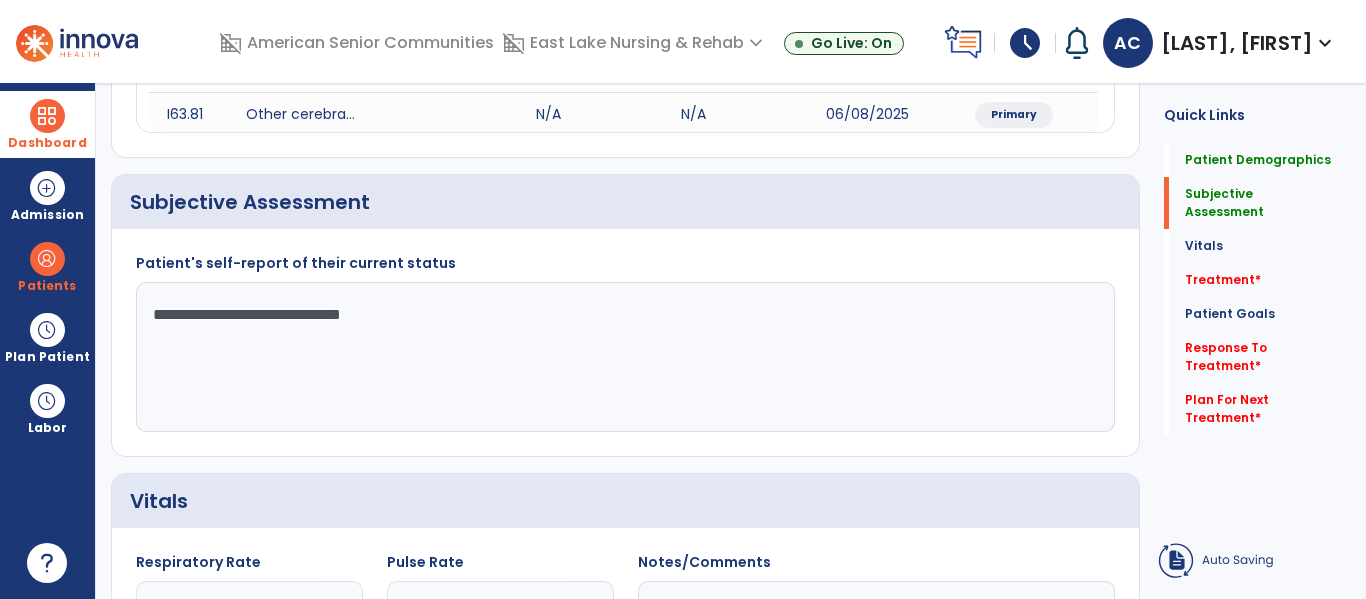 type on "**********" 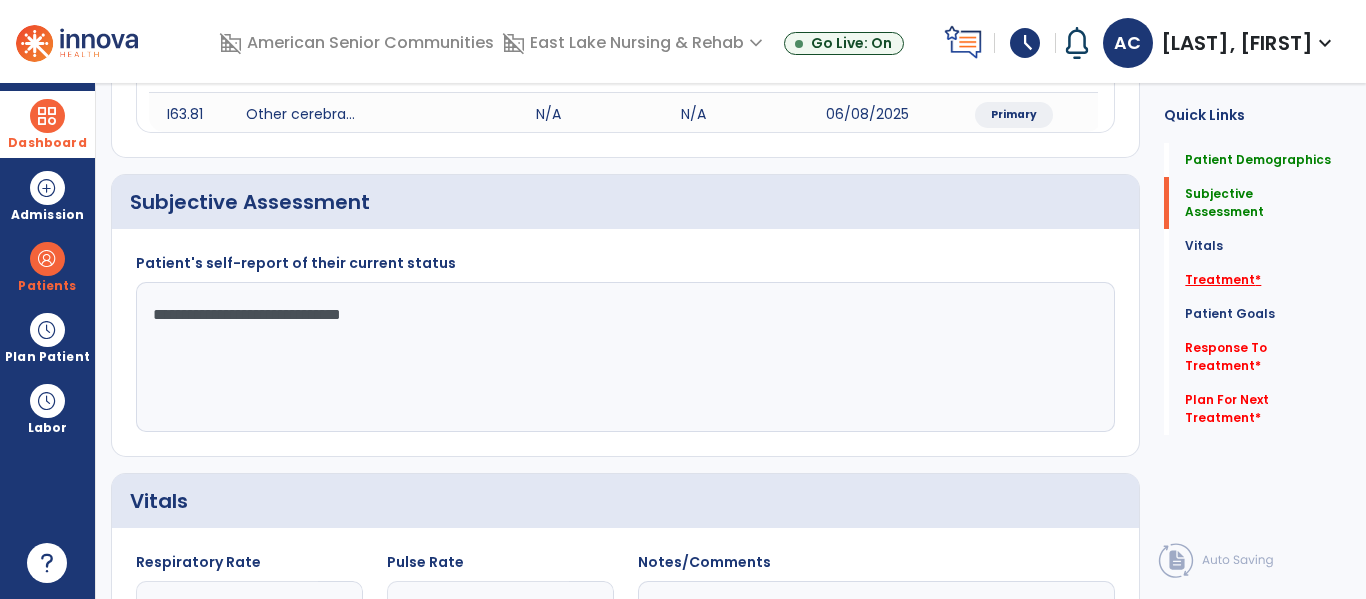 click on "Treatment   *" 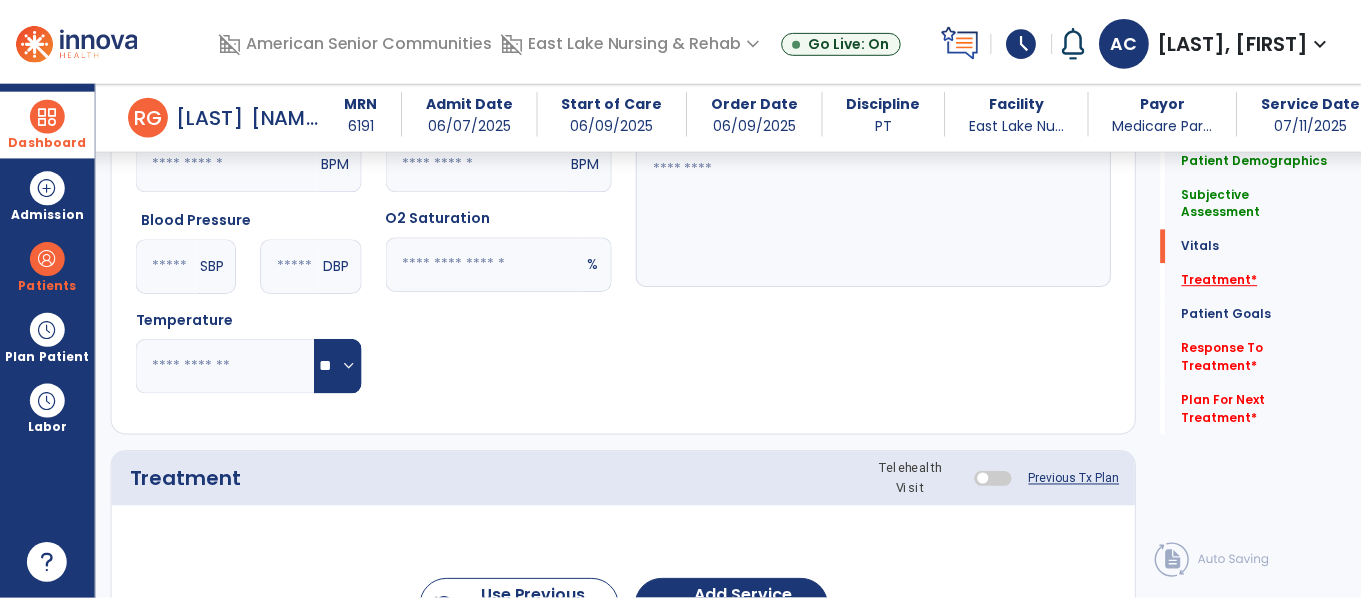 scroll, scrollTop: 1095, scrollLeft: 0, axis: vertical 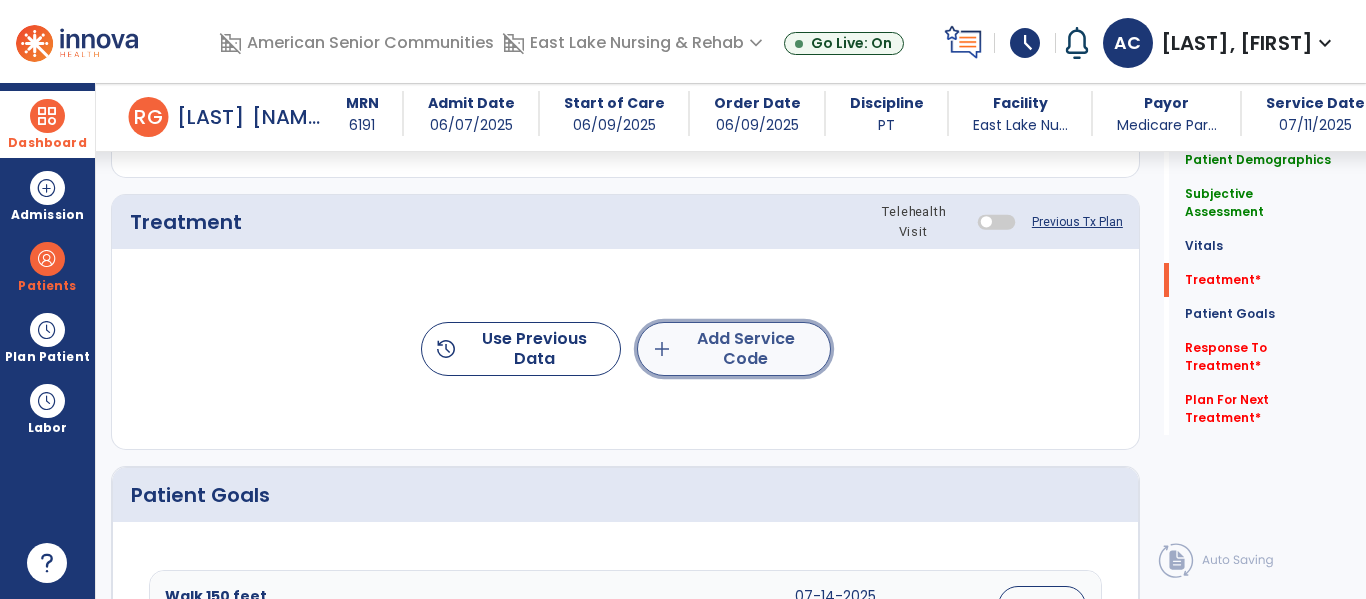 click on "add  Add Service Code" 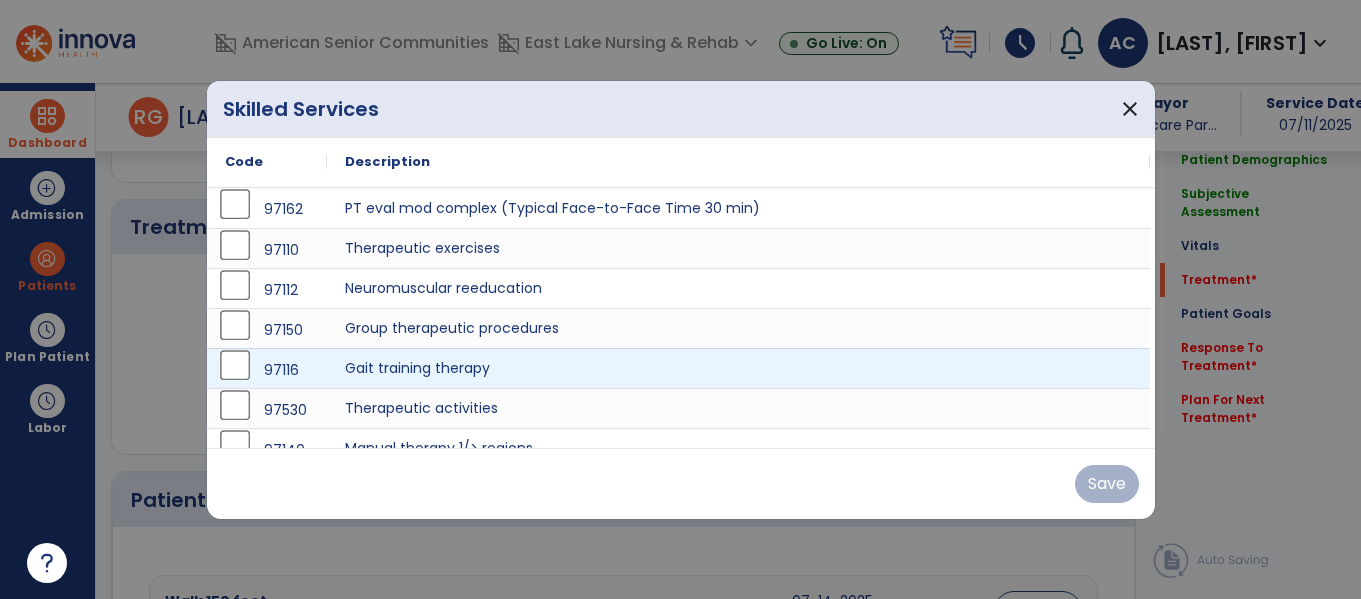 scroll, scrollTop: 1095, scrollLeft: 0, axis: vertical 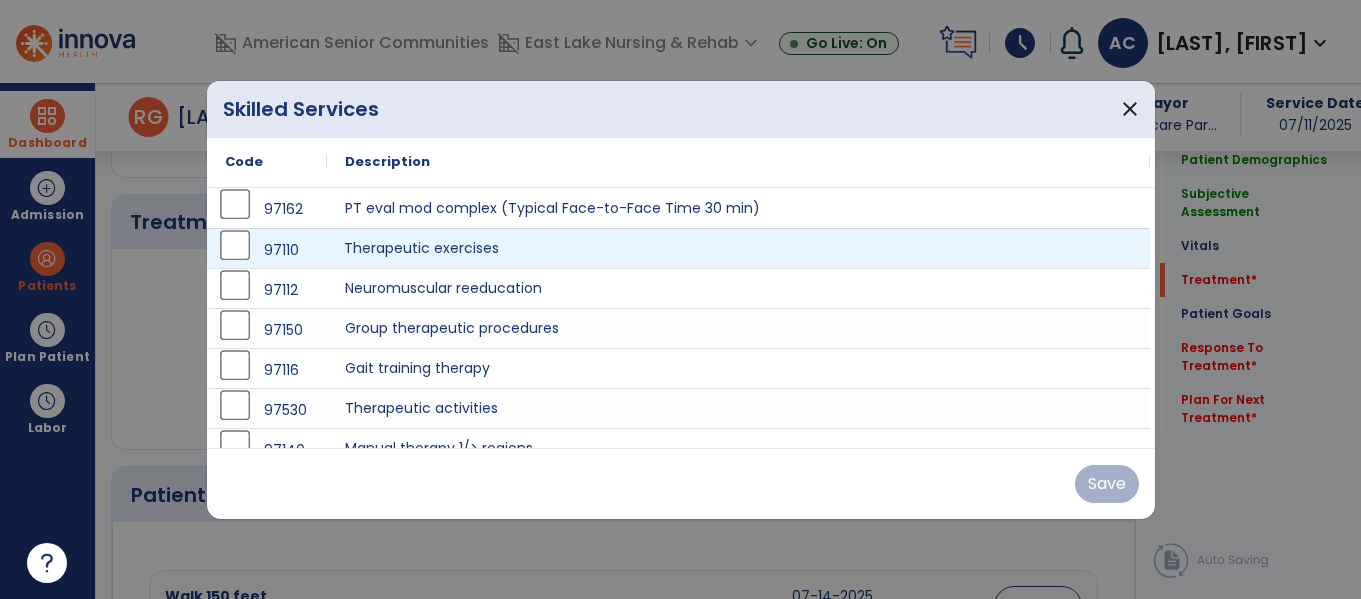 click on "Therapeutic exercises" at bounding box center [738, 248] 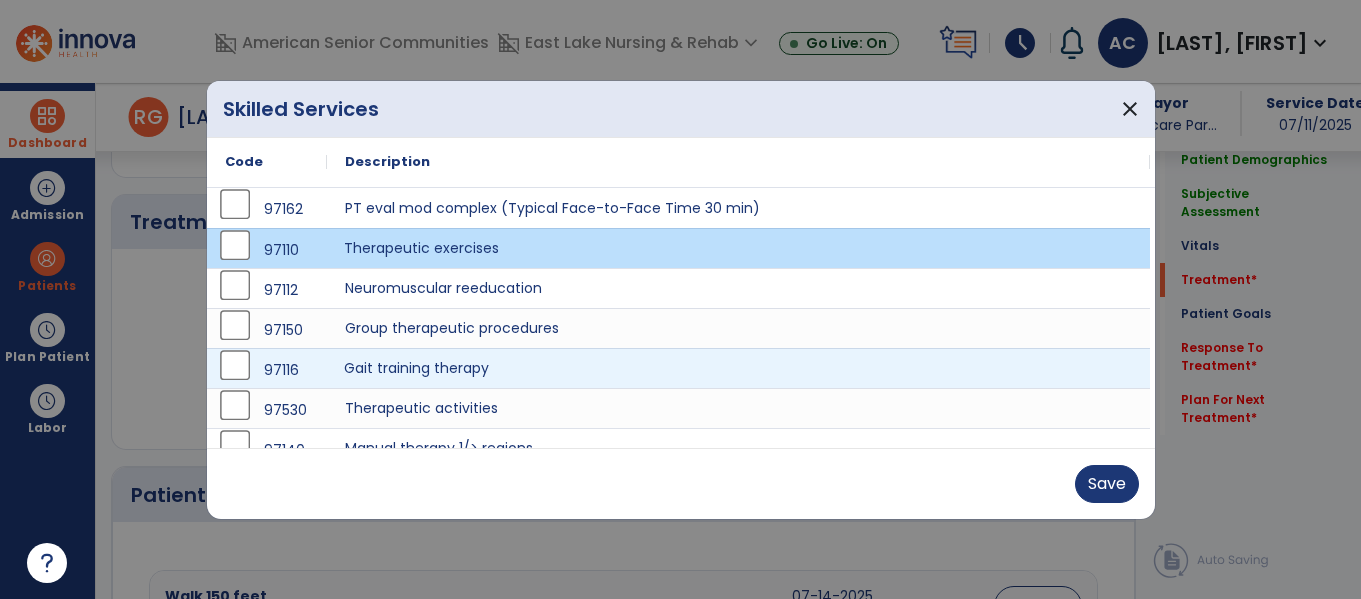 click on "Gait training therapy" at bounding box center [738, 368] 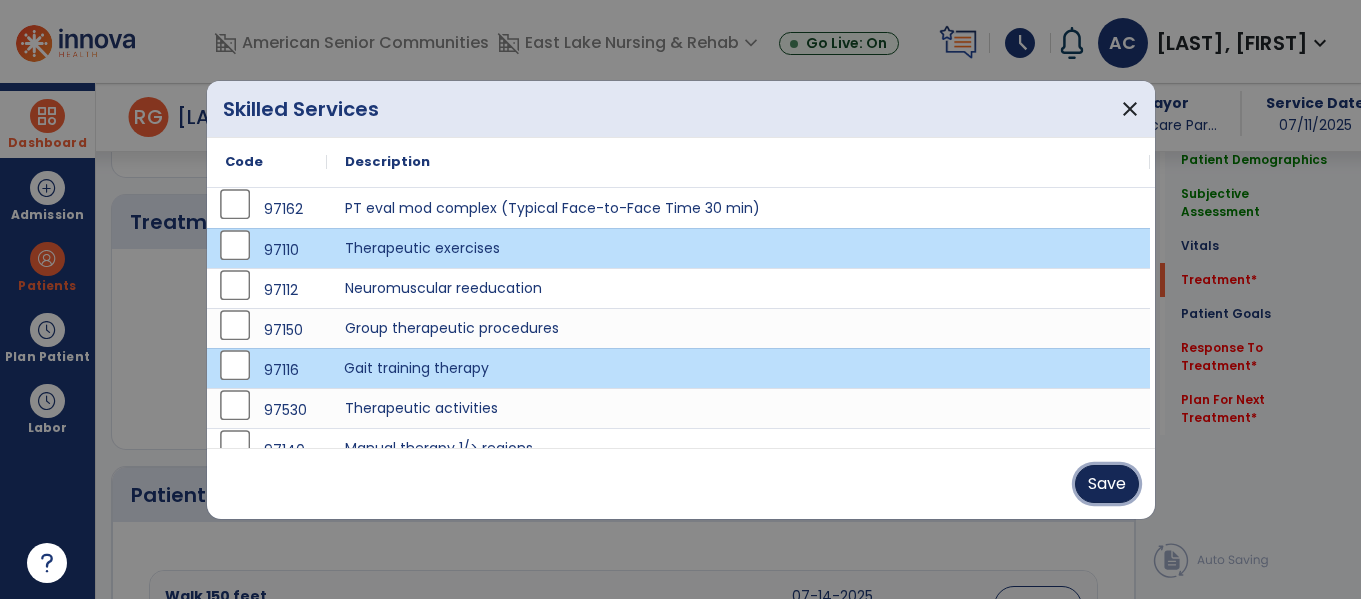click on "Save" at bounding box center (1107, 484) 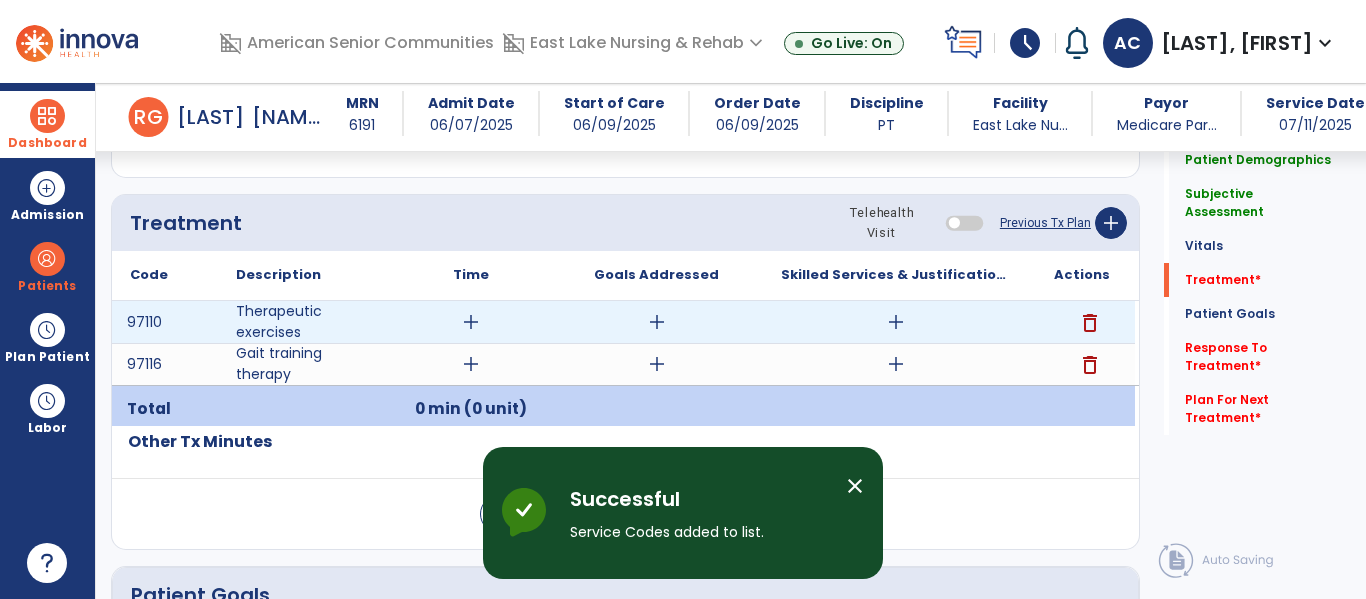 click on "add" at bounding box center [471, 322] 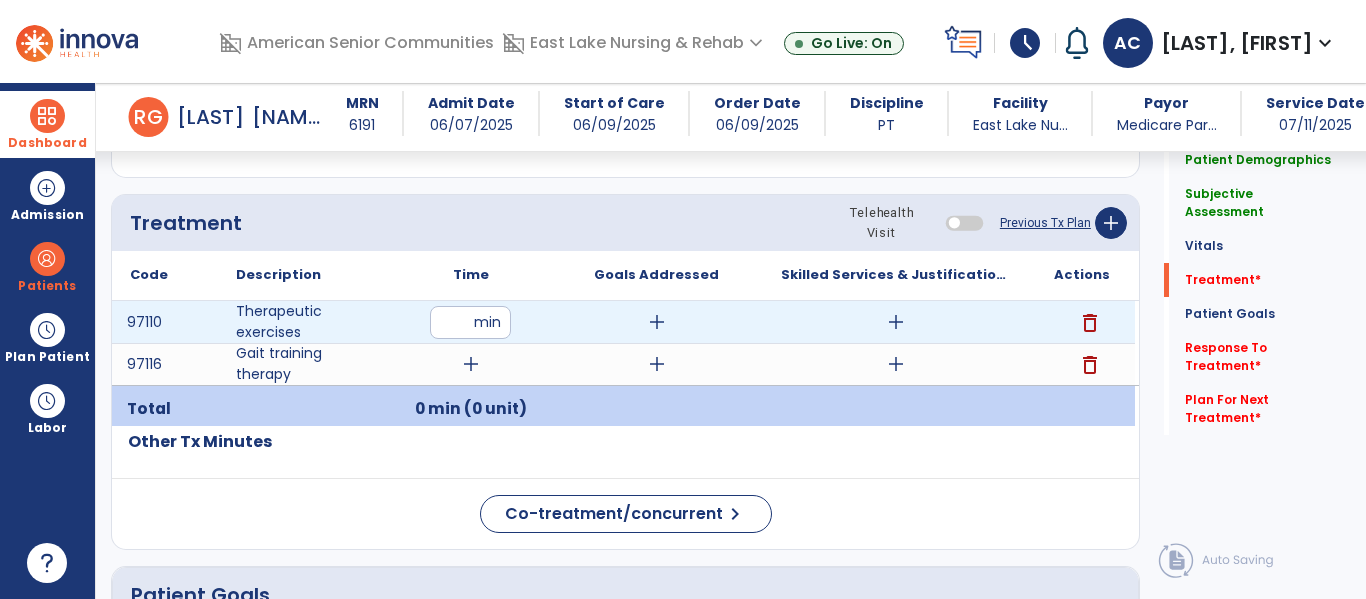 type on "**" 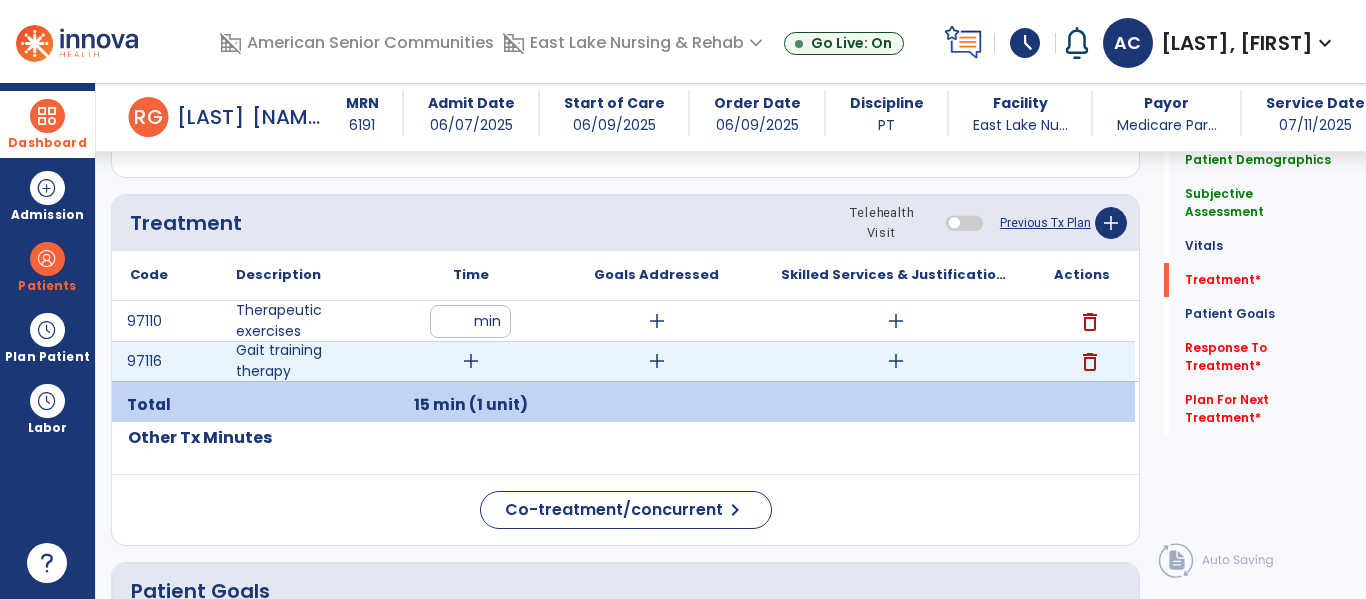 click on "add" at bounding box center (470, 361) 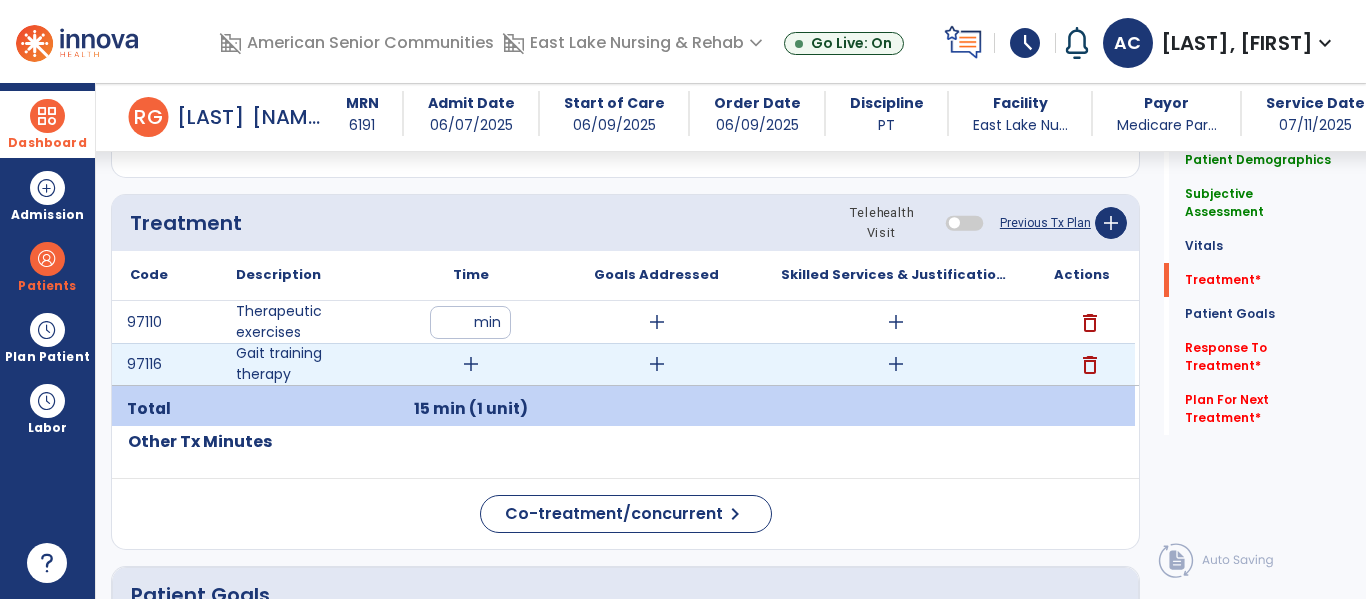 click on "add" at bounding box center (471, 364) 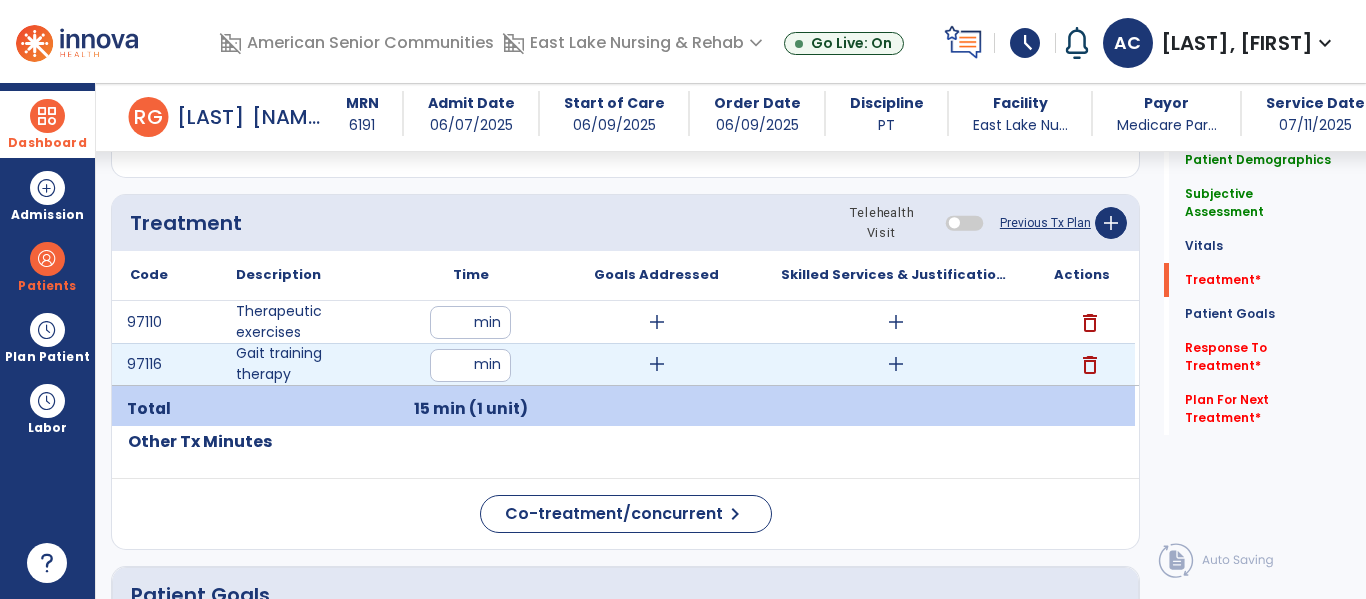 type on "**" 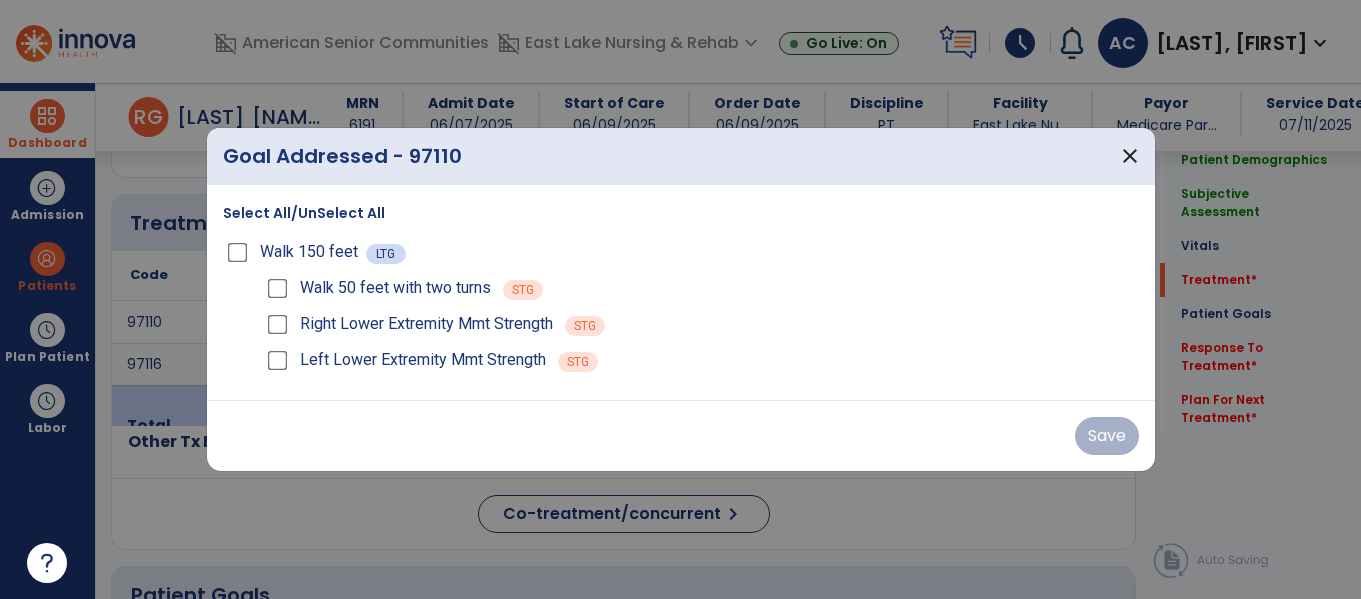 scroll, scrollTop: 1095, scrollLeft: 0, axis: vertical 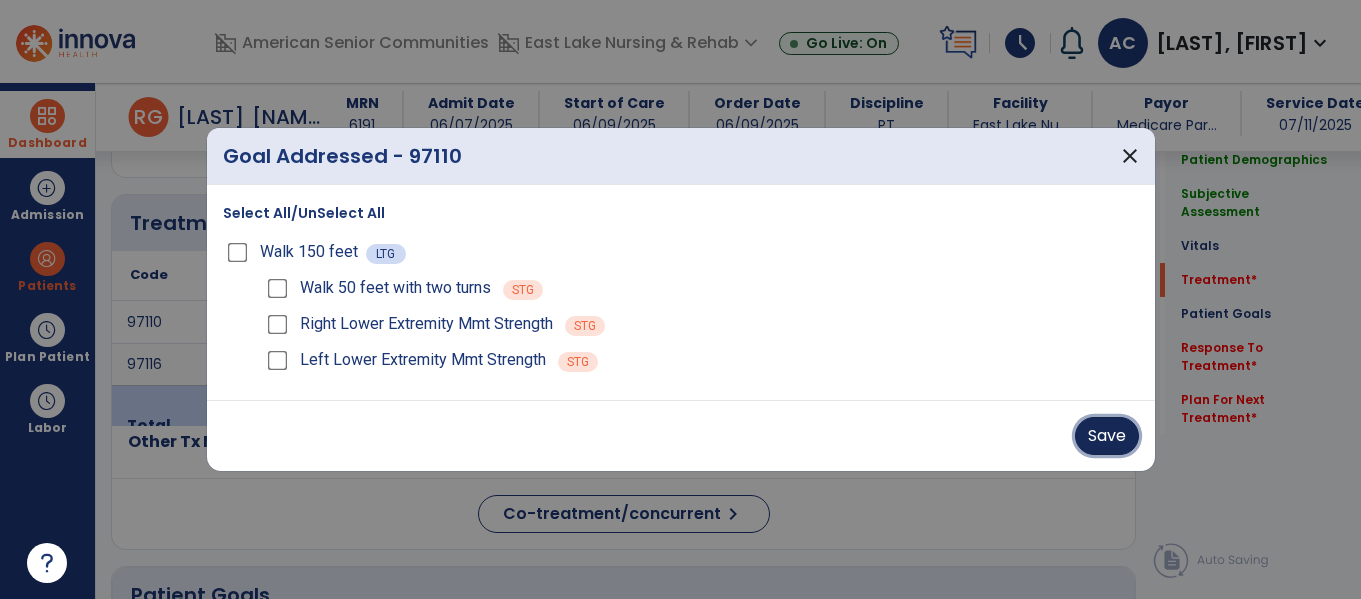 click on "Save" at bounding box center [1107, 436] 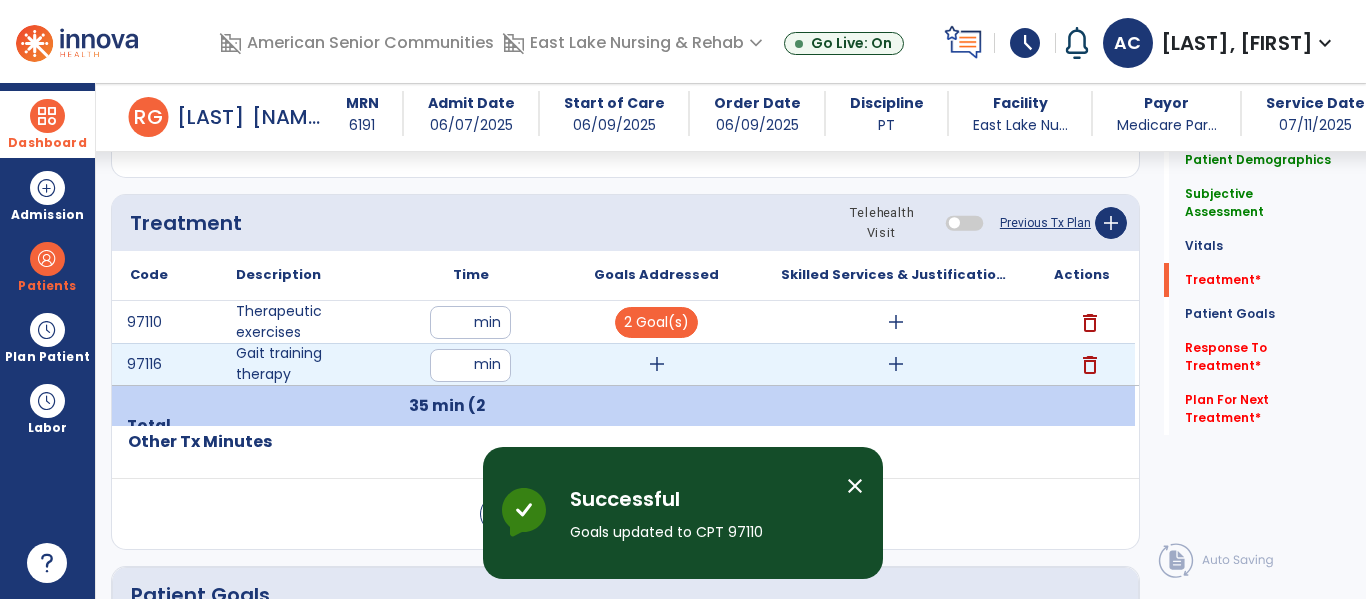 click on "add" at bounding box center [657, 364] 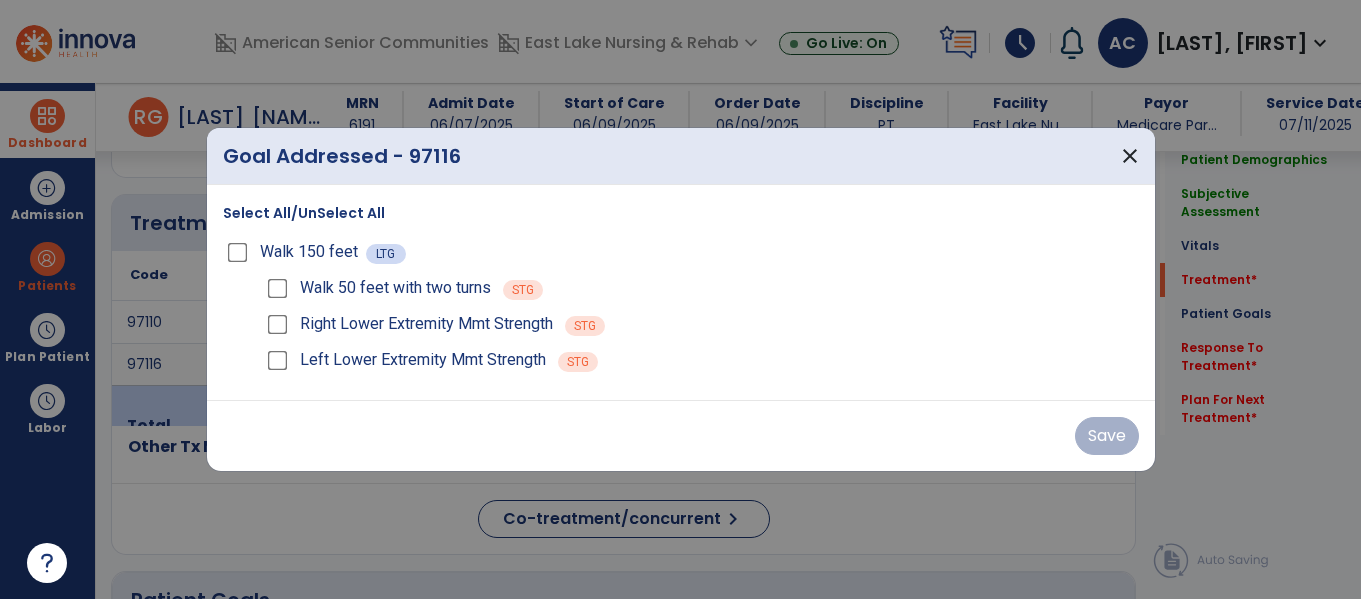 scroll, scrollTop: 1095, scrollLeft: 0, axis: vertical 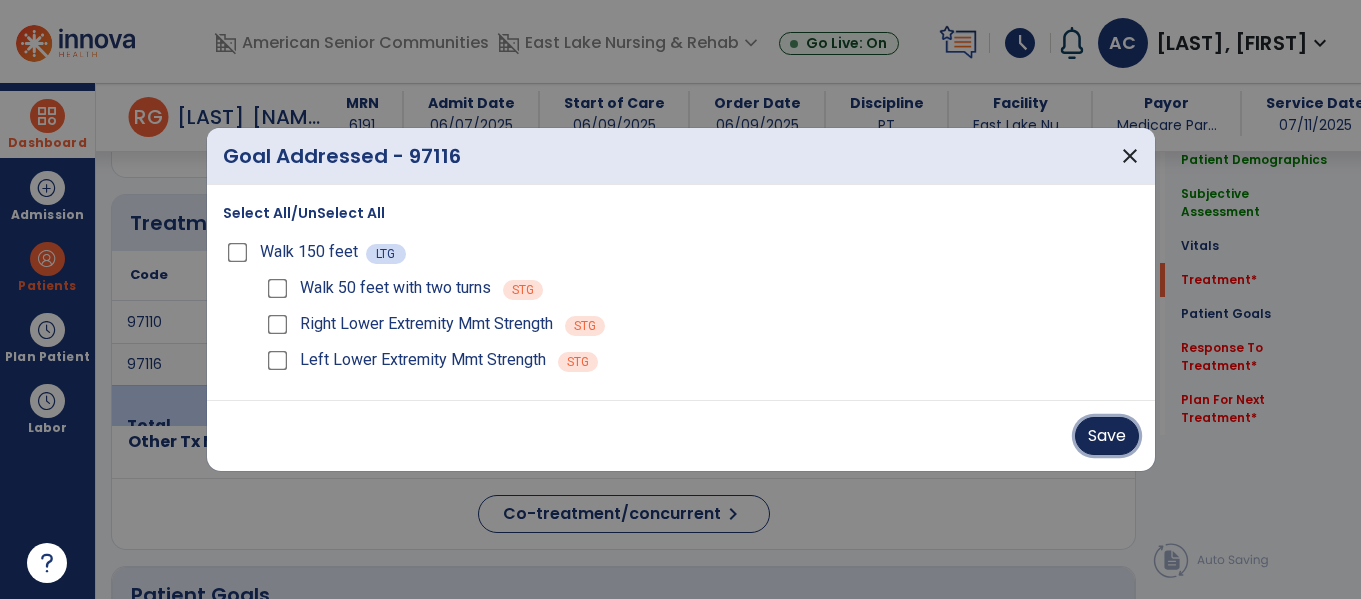 click on "Save" at bounding box center [1107, 436] 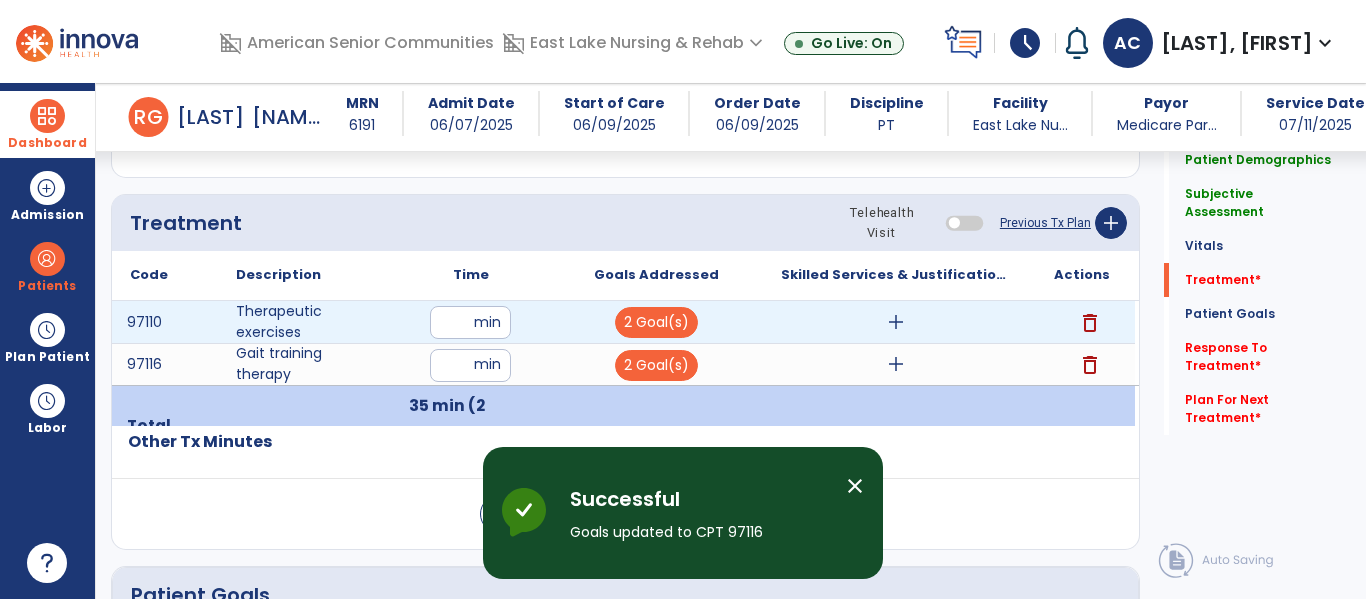 click on "add" at bounding box center (896, 322) 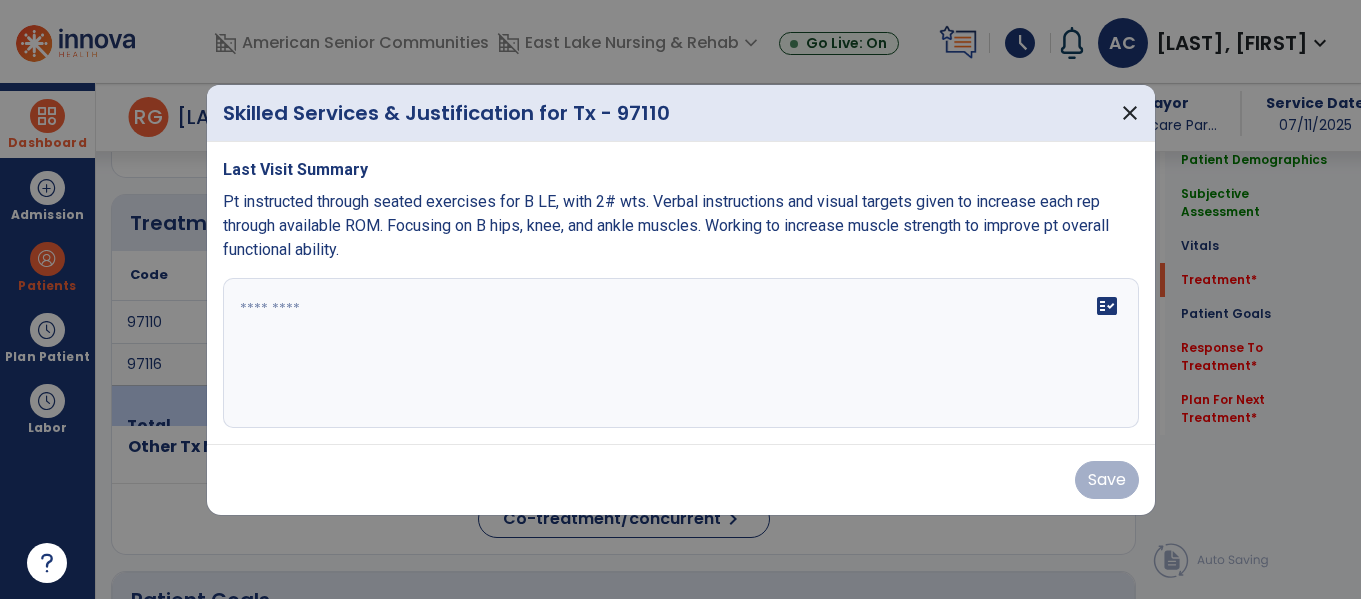 scroll, scrollTop: 1095, scrollLeft: 0, axis: vertical 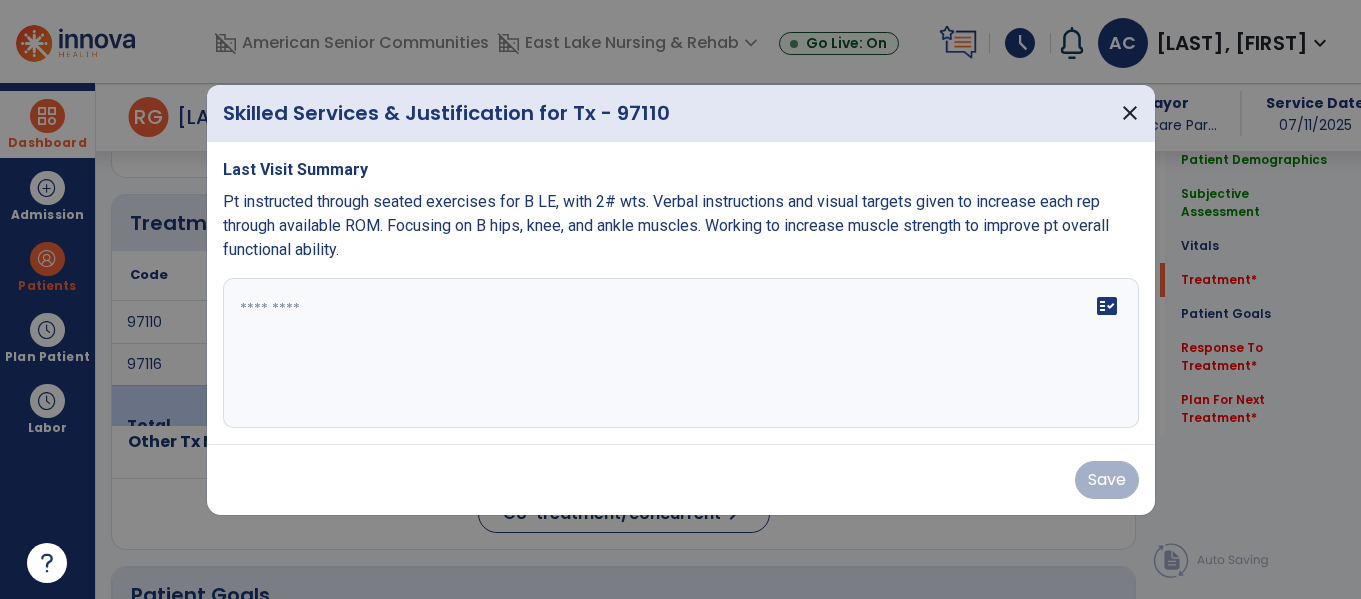 click on "fact_check" at bounding box center [681, 353] 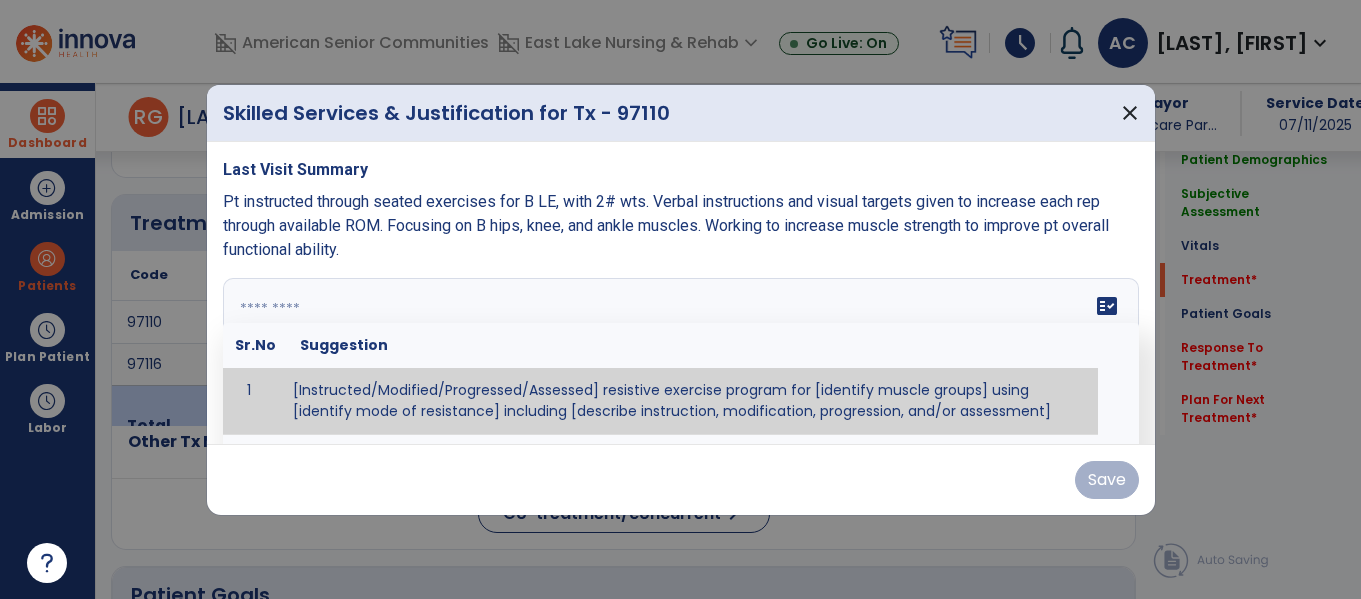 paste on "**********" 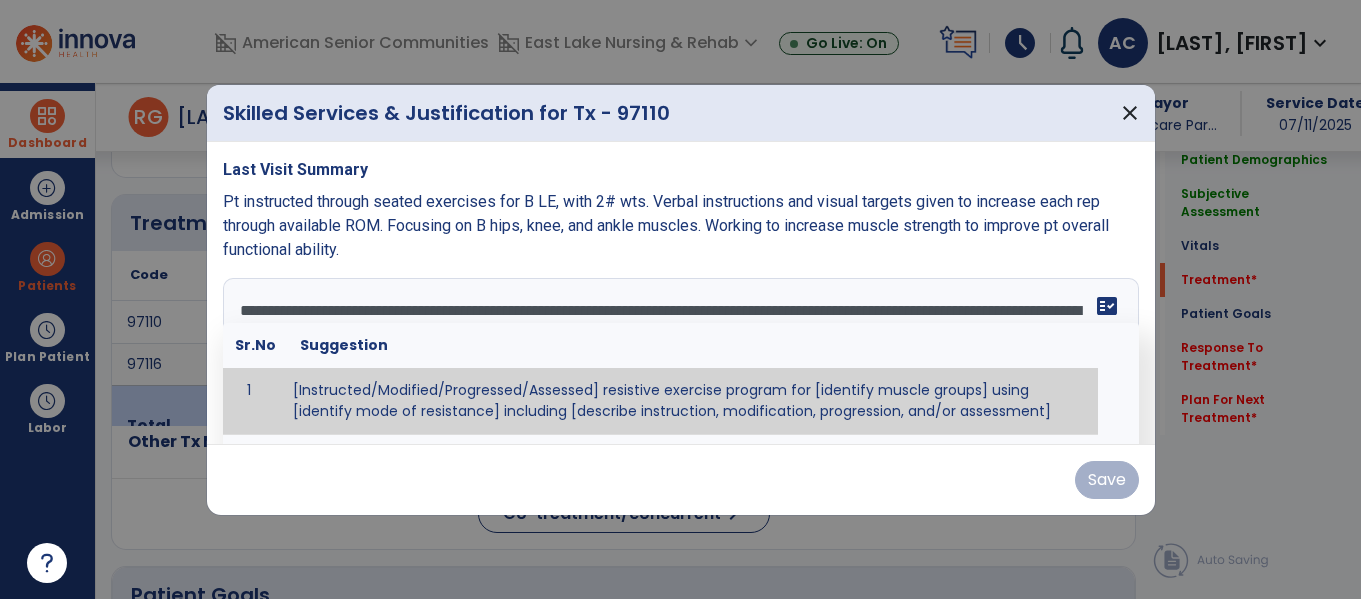 scroll, scrollTop: 120, scrollLeft: 0, axis: vertical 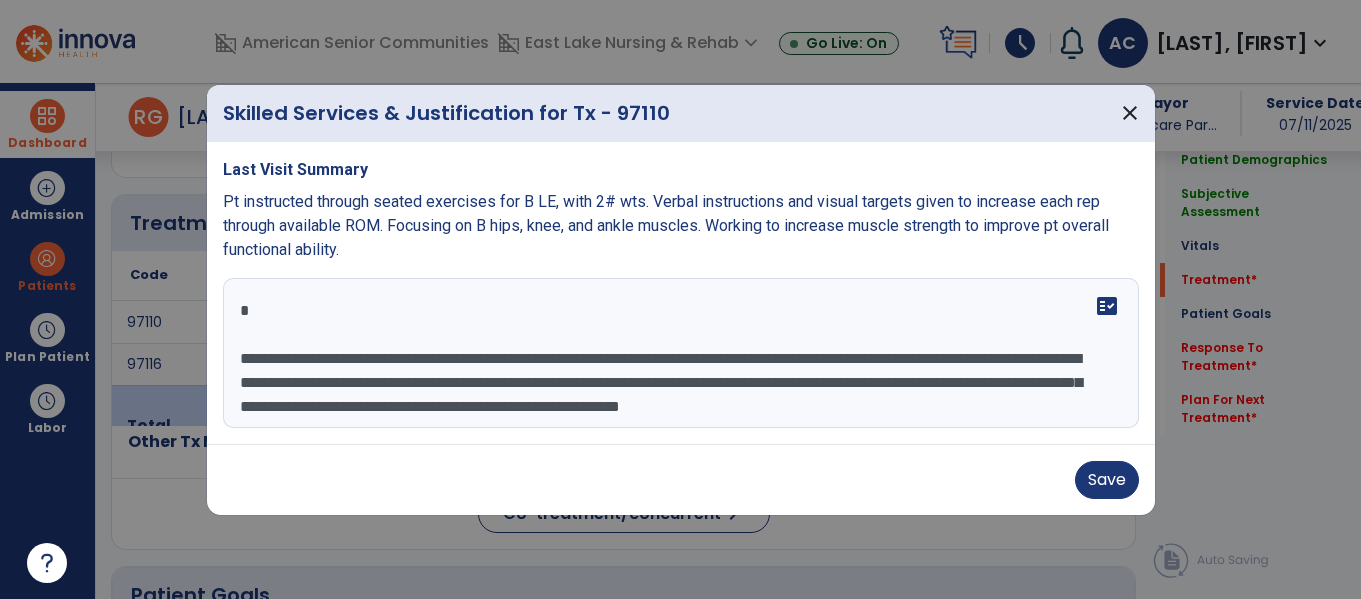click on "**********" at bounding box center (681, 353) 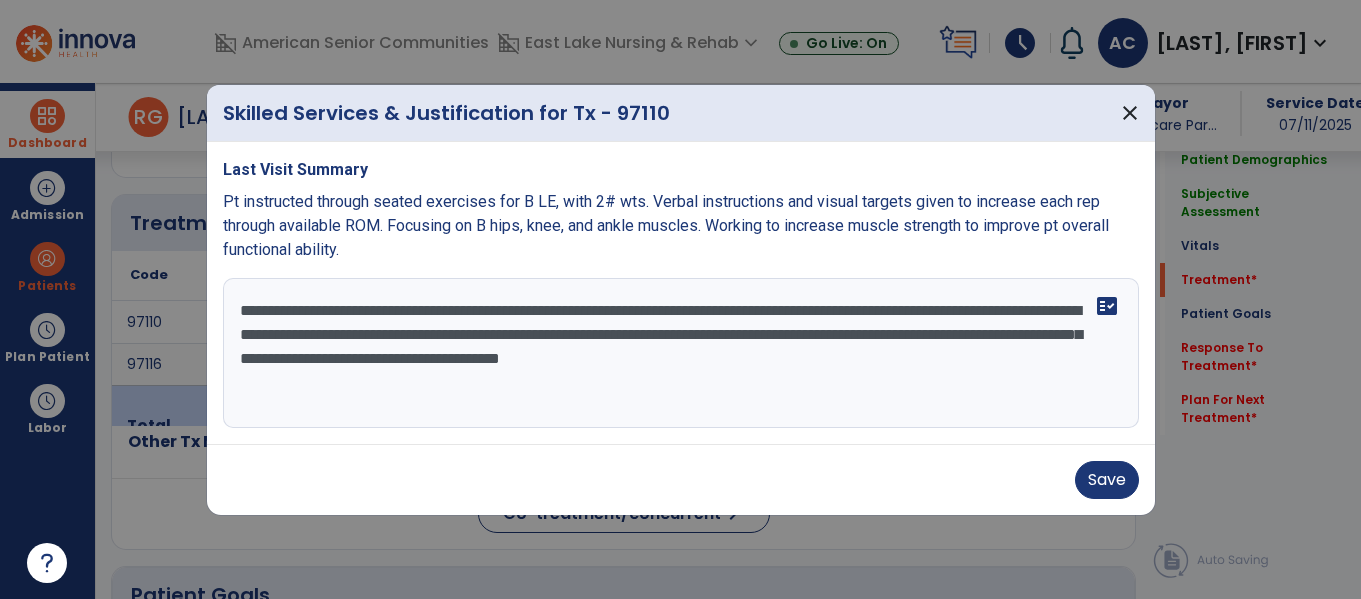 scroll, scrollTop: 48, scrollLeft: 0, axis: vertical 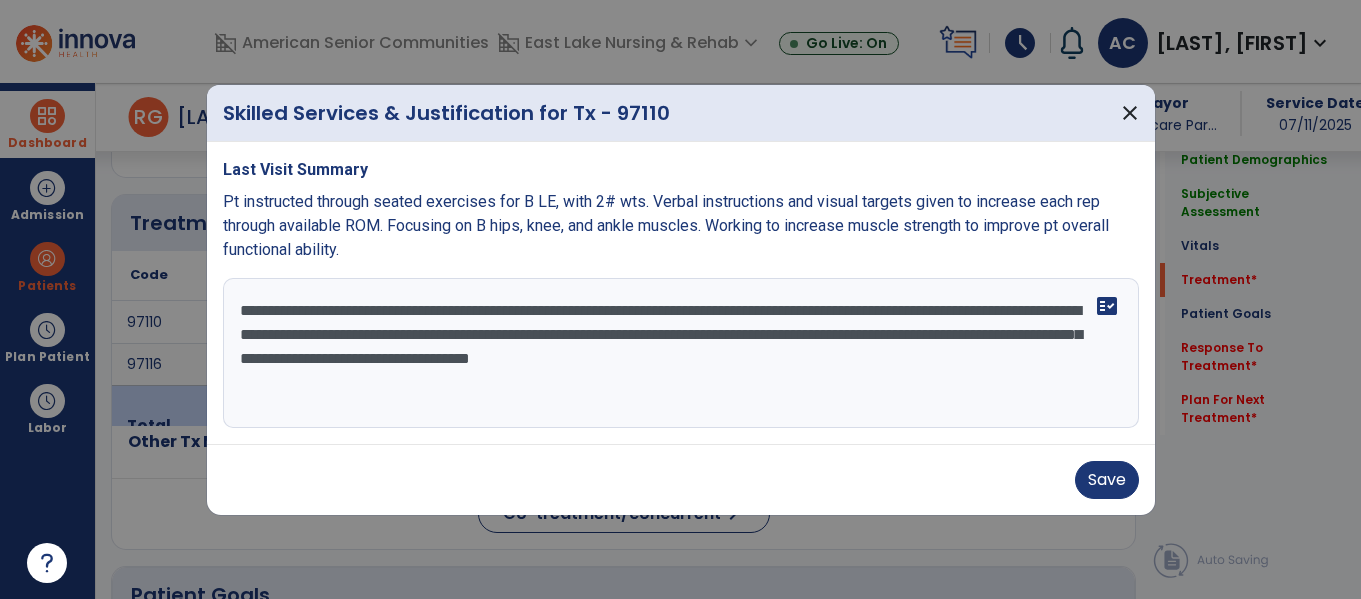 click on "**********" at bounding box center (681, 353) 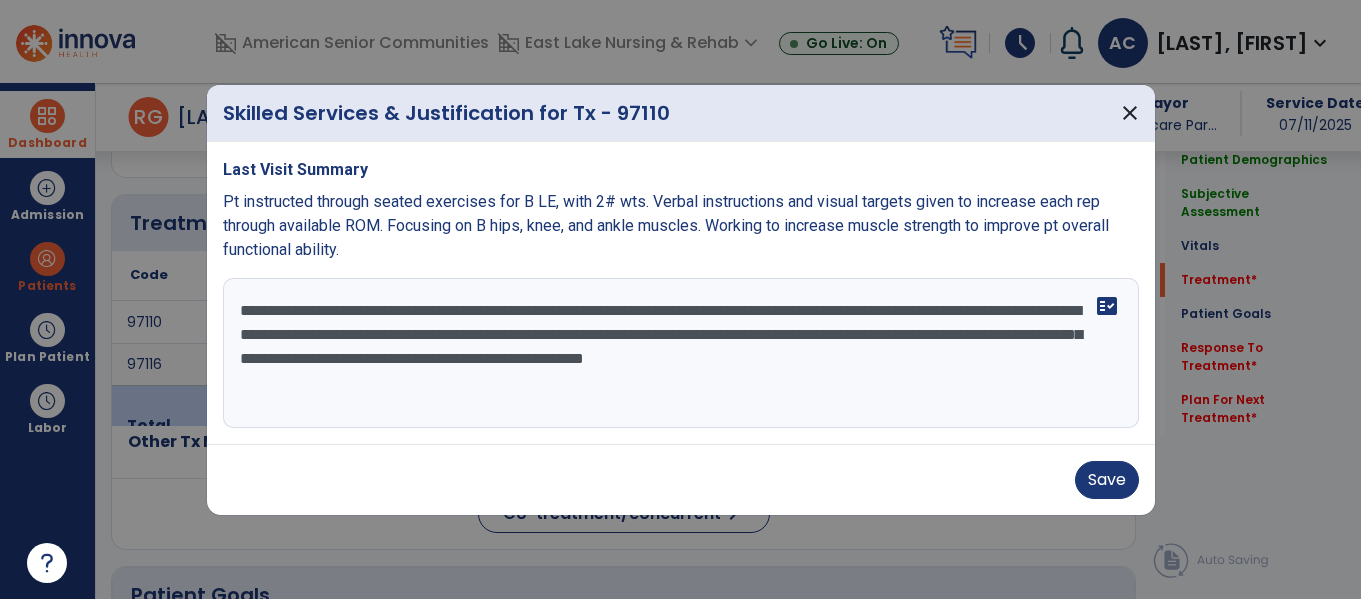 click on "**********" at bounding box center (681, 353) 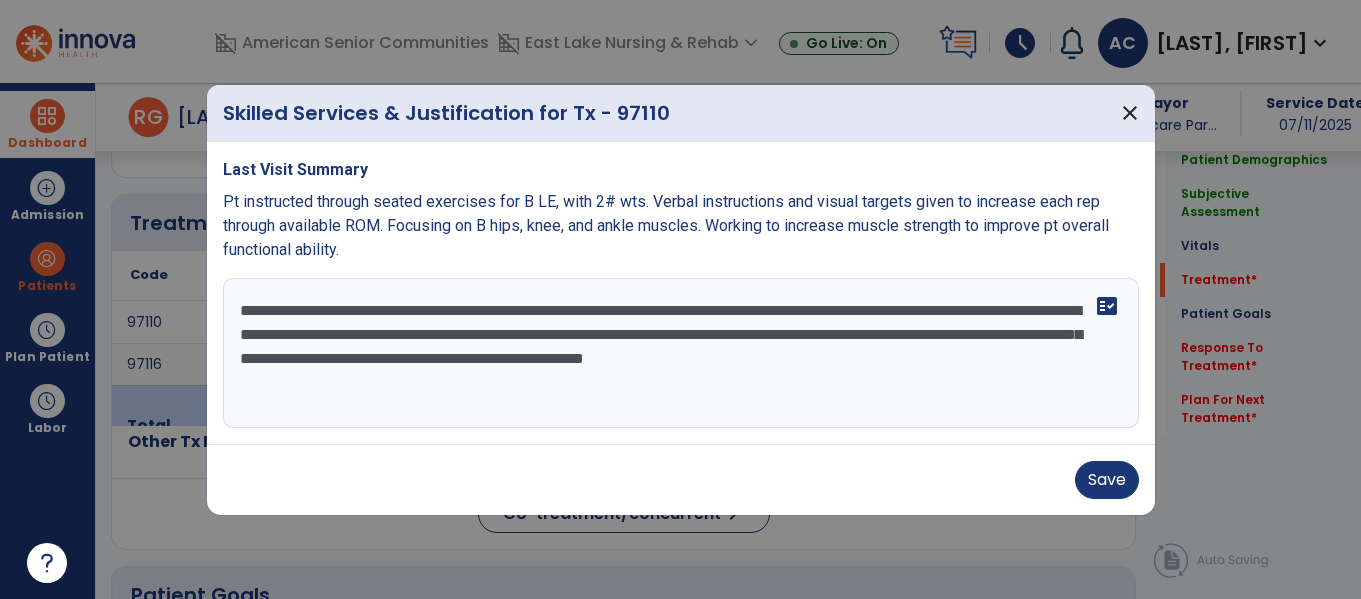 click on "**********" at bounding box center (681, 353) 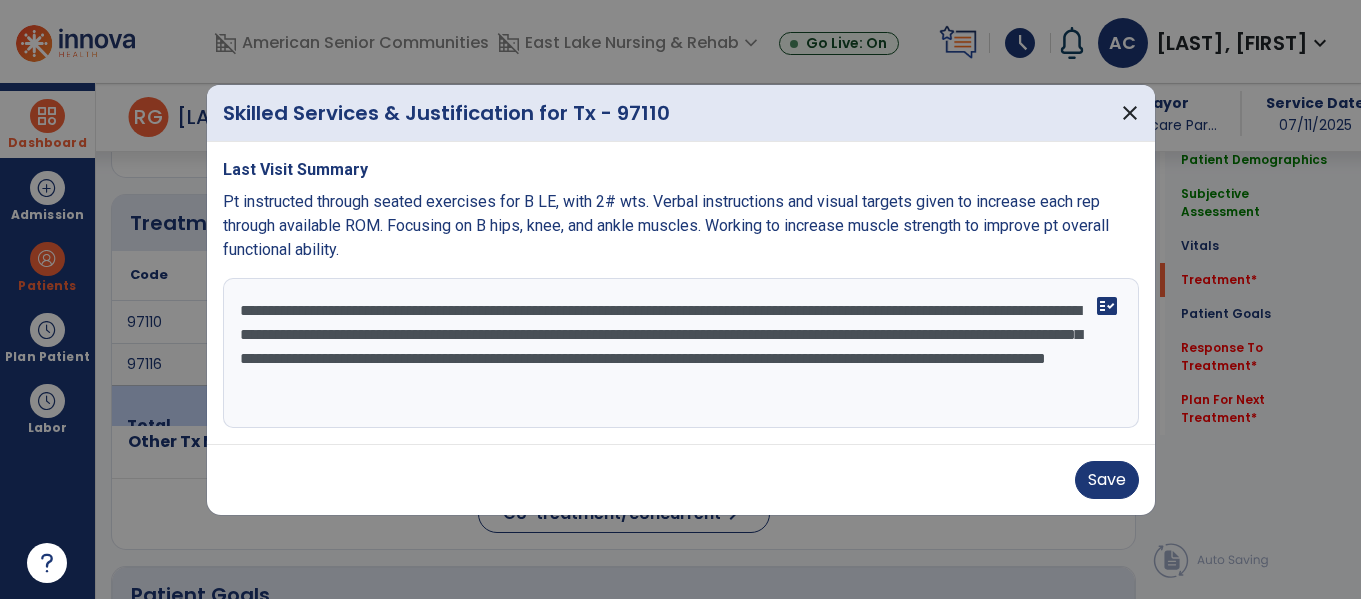 type on "**********" 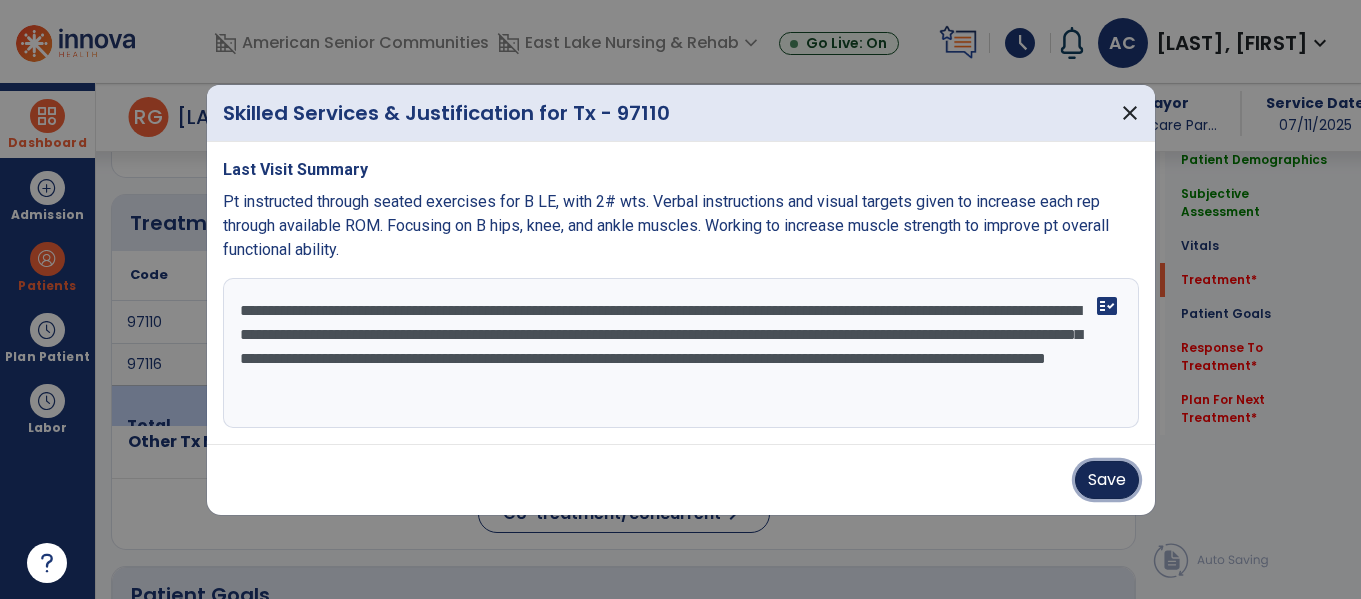 type 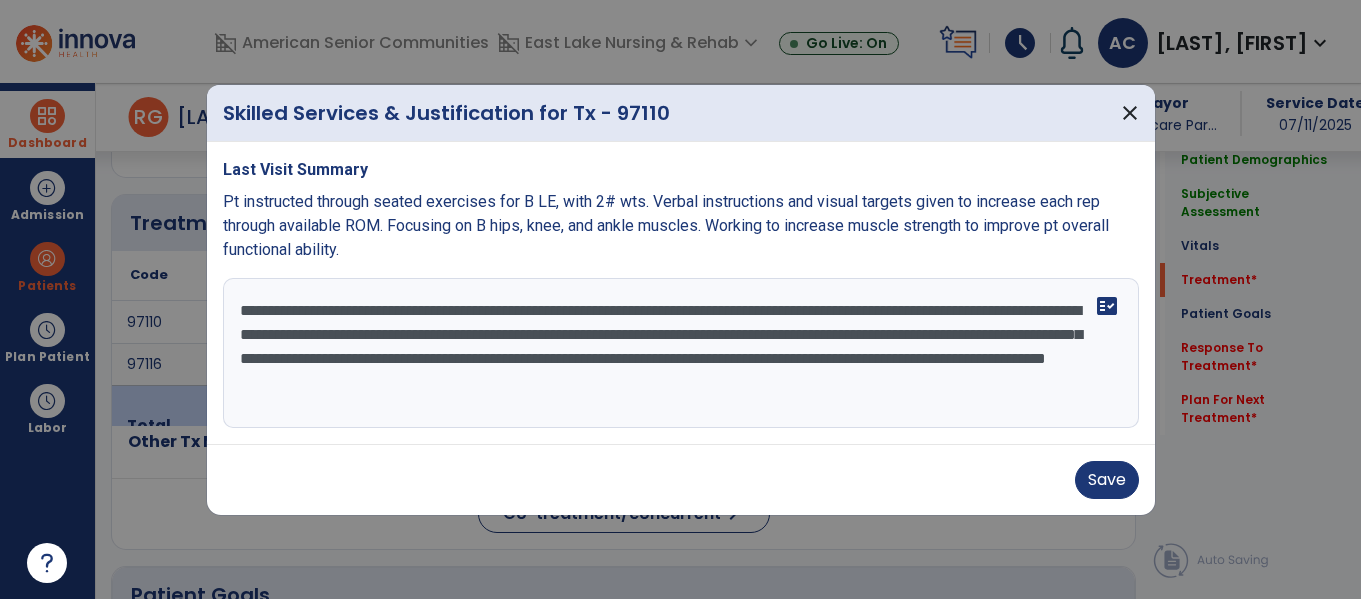 click on "**********" at bounding box center [681, 353] 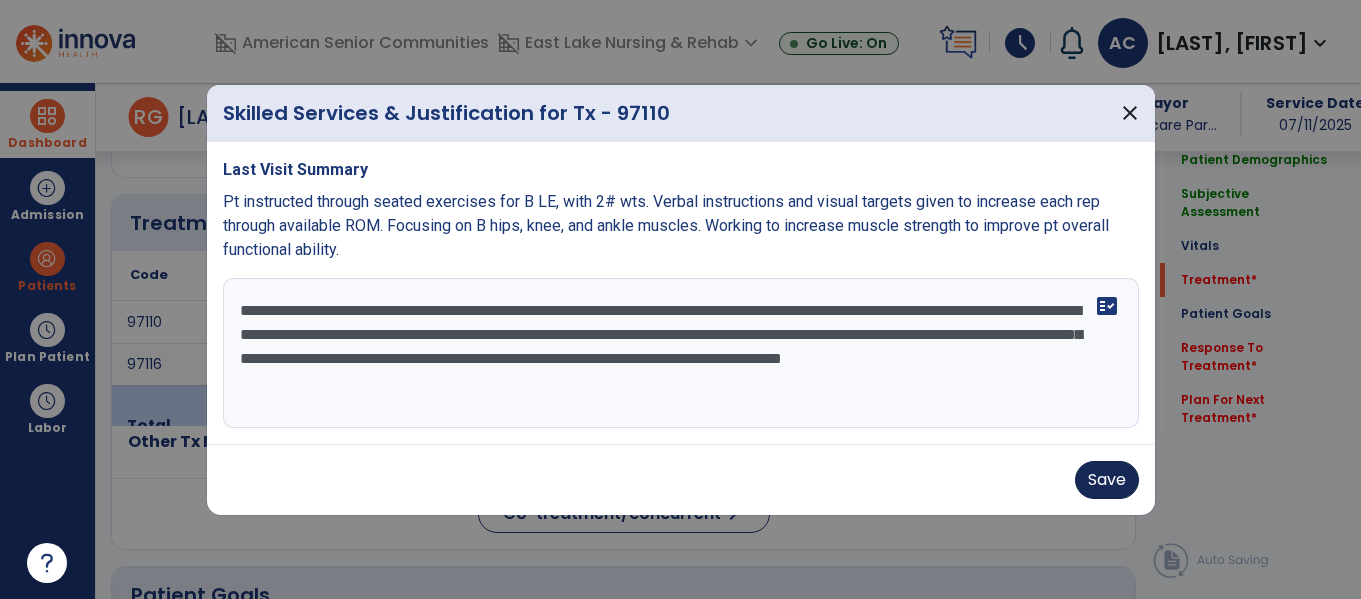 type on "**********" 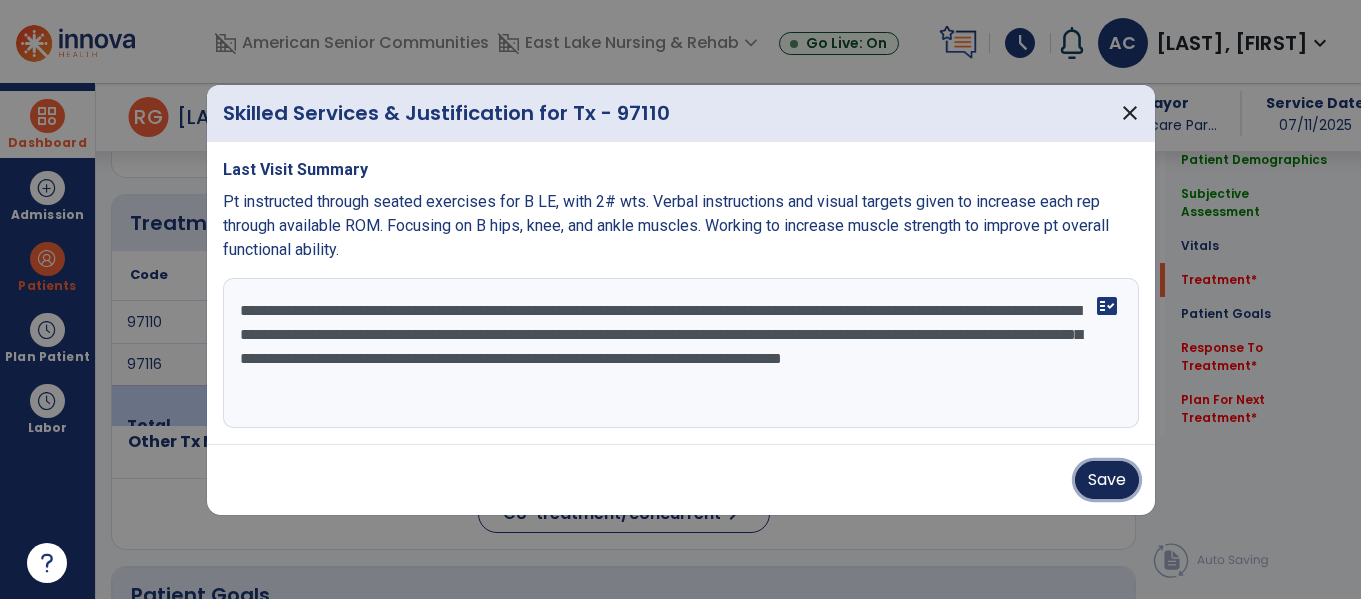 click on "Save" at bounding box center [1107, 480] 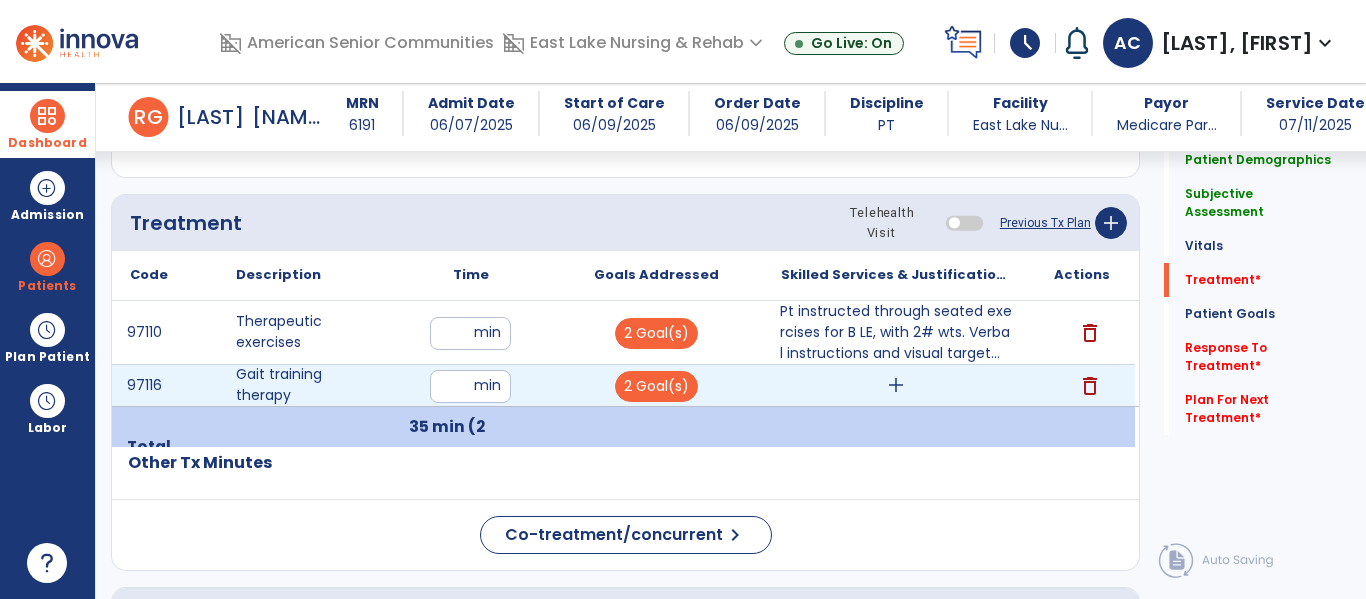 click on "add" at bounding box center [896, 385] 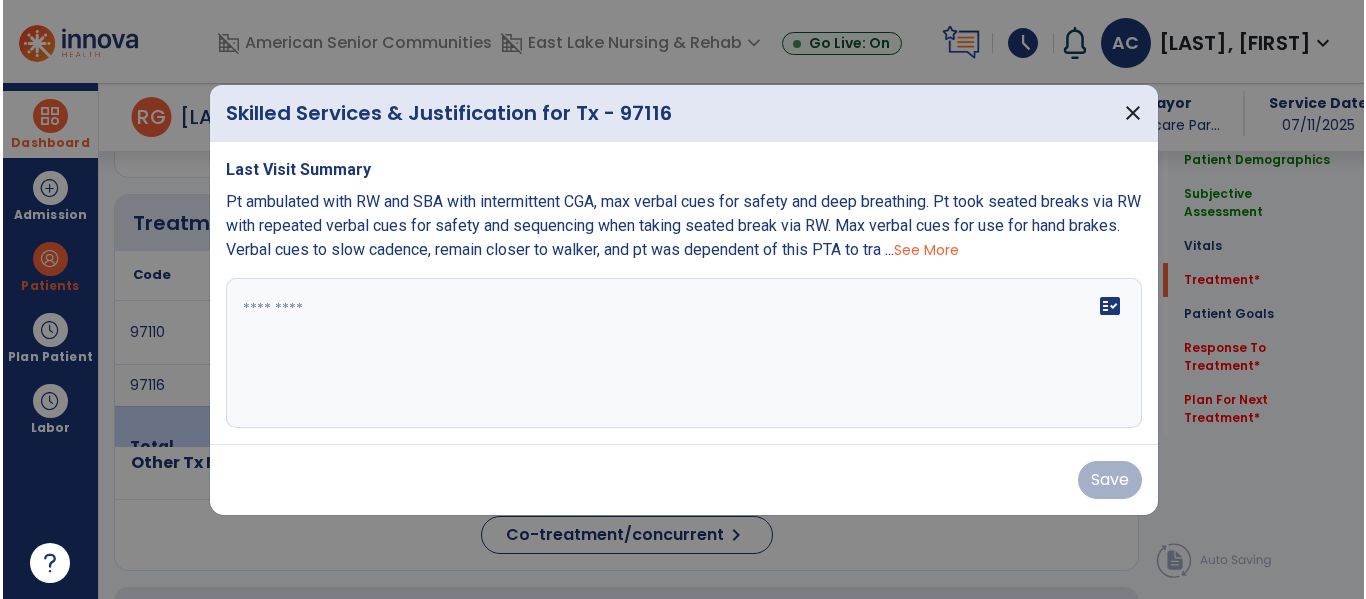 scroll, scrollTop: 1095, scrollLeft: 0, axis: vertical 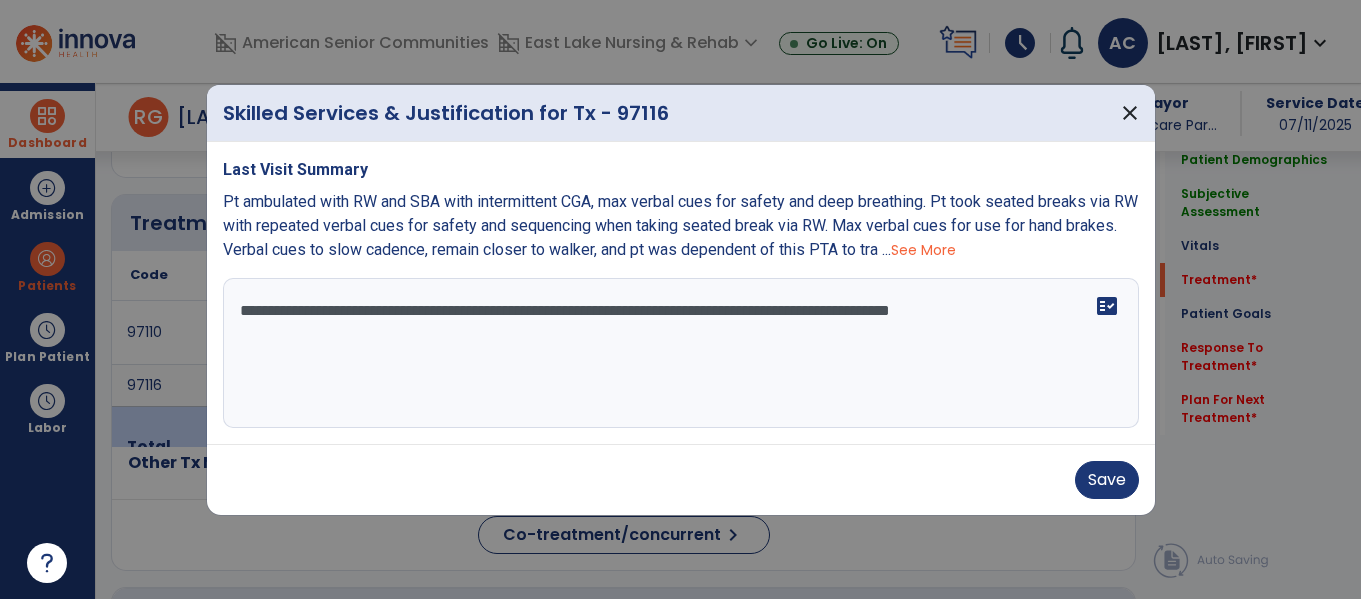 click on "**********" at bounding box center (681, 353) 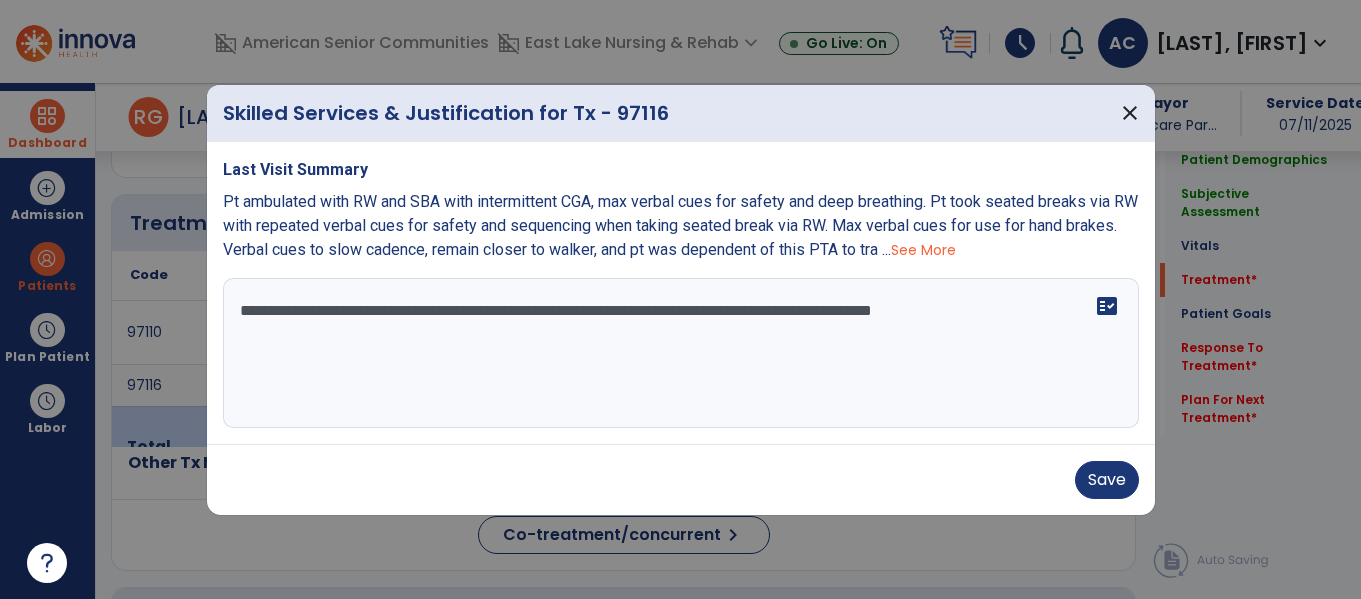 click on "**********" at bounding box center [681, 353] 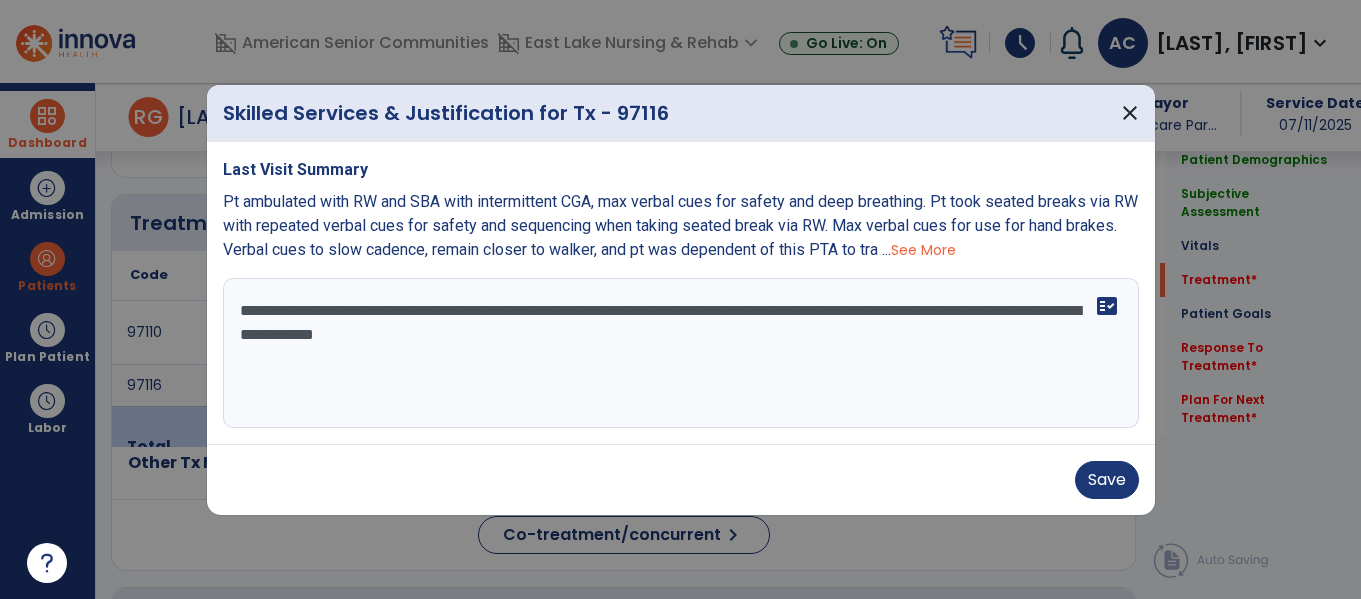 click on "**********" at bounding box center (681, 353) 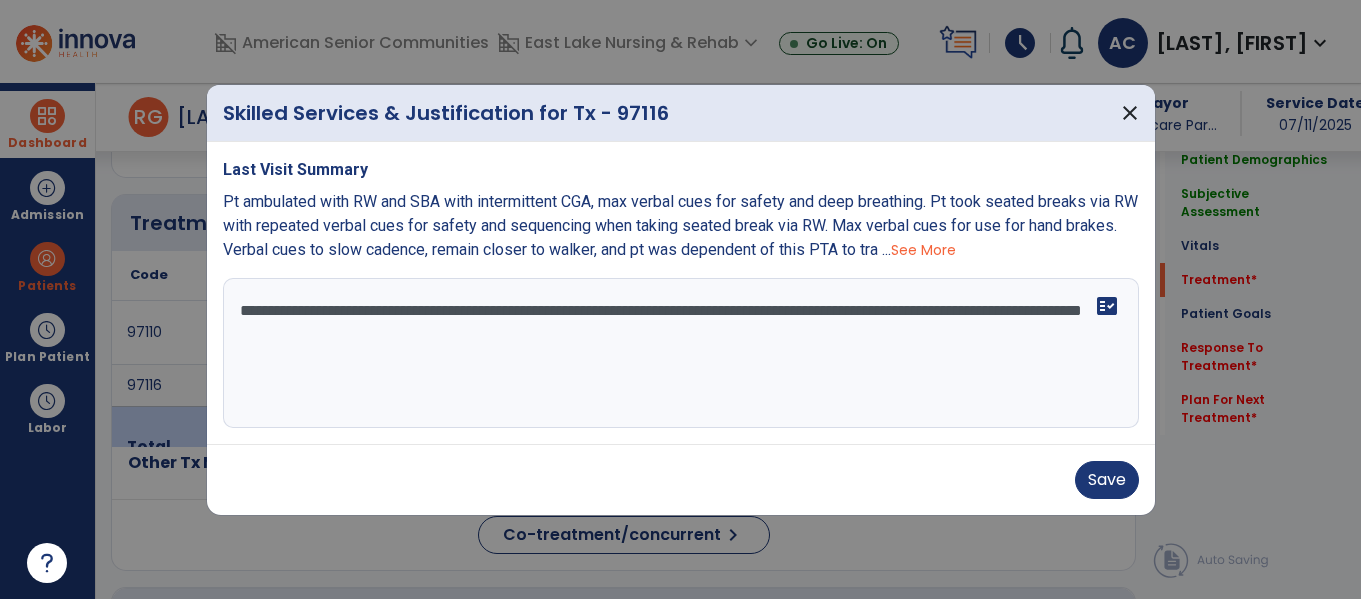 click on "**********" at bounding box center [681, 353] 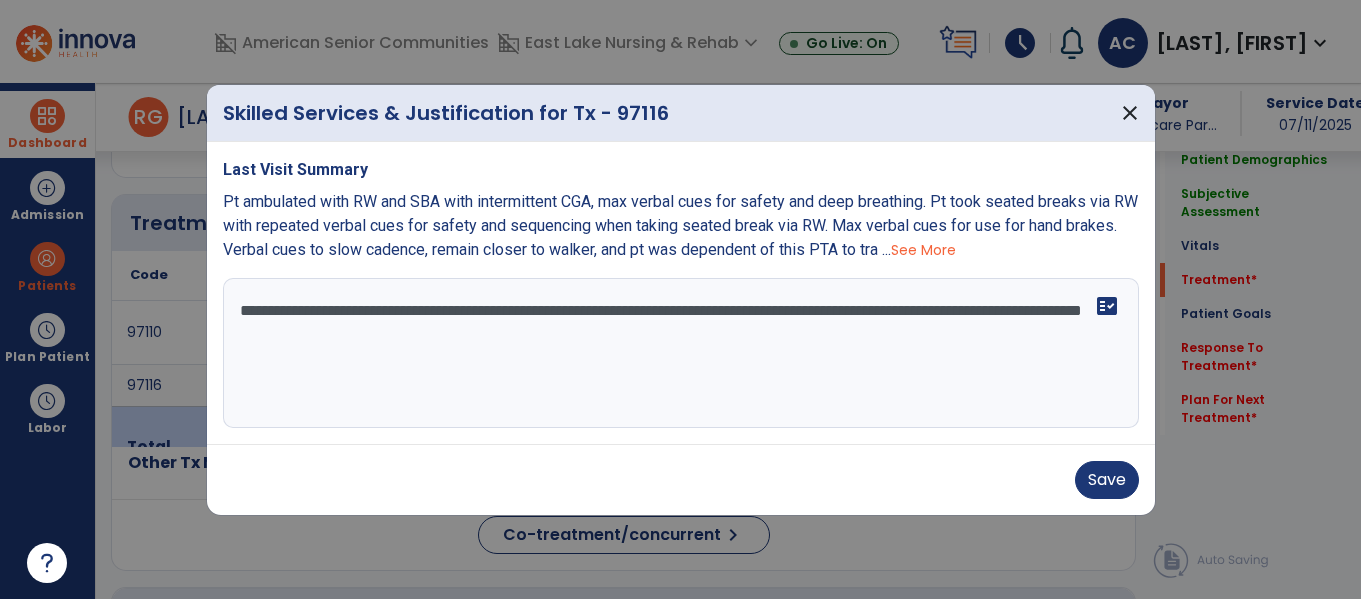 click on "**********" at bounding box center [681, 353] 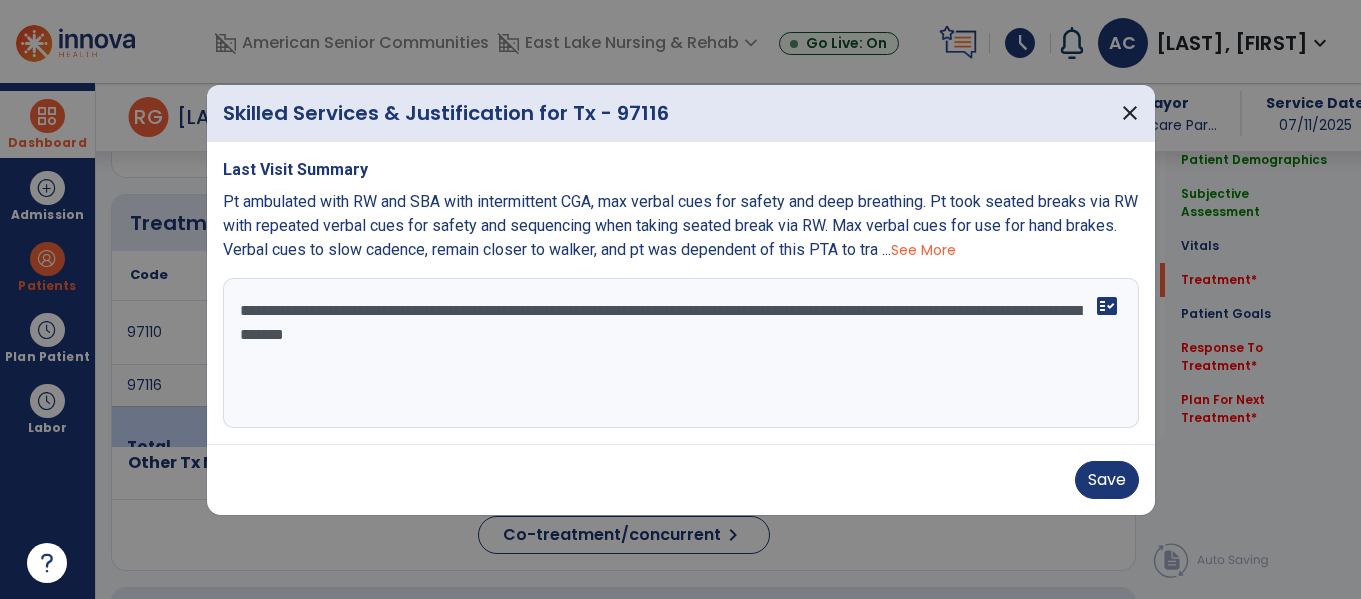 click on "**********" at bounding box center (681, 353) 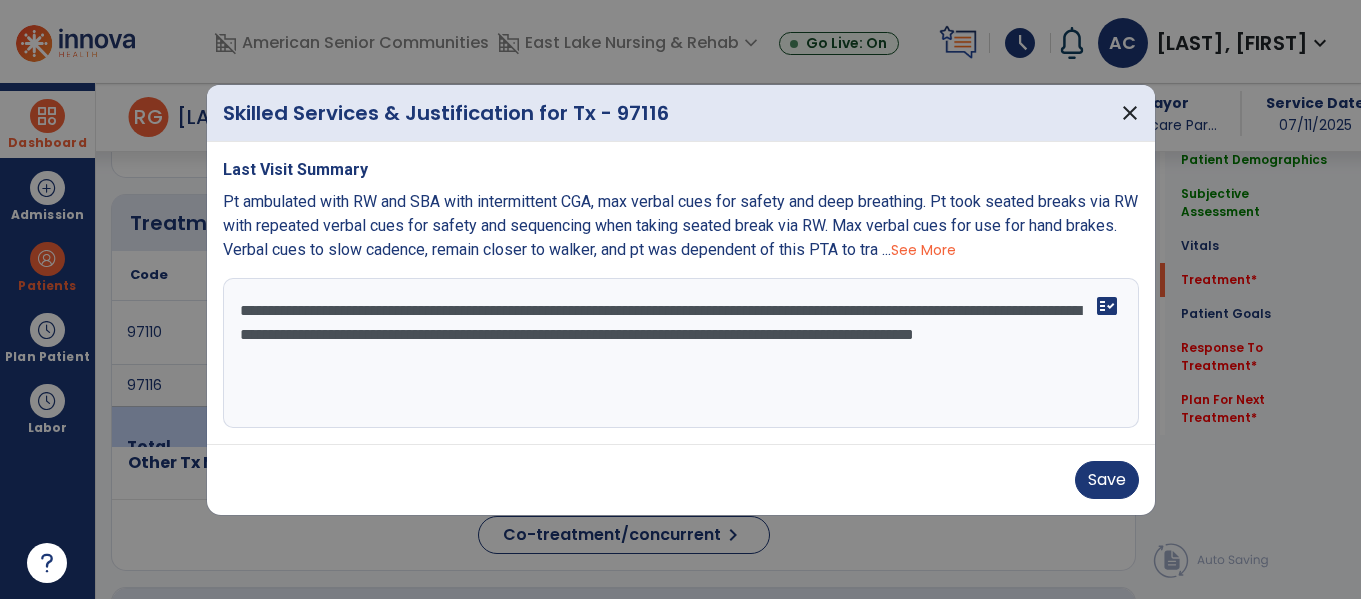 drag, startPoint x: 665, startPoint y: 339, endPoint x: 337, endPoint y: 341, distance: 328.0061 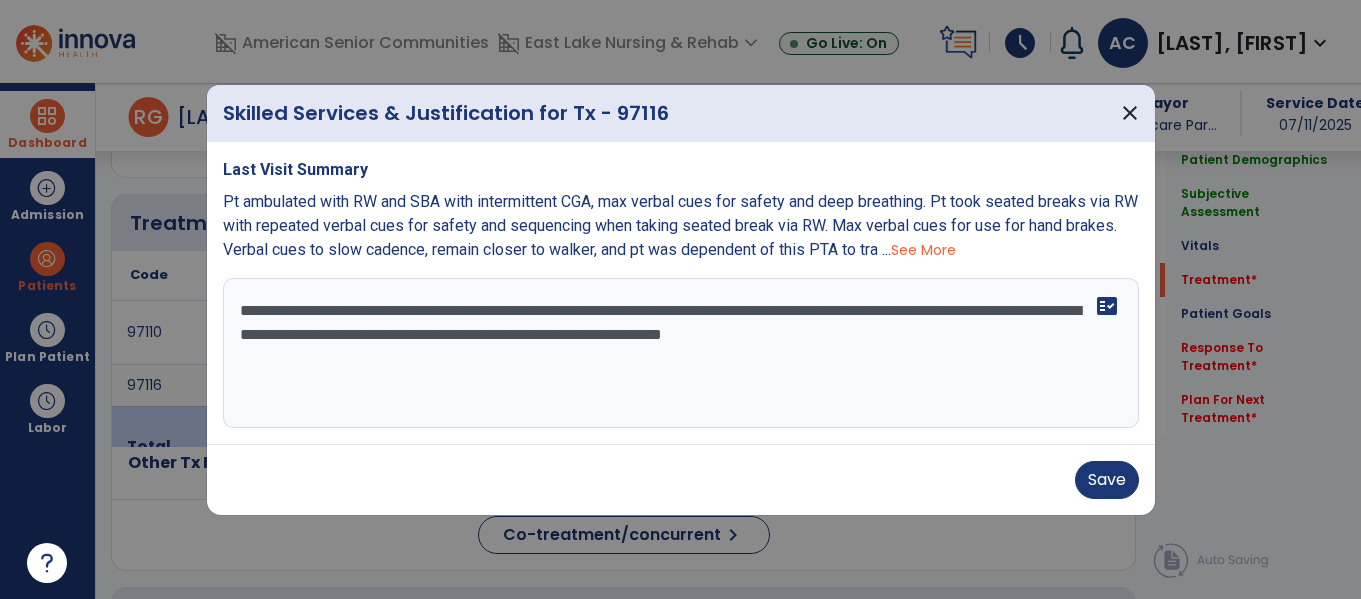click on "**********" at bounding box center (681, 353) 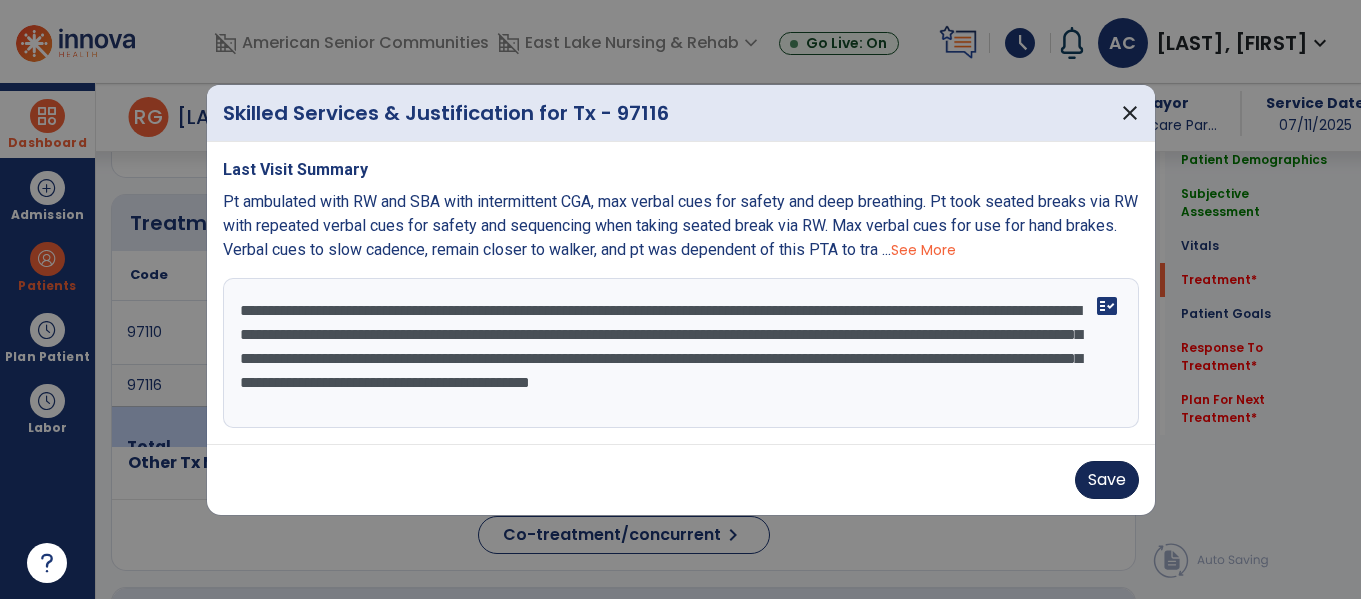 type on "**********" 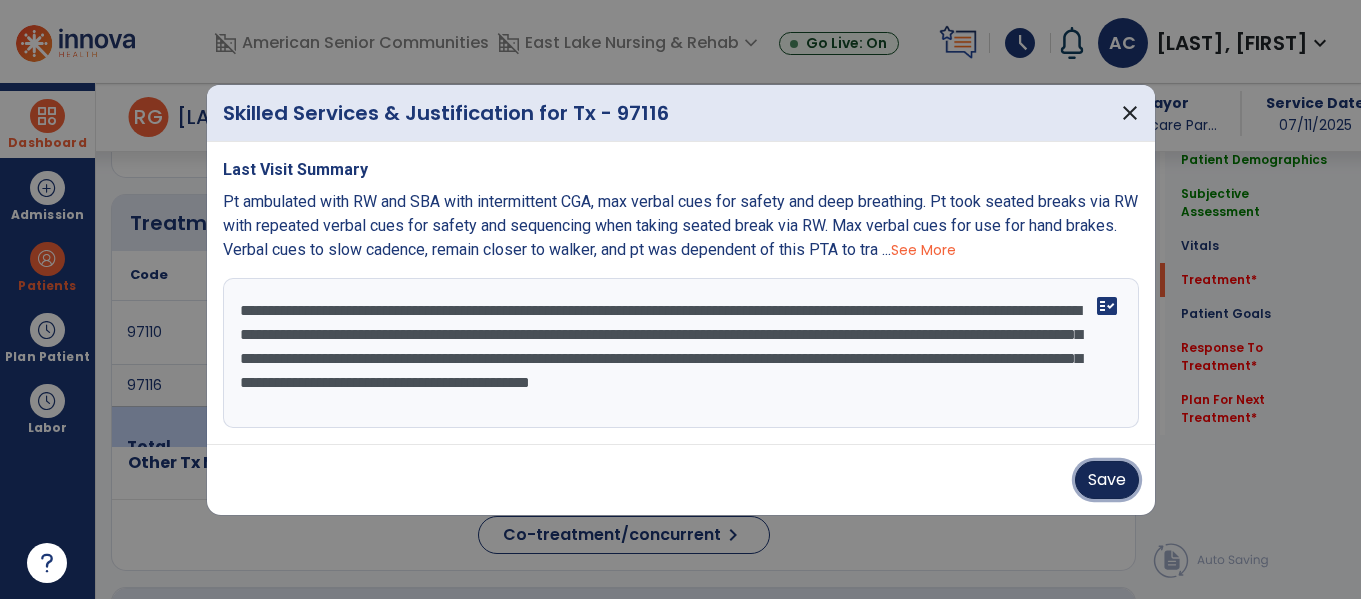 click on "Save" at bounding box center [1107, 480] 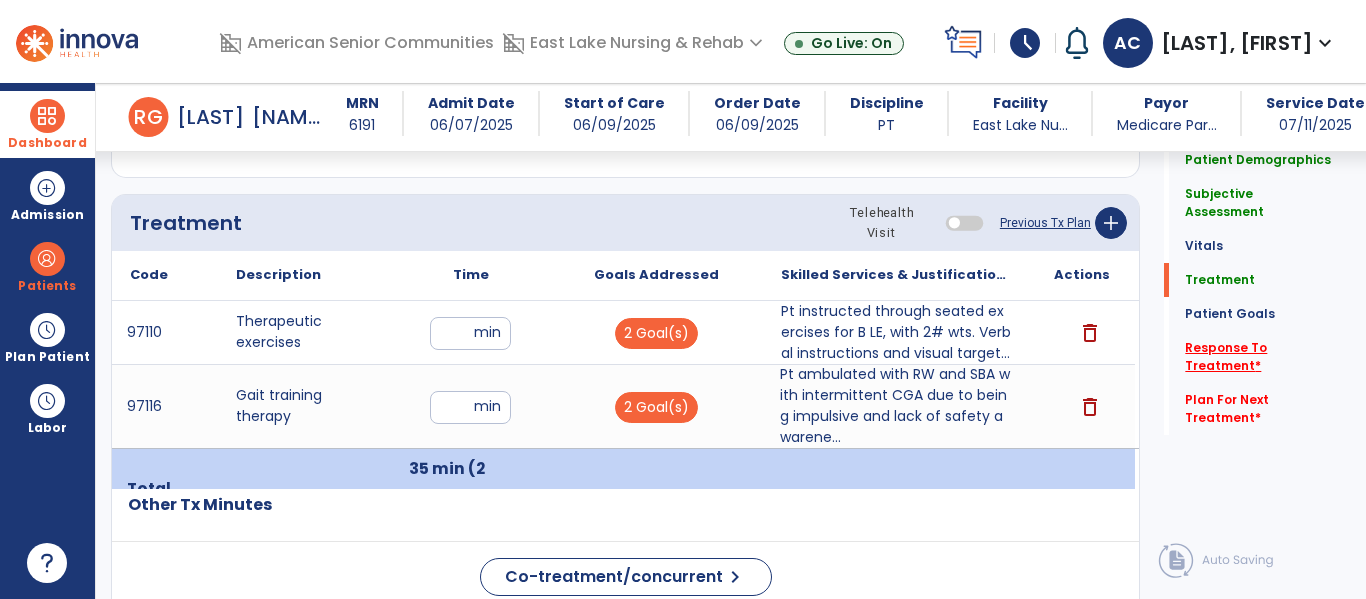 click on "Response To Treatment   *" 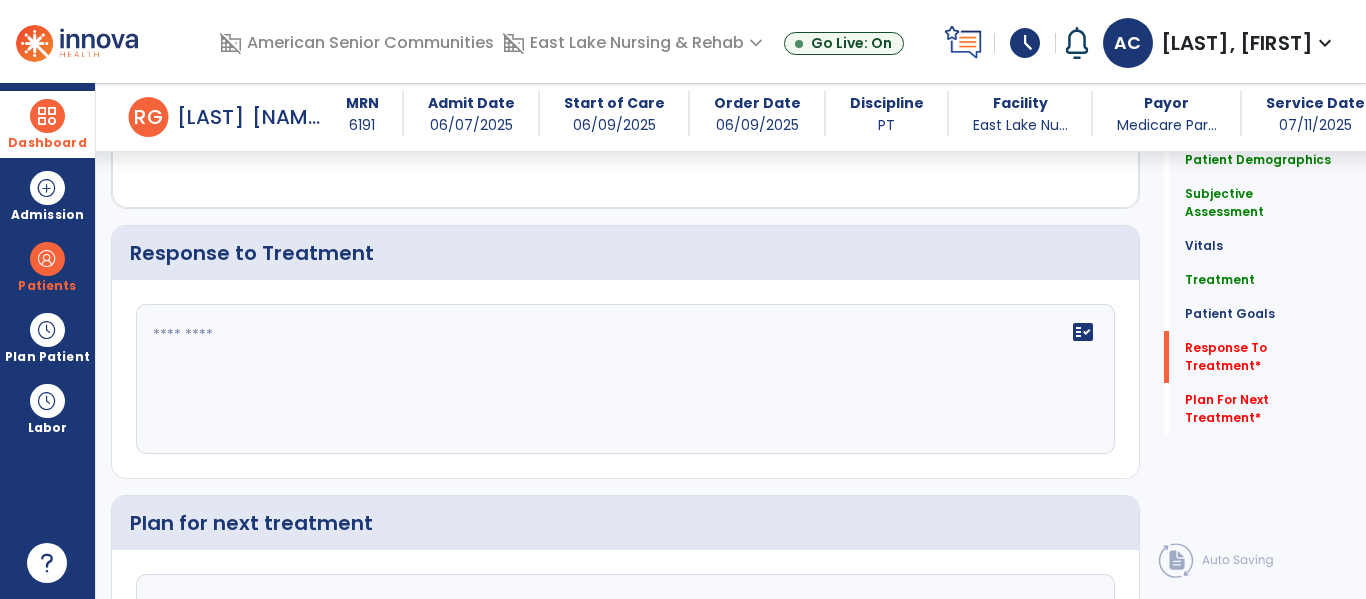 scroll, scrollTop: 2717, scrollLeft: 0, axis: vertical 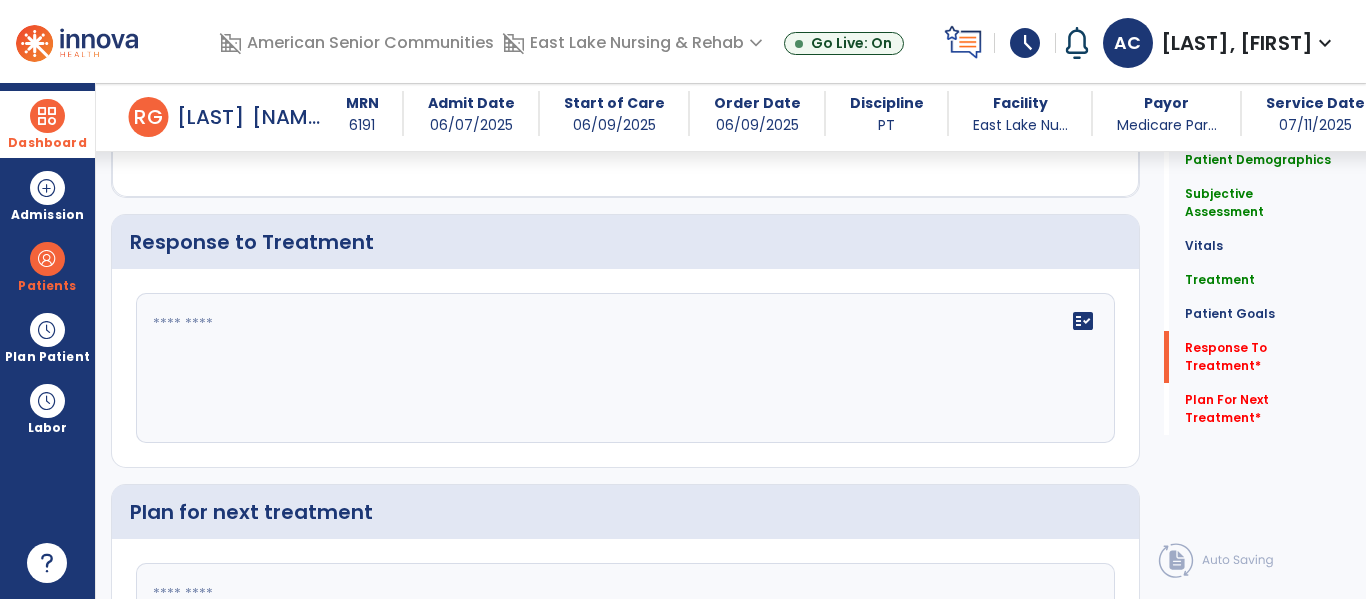 click on "fact_check" 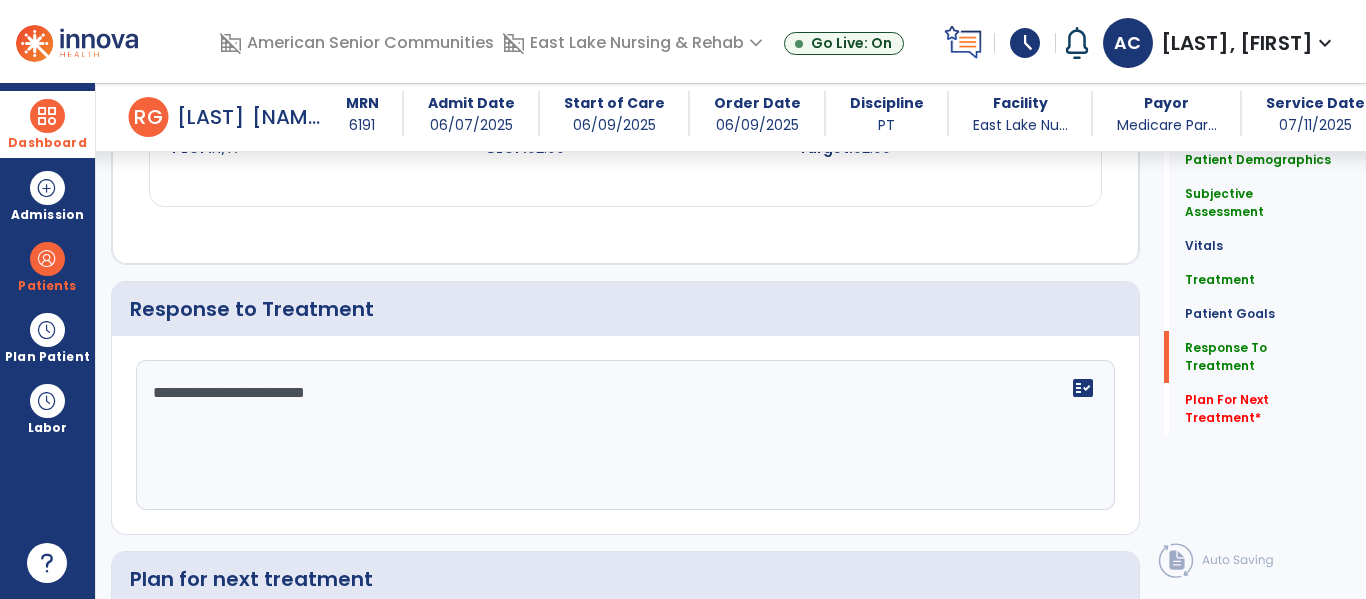 scroll, scrollTop: 2717, scrollLeft: 0, axis: vertical 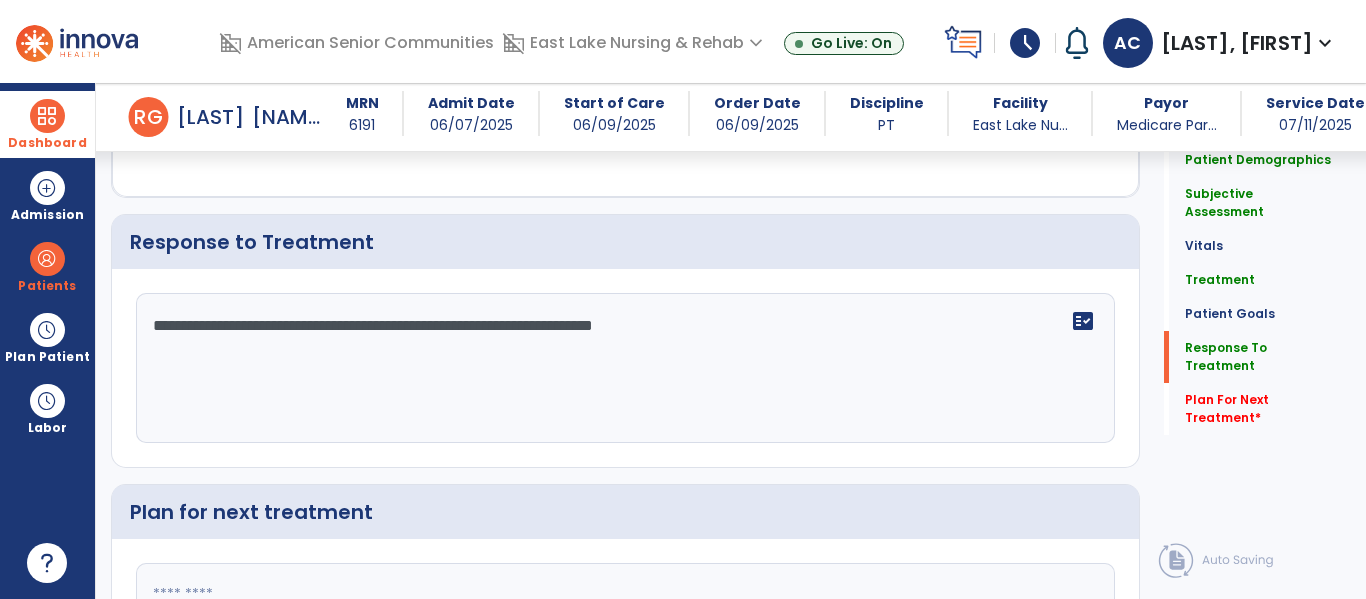 type on "**********" 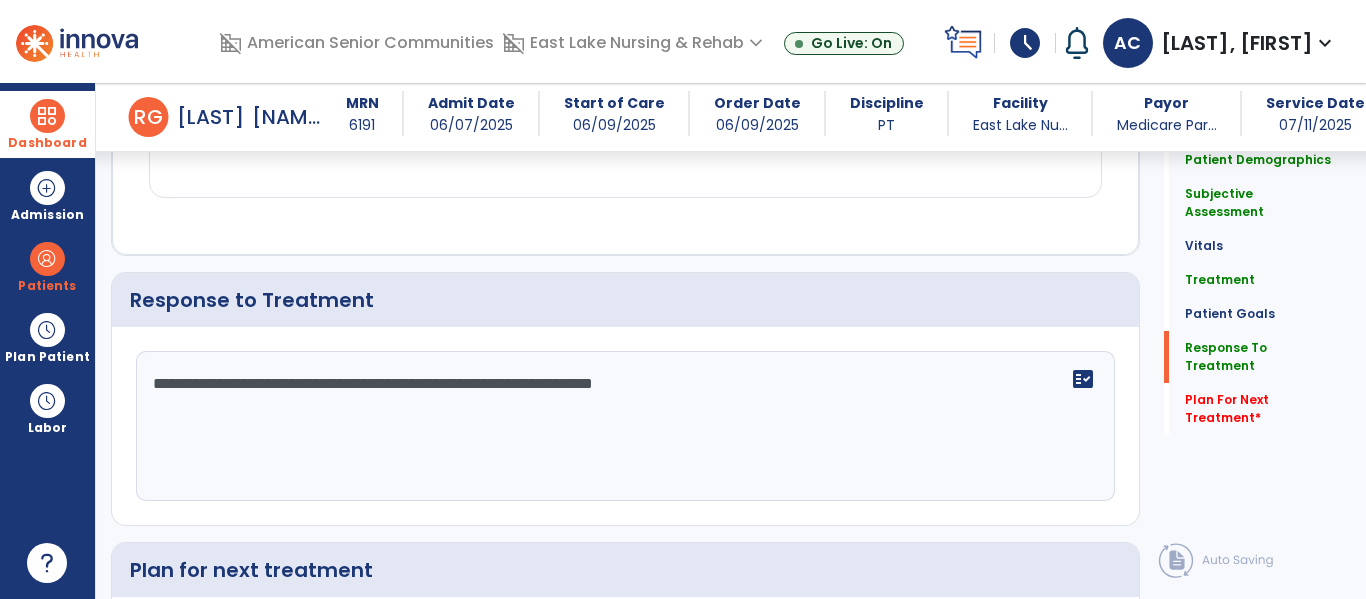 scroll, scrollTop: 2726, scrollLeft: 0, axis: vertical 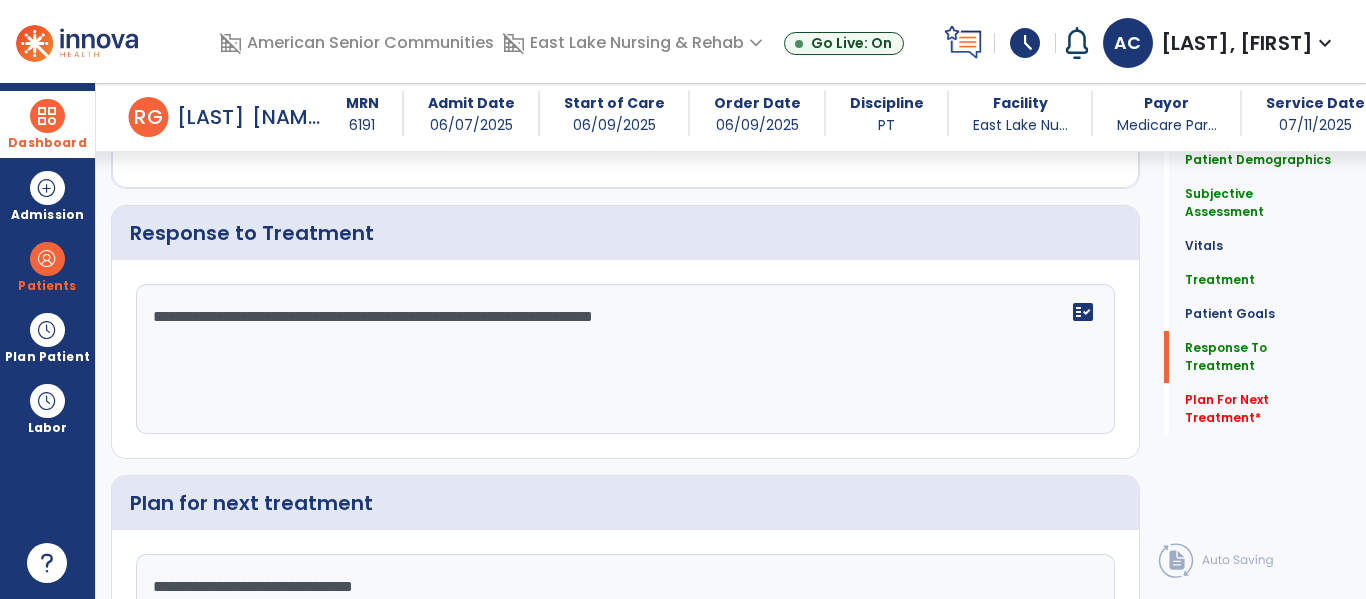 type on "**********" 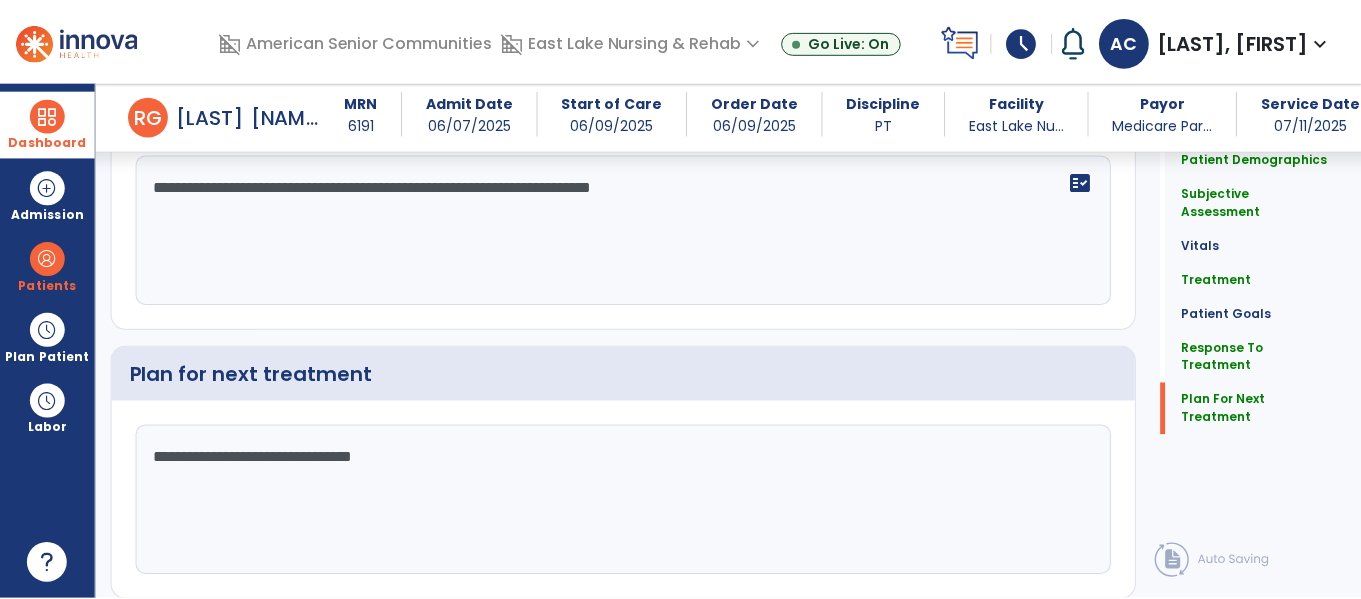 scroll, scrollTop: 2922, scrollLeft: 0, axis: vertical 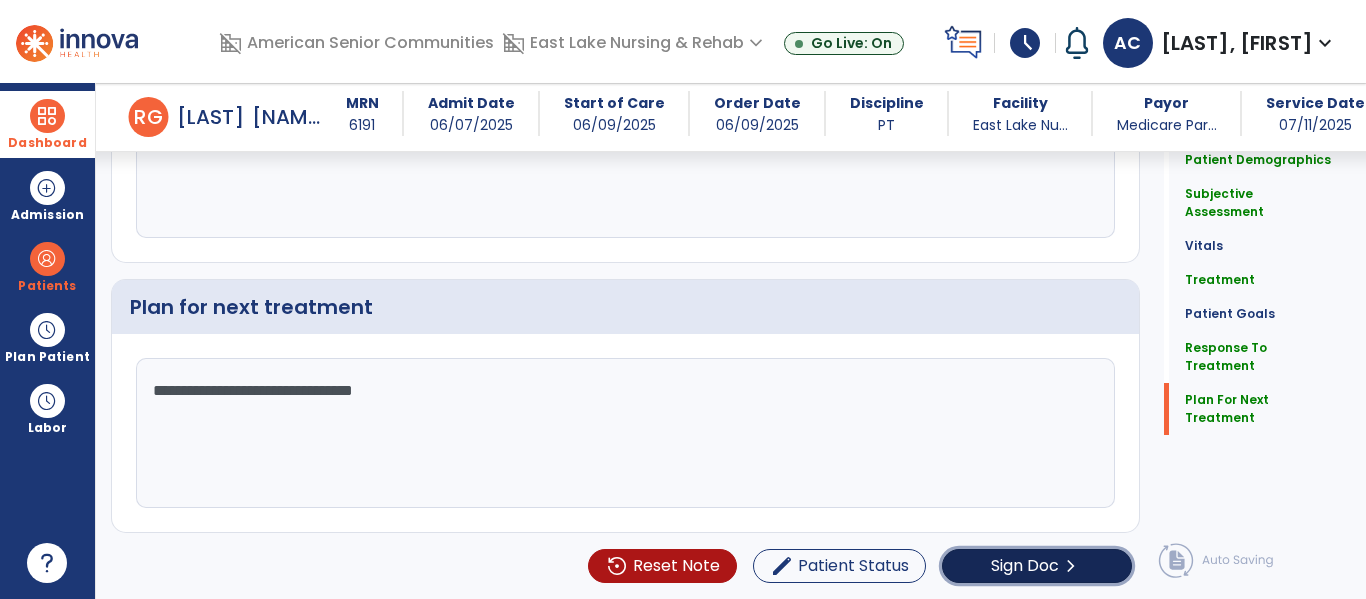 click on "Sign Doc  chevron_right" 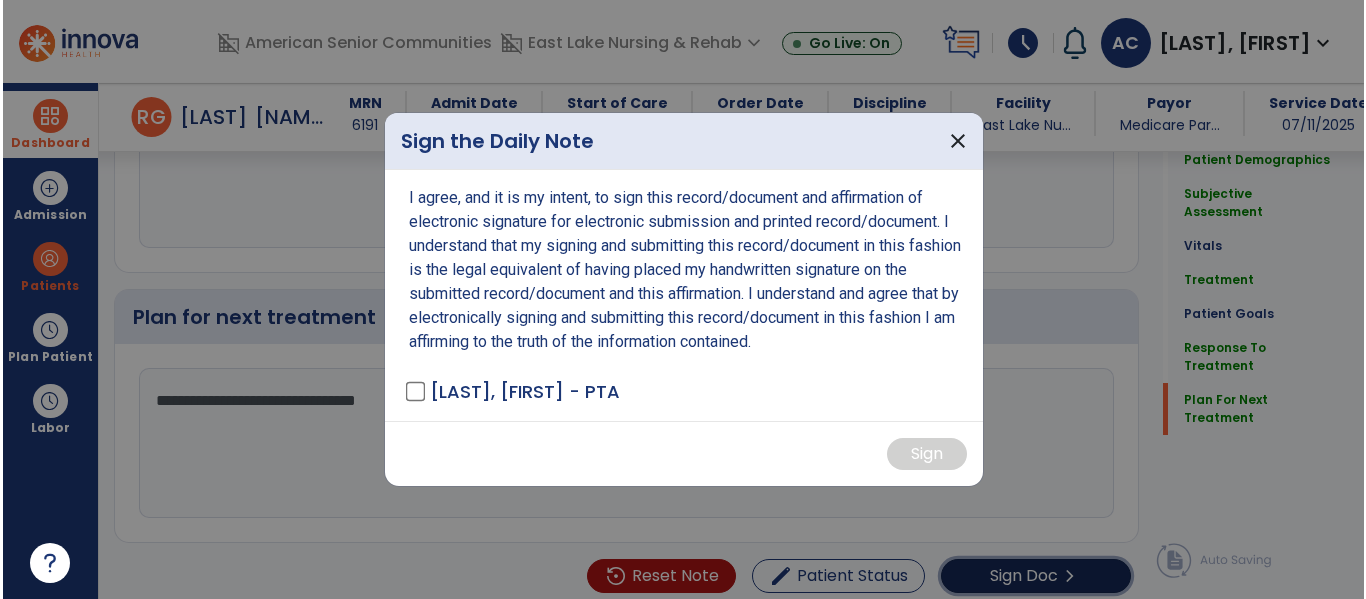 scroll, scrollTop: 2922, scrollLeft: 0, axis: vertical 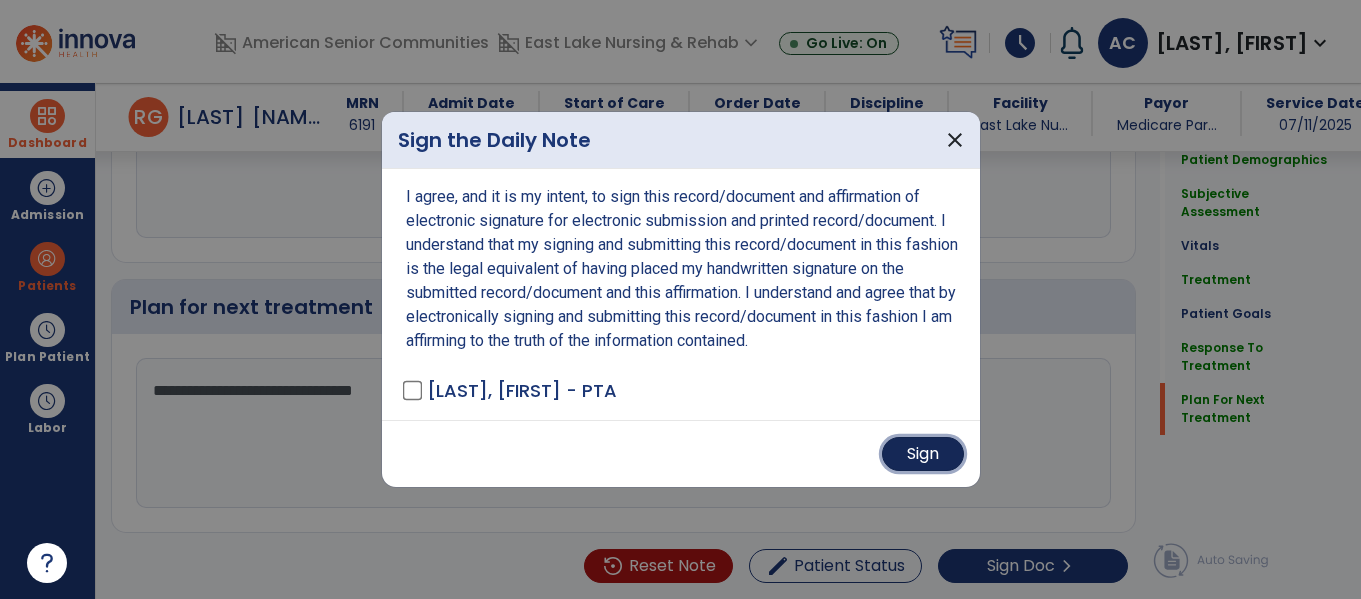 click on "Sign" at bounding box center (923, 454) 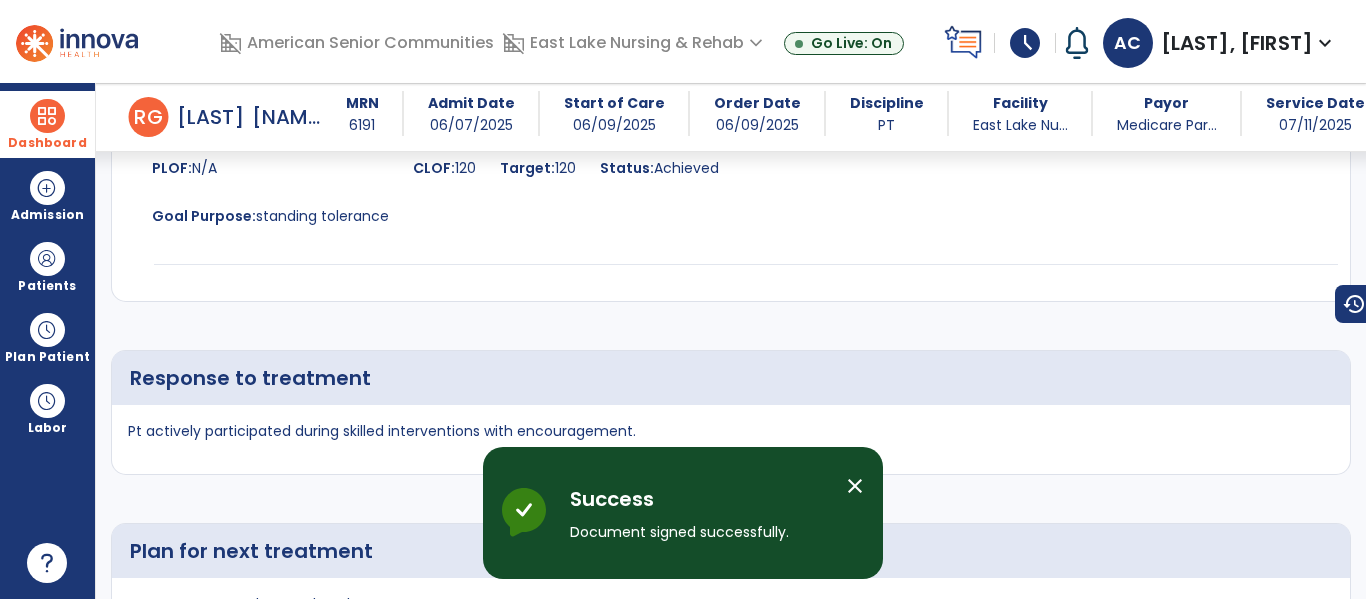 scroll, scrollTop: 4491, scrollLeft: 0, axis: vertical 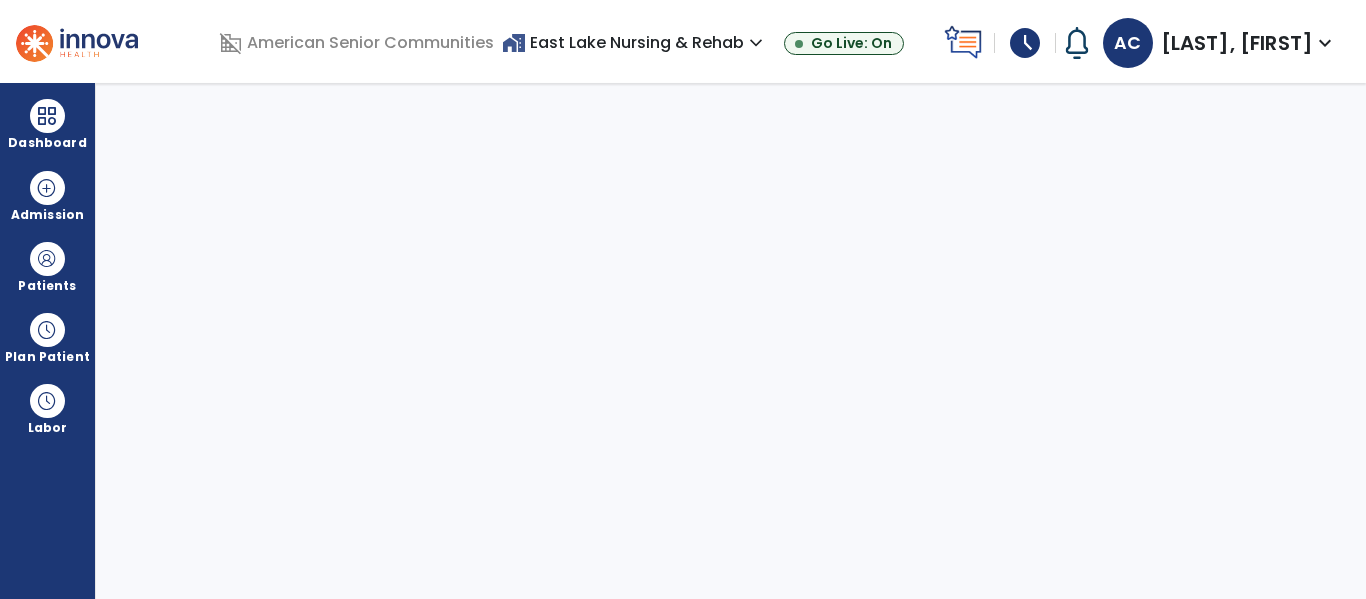 select on "****" 